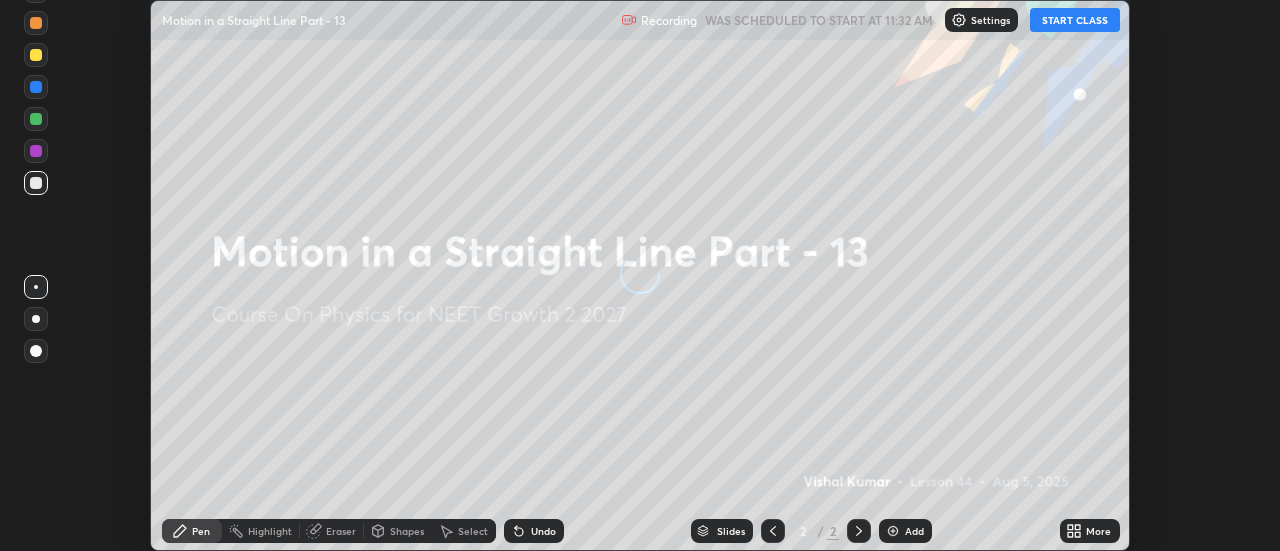 scroll, scrollTop: 0, scrollLeft: 0, axis: both 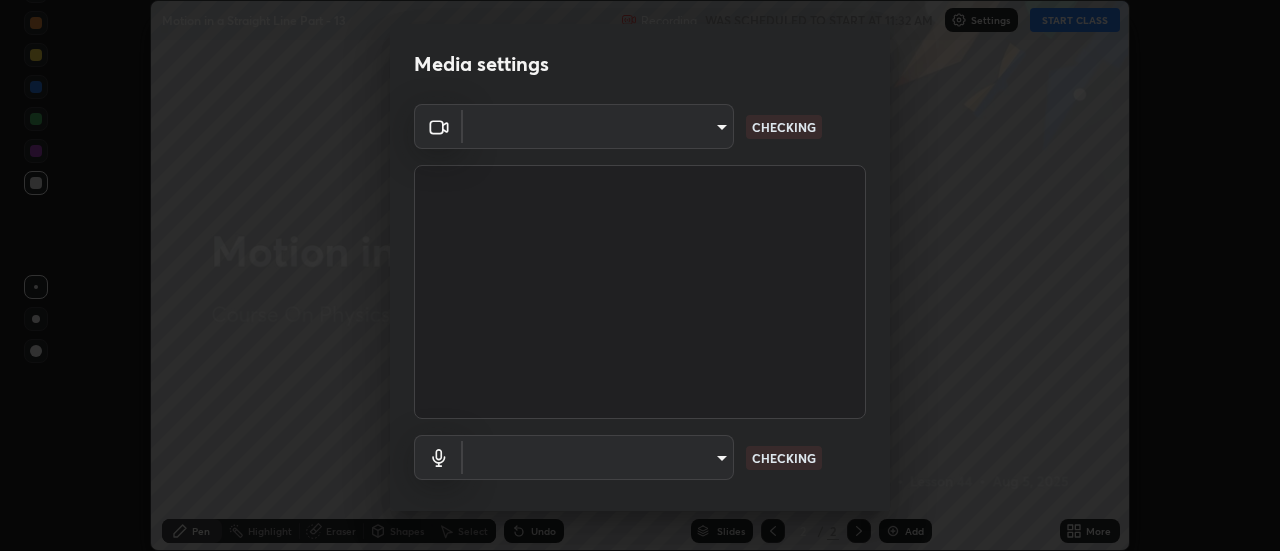 type on "751d449d604e4b96ecedde1e1f6f716fb17d1e84b34bafc94373a3023f52de87" 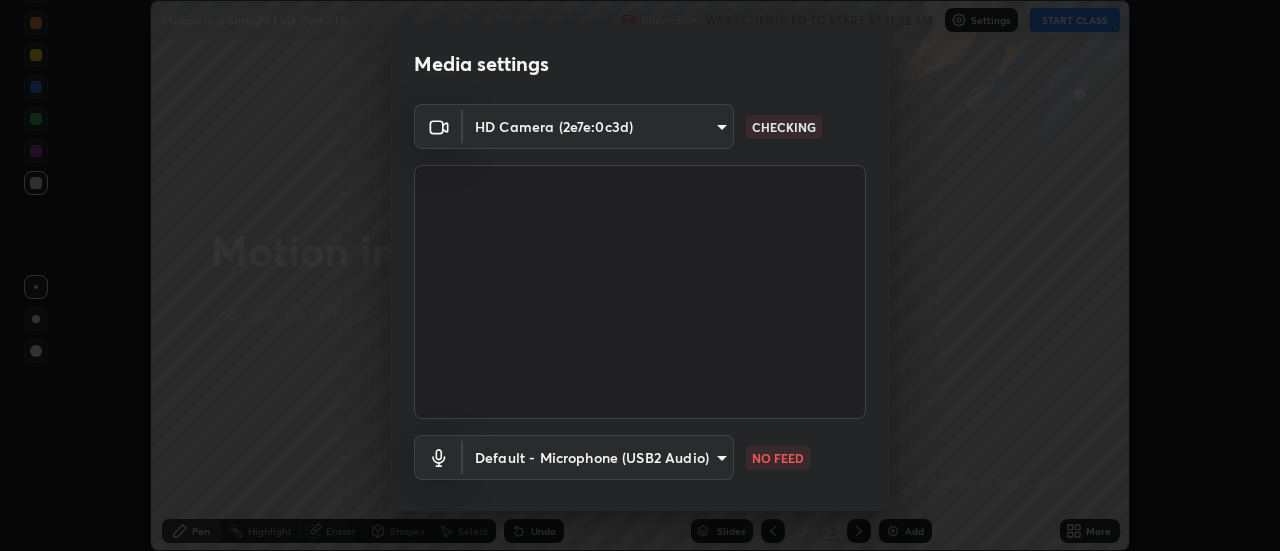 click on "Erase all Motion in a Straight Line Part - 13 Recording WAS SCHEDULED TO START AT  11:32 AM Settings START CLASS Setting up your live class Motion in a Straight Line Part - 13 • L44 of Course On Physics for NEET Growth 2 2027 [FIRST] [LAST] Pen Highlight Eraser Shapes Select Undo Slides 2 / 2 Add More No doubts shared Encourage your learners to ask a doubt for better clarity Report an issue Reason for reporting Buffering Chat not working Audio - Video sync issue Educator video quality low ​ Attach an image Report Media settings HD Camera (2e7e:0c3d) 751d449d604e4b96ecedde1e1f6f716fb17d1e84b34bafc94373a3023f52de87 CHECKING Default - Microphone (USB2 Audio) default NO FEED 1 / 5 Next" at bounding box center (640, 275) 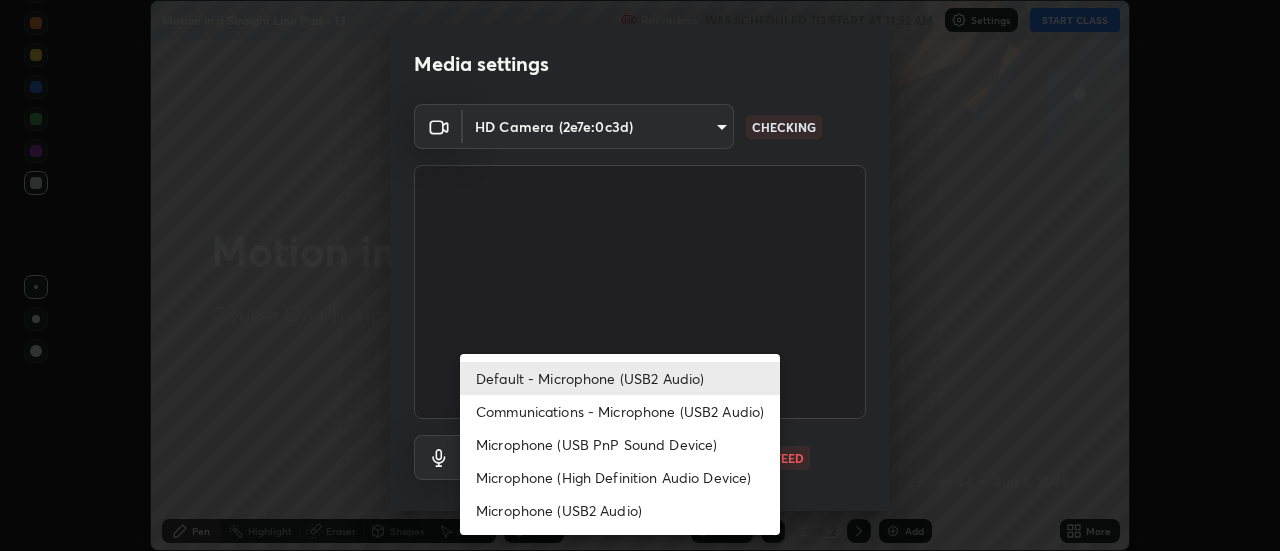 click on "Microphone (High Definition Audio Device)" at bounding box center (620, 477) 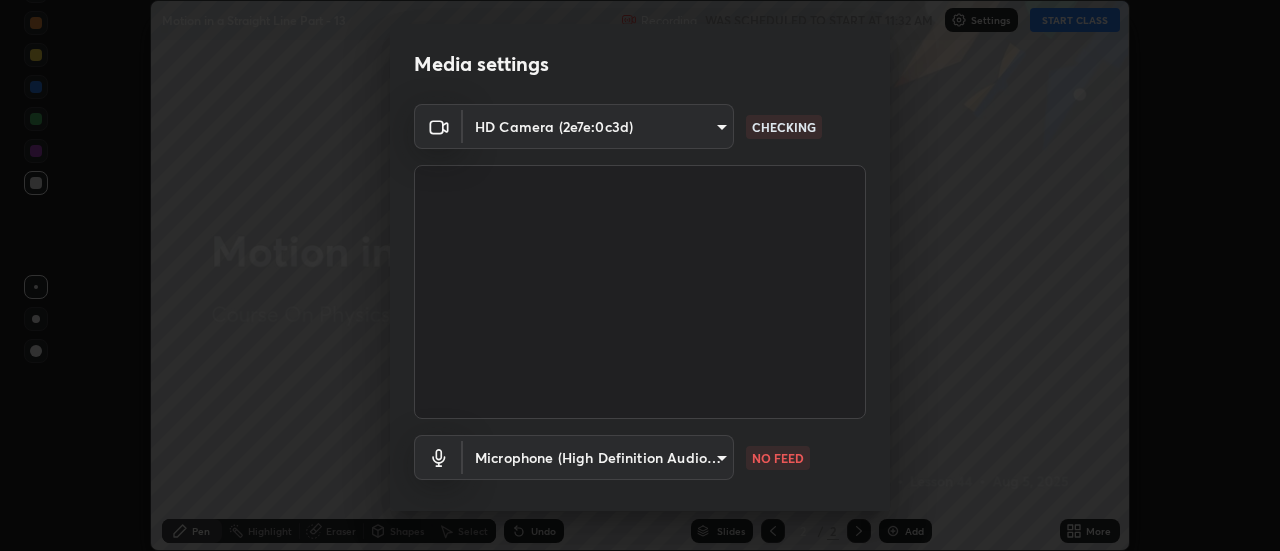click on "Erase all Motion in a Straight Line Part - 13 Recording WAS SCHEDULED TO START AT  11:32 AM Settings START CLASS Setting up your live class Motion in a Straight Line Part - 13 • L44 of Course On Physics for NEET Growth 2 2027 [FIRST] [LAST] Pen Highlight Eraser Shapes Select Undo Slides 2 / 2 Add More No doubts shared Encourage your learners to ask a doubt for better clarity Report an issue Reason for reporting Buffering Chat not working Audio - Video sync issue Educator video quality low ​ Attach an image Report Media settings HD Camera (2e7e:0c3d) 751d449d604e4b96ecedde1e1f6f716fb17d1e84b34bafc94373a3023f52de87 CHECKING Microphone (High Definition Audio Device) 064fb9137f68eba20731d599088cee18c062ab3e99d483859ec1b9e5f09475c0 NO FEED 1 / 5 Next Default - Microphone (USB2 Audio) Communications - Microphone (USB2 Audio) Microphone (USB PnP Sound Device) Microphone (High Definition Audio Device) Microphone (USB2 Audio)" at bounding box center [640, 275] 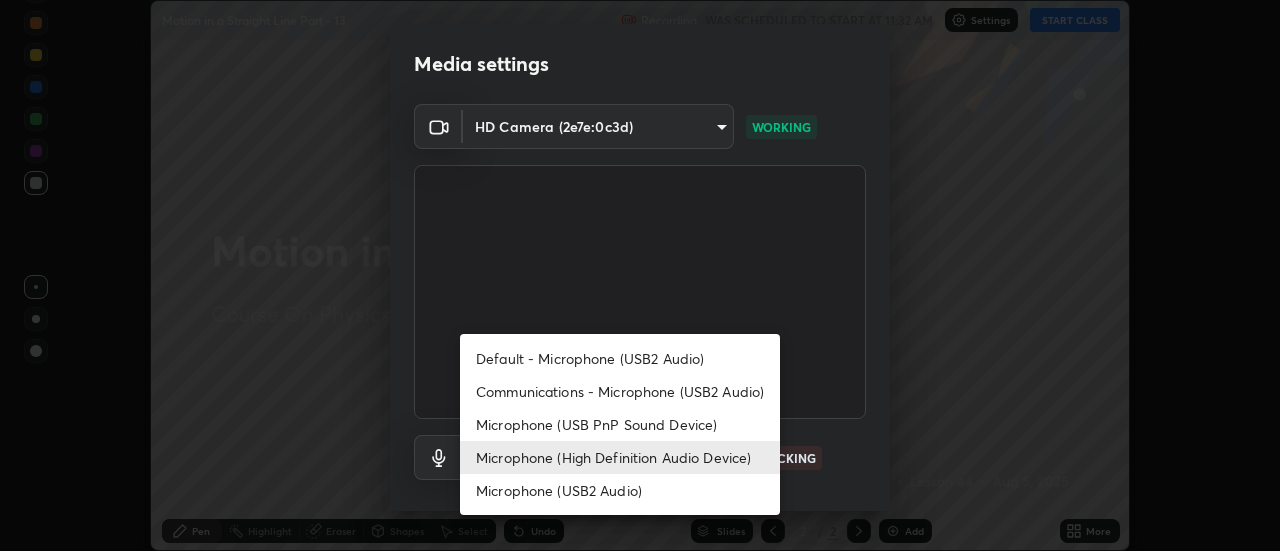 click on "Default - Microphone (USB2 Audio)" at bounding box center (620, 358) 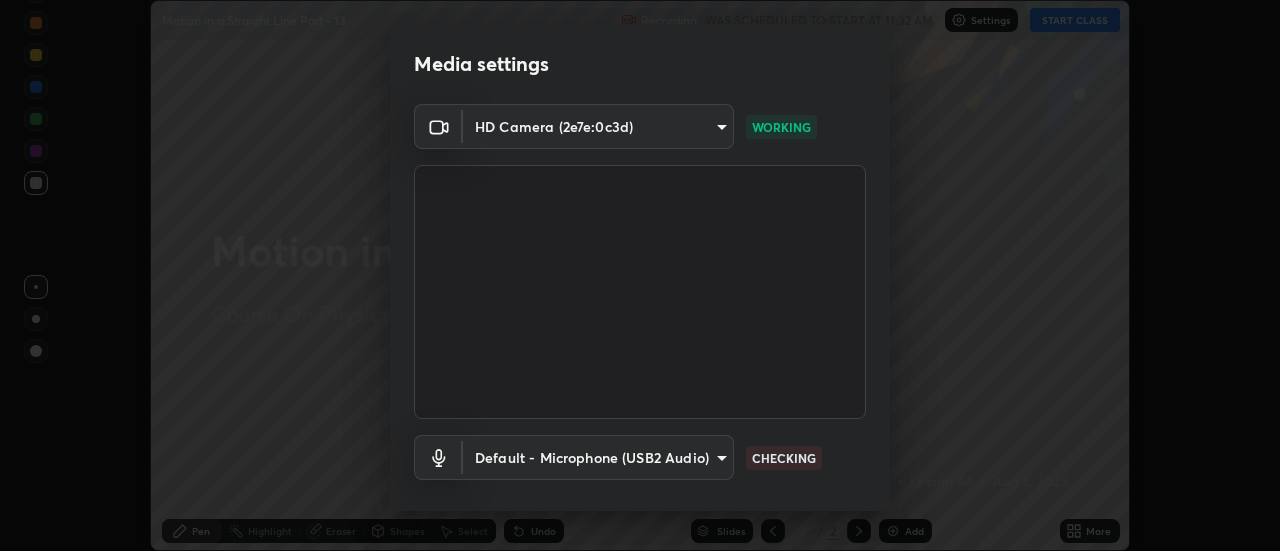 type on "default" 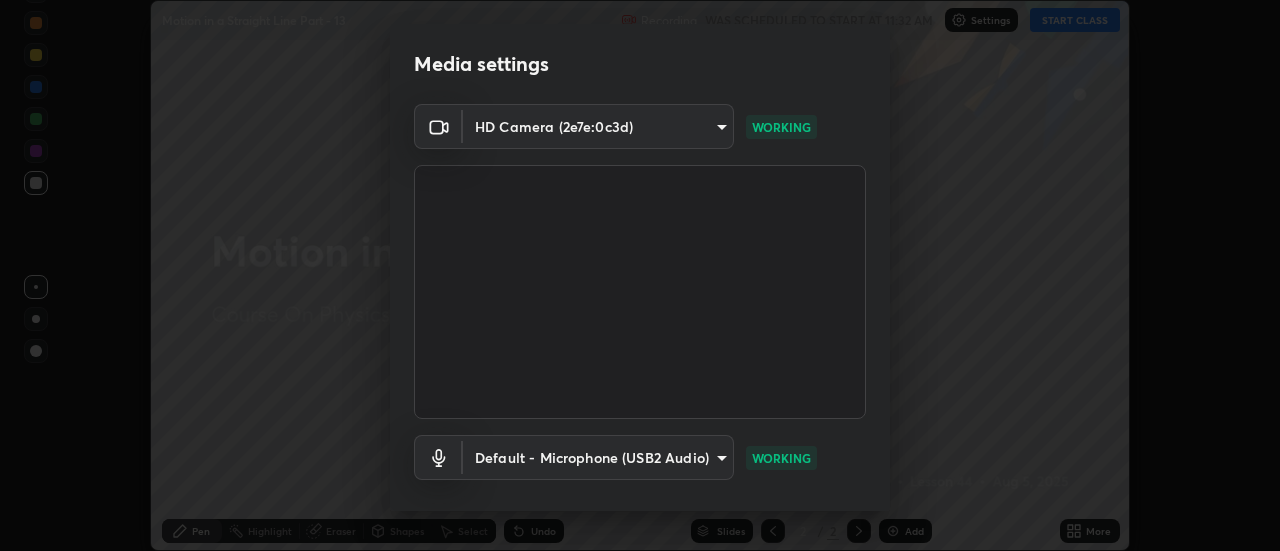 scroll, scrollTop: 105, scrollLeft: 0, axis: vertical 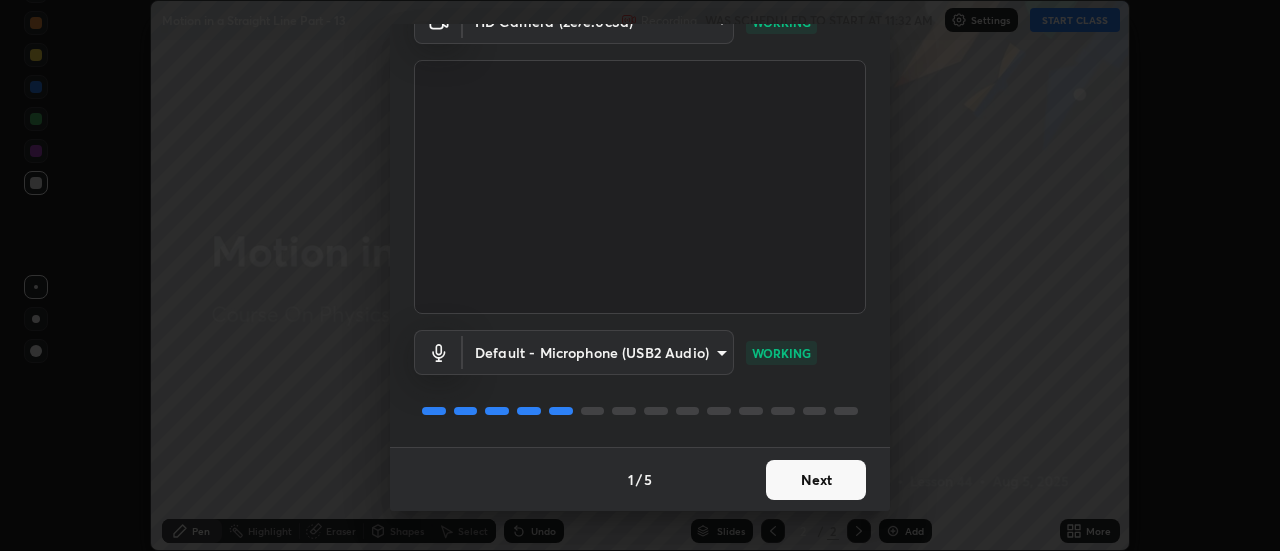 click on "Next" at bounding box center (816, 480) 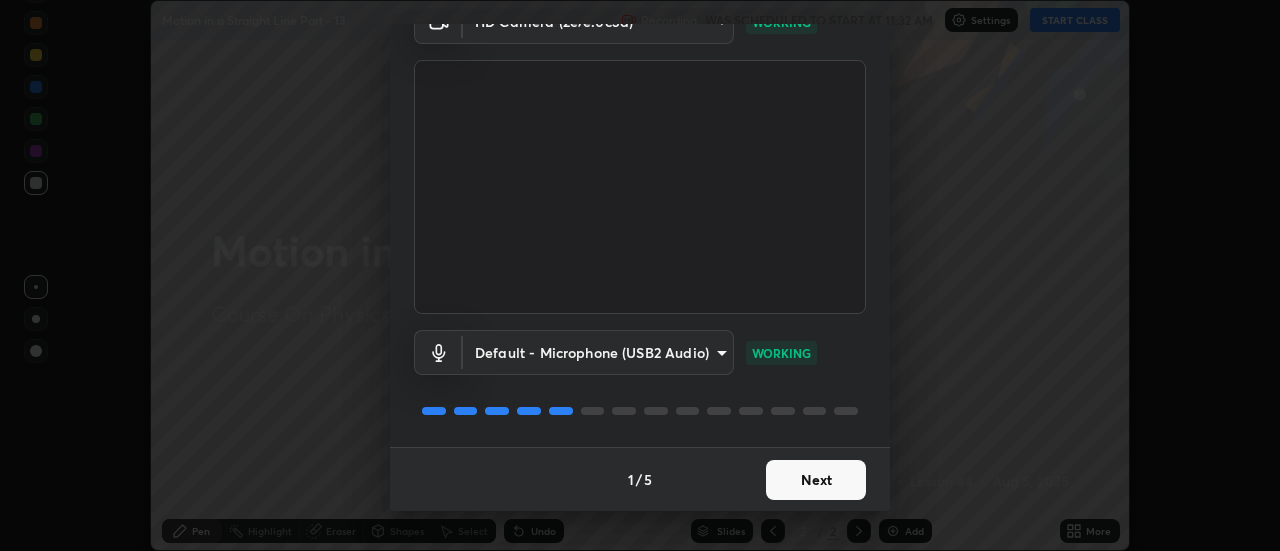 scroll, scrollTop: 0, scrollLeft: 0, axis: both 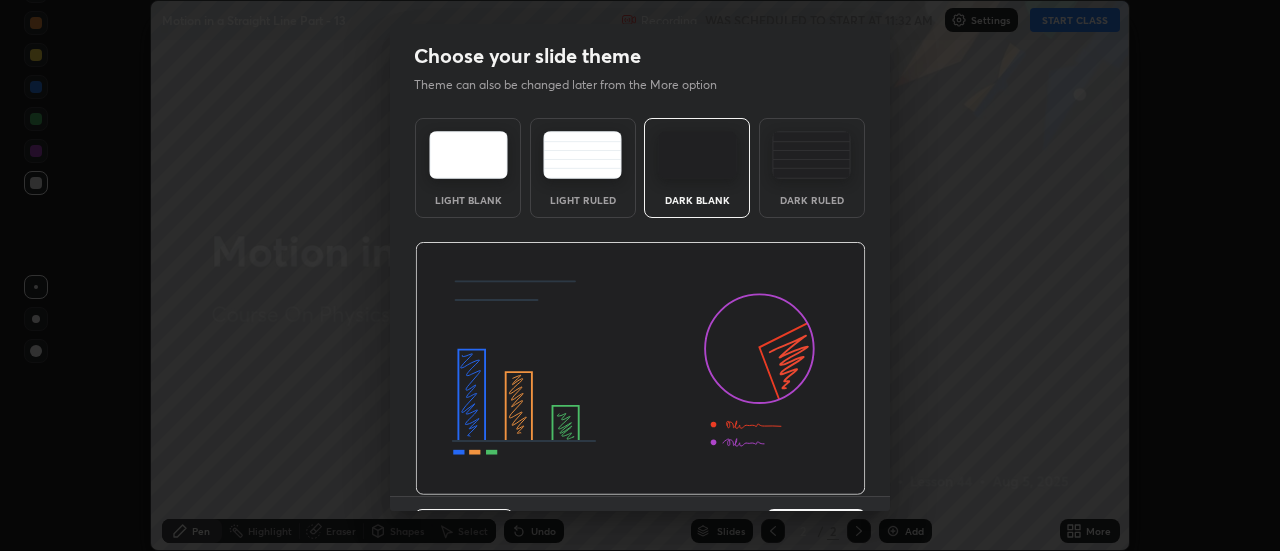 click at bounding box center (640, 369) 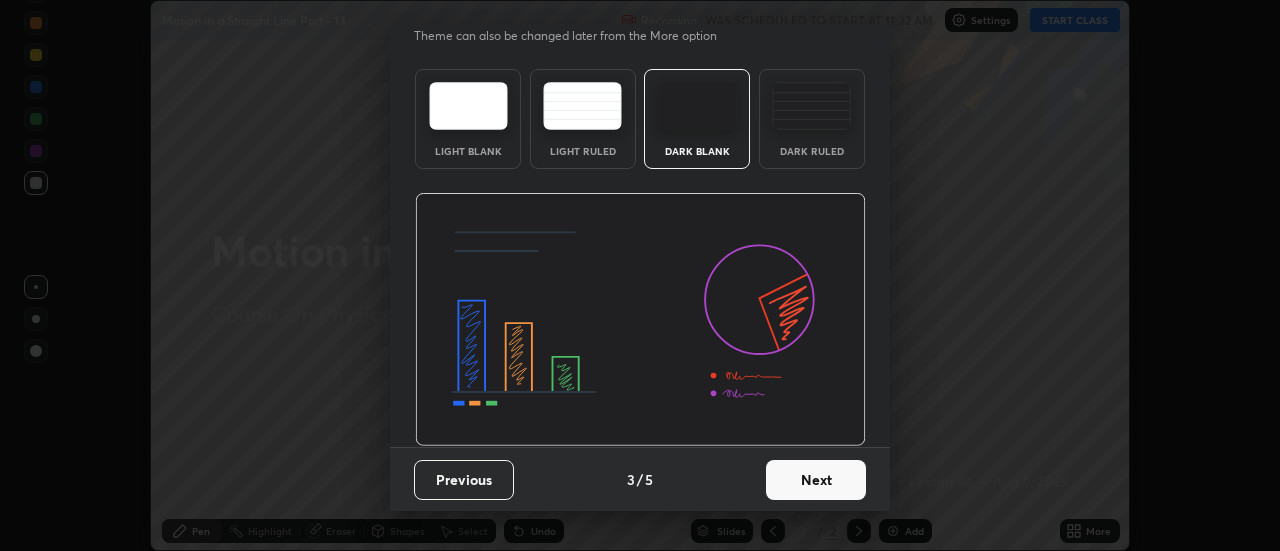 click on "Next" at bounding box center (816, 480) 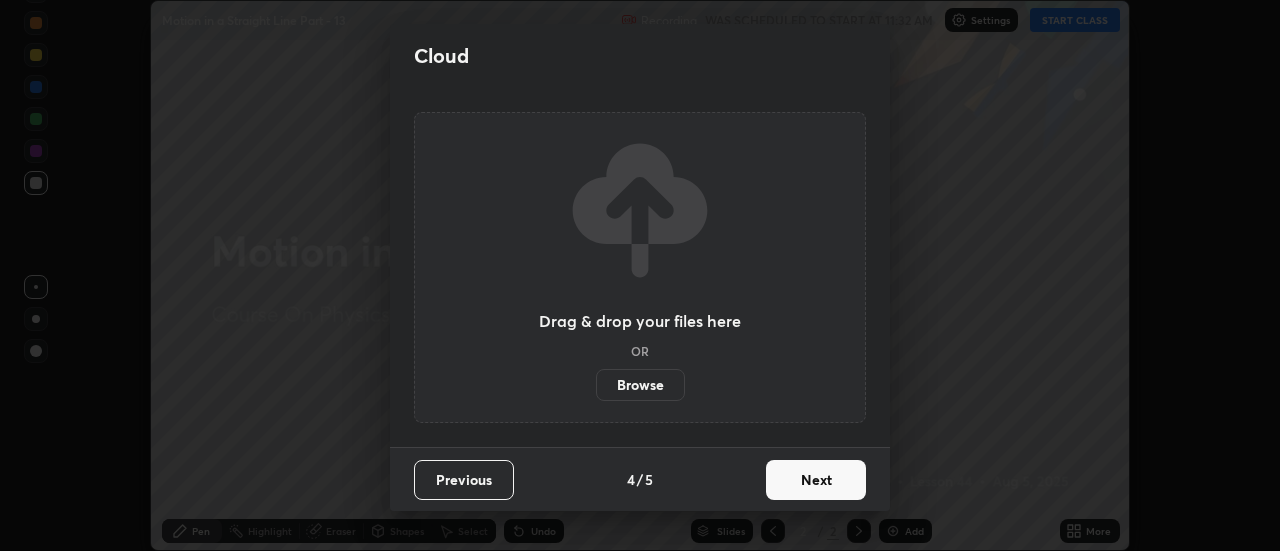 click on "Next" at bounding box center (816, 480) 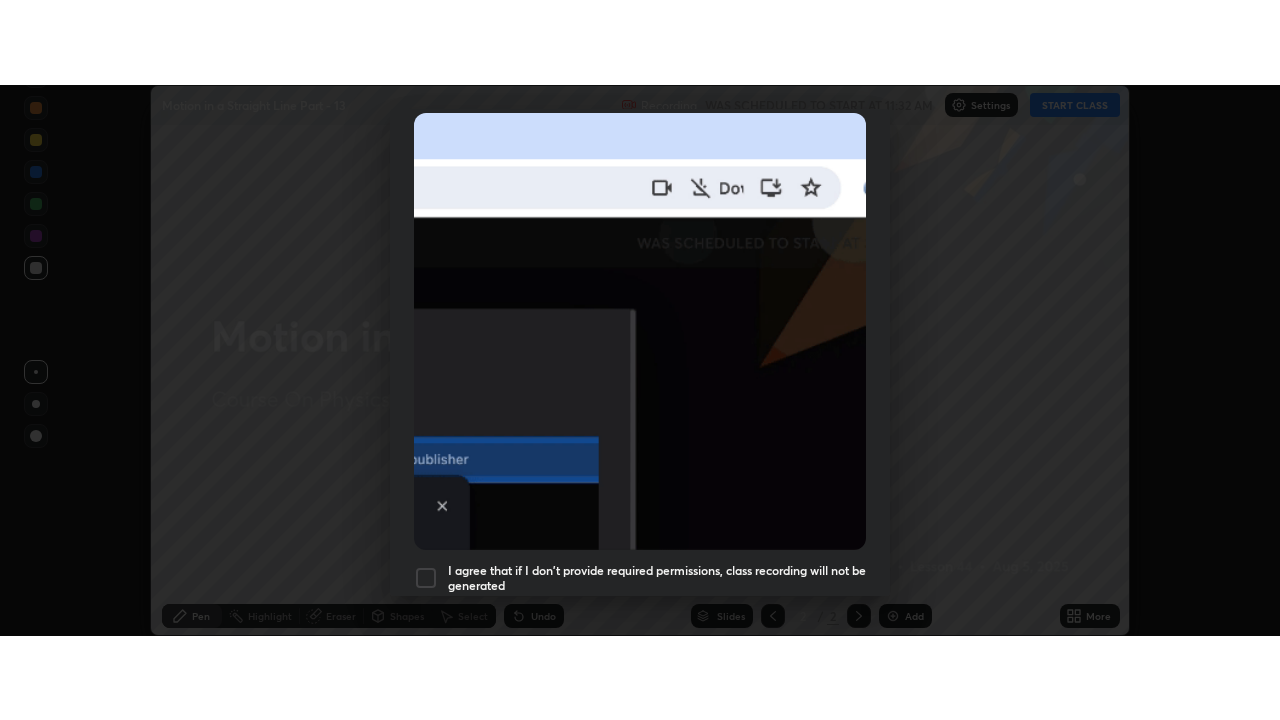 scroll, scrollTop: 513, scrollLeft: 0, axis: vertical 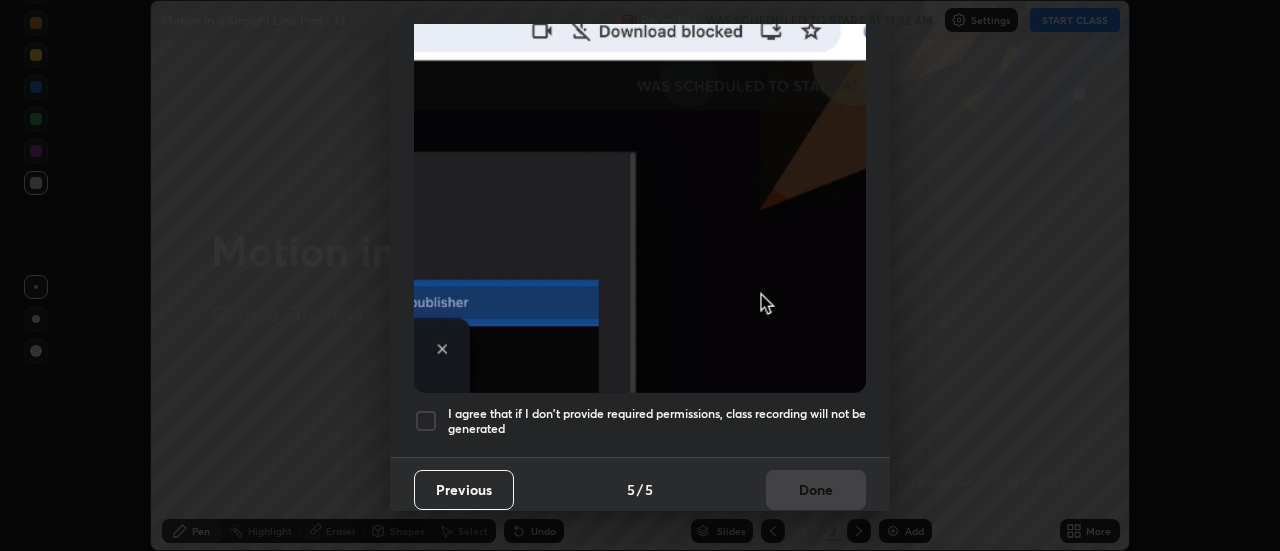 click on "I agree that if I don't provide required permissions, class recording will not be generated" at bounding box center (657, 421) 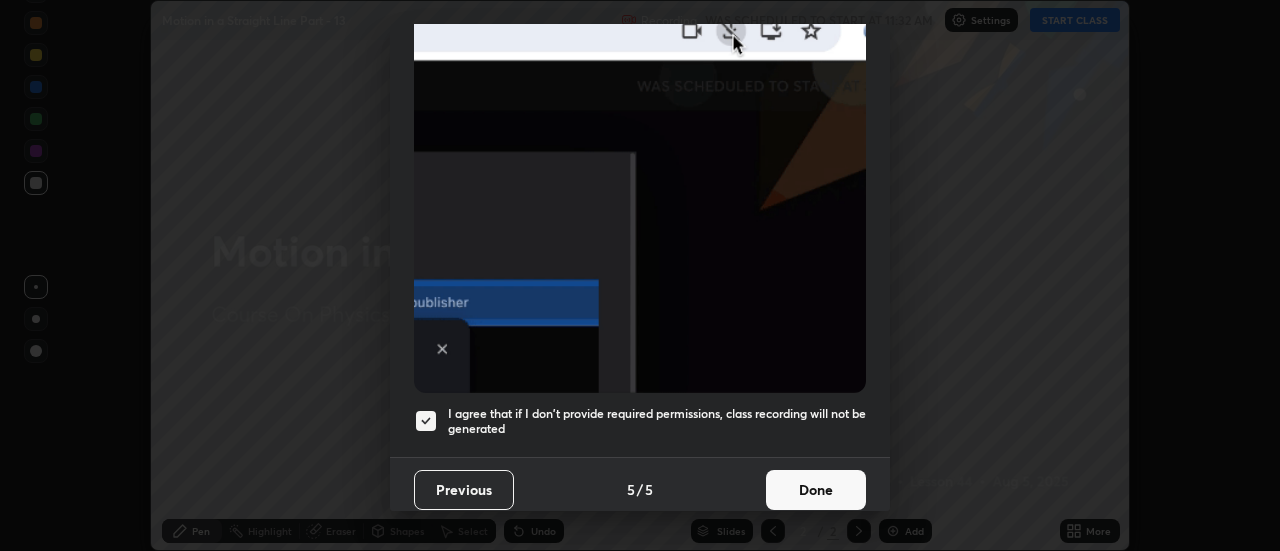 click on "Done" at bounding box center [816, 490] 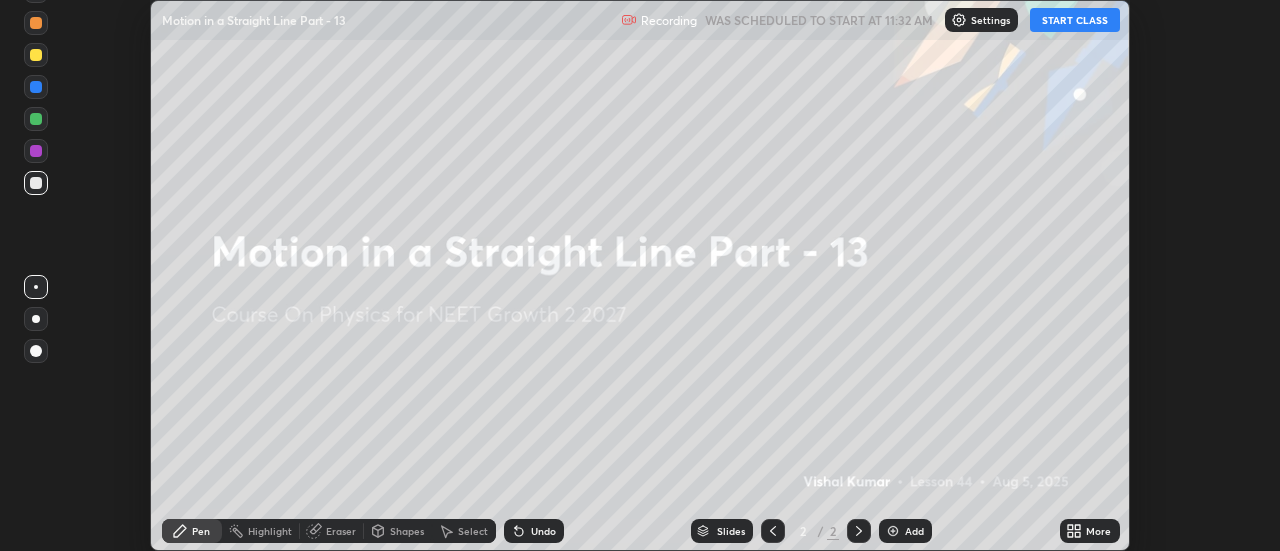 click on "More" at bounding box center (1098, 531) 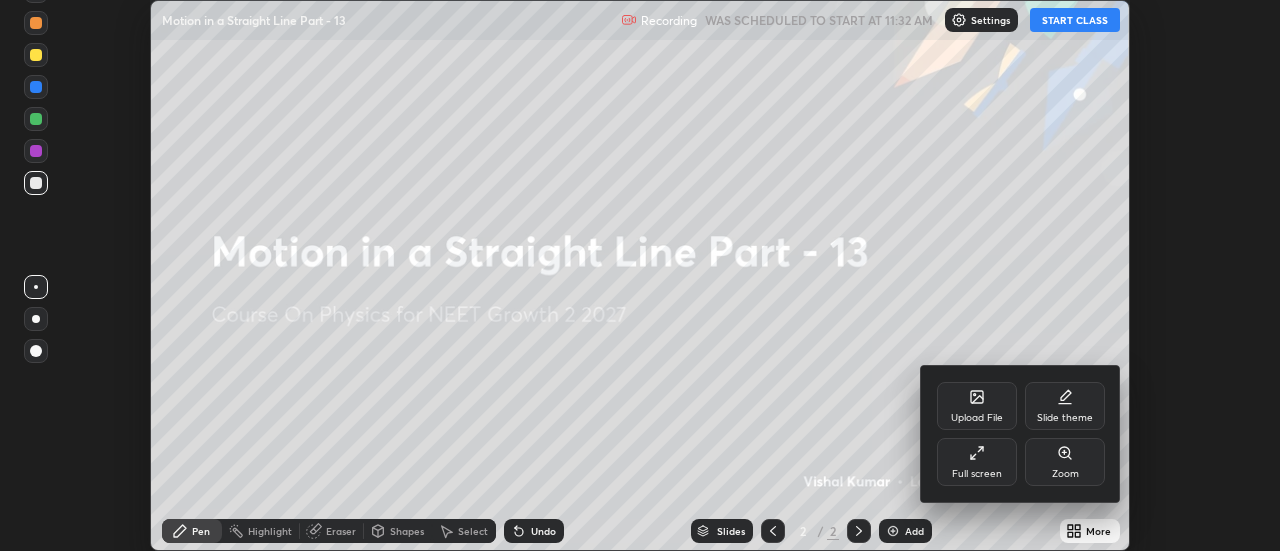 click on "Full screen" at bounding box center (977, 462) 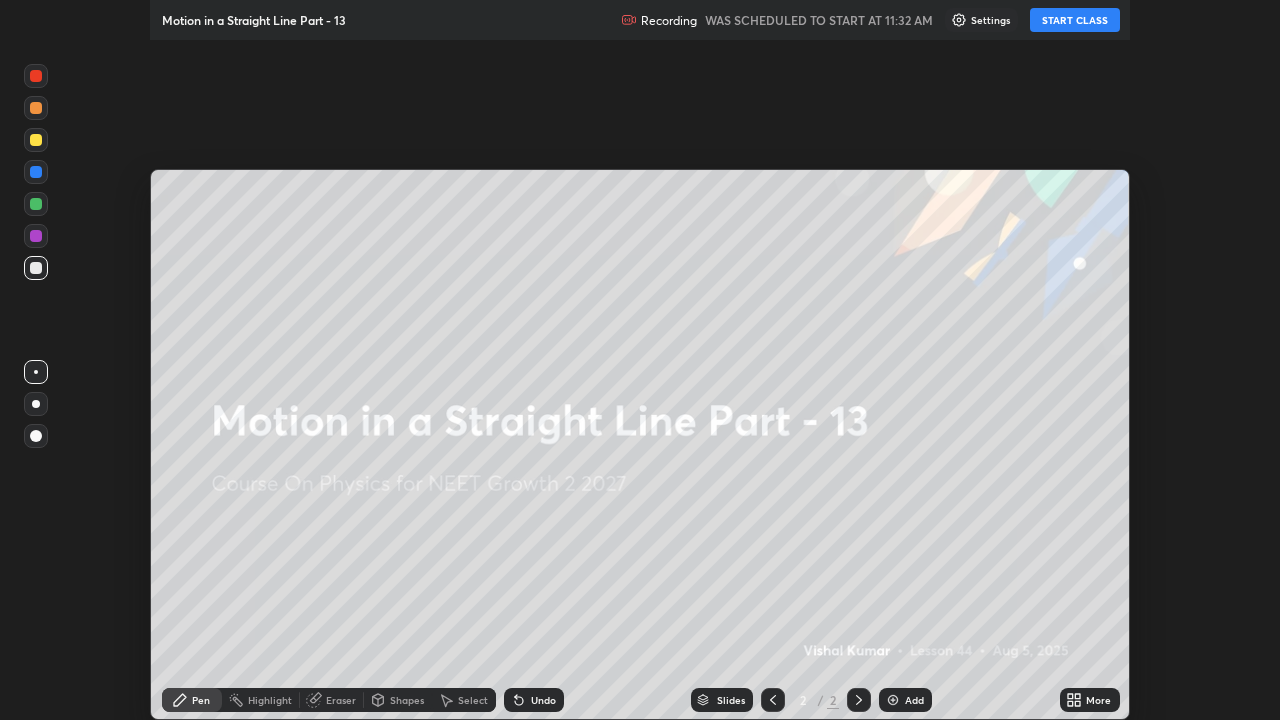 scroll, scrollTop: 99280, scrollLeft: 98720, axis: both 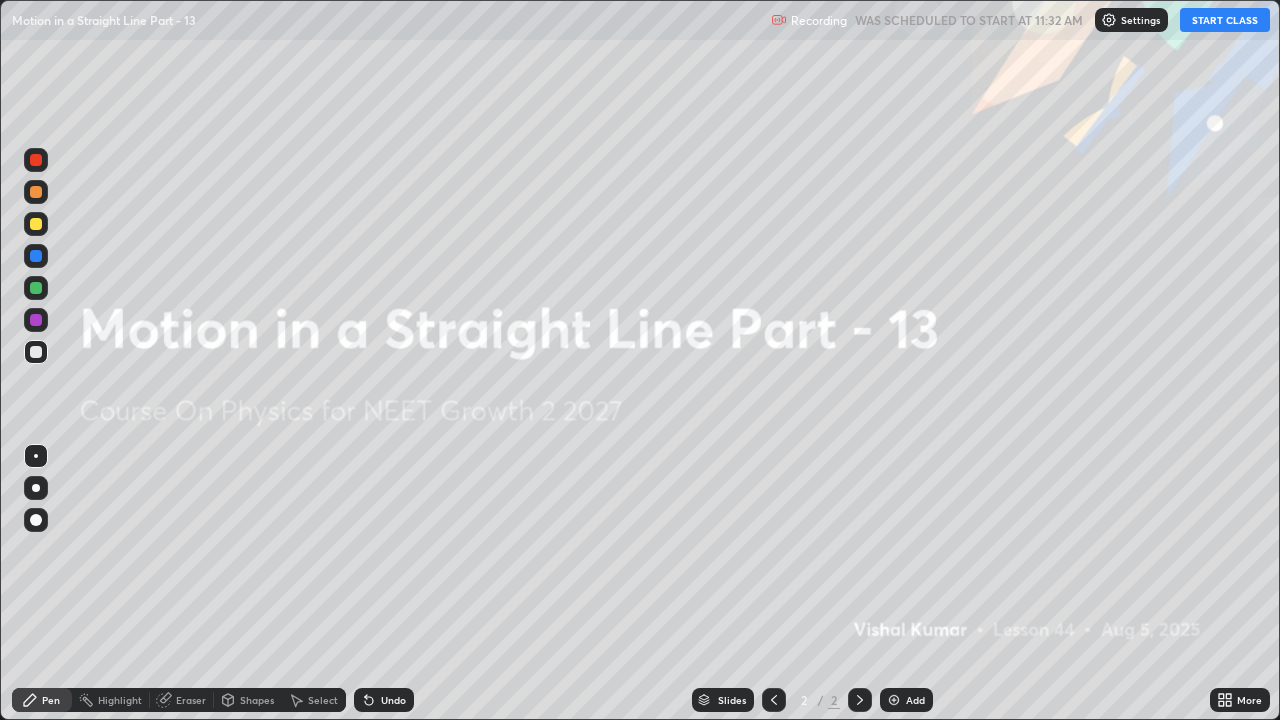 click on "START CLASS" at bounding box center (1225, 20) 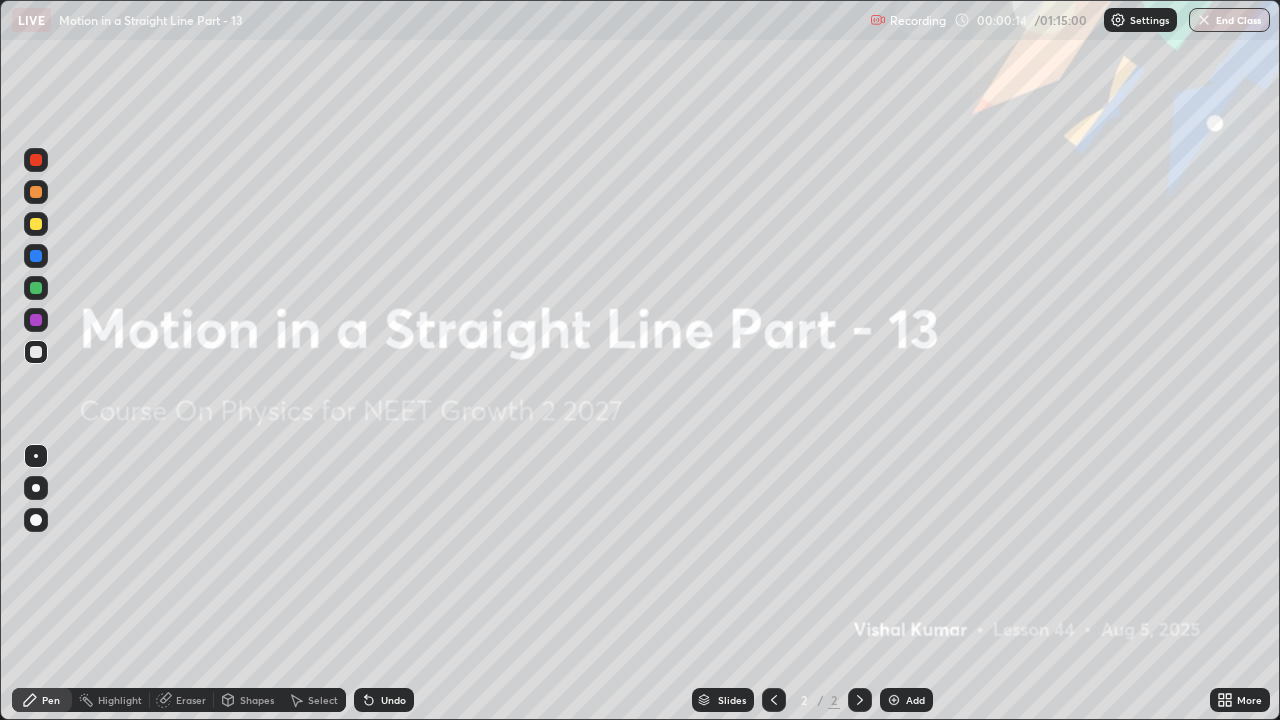click on "Add" at bounding box center (915, 700) 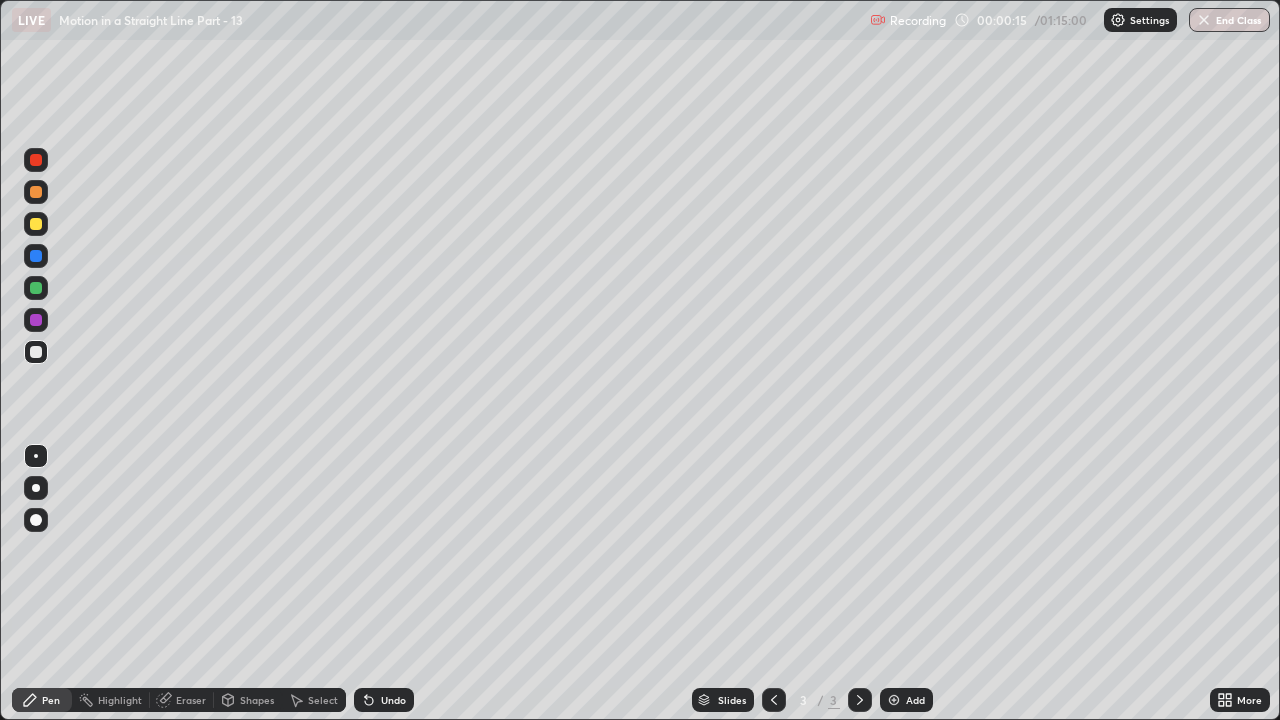 click at bounding box center [36, 224] 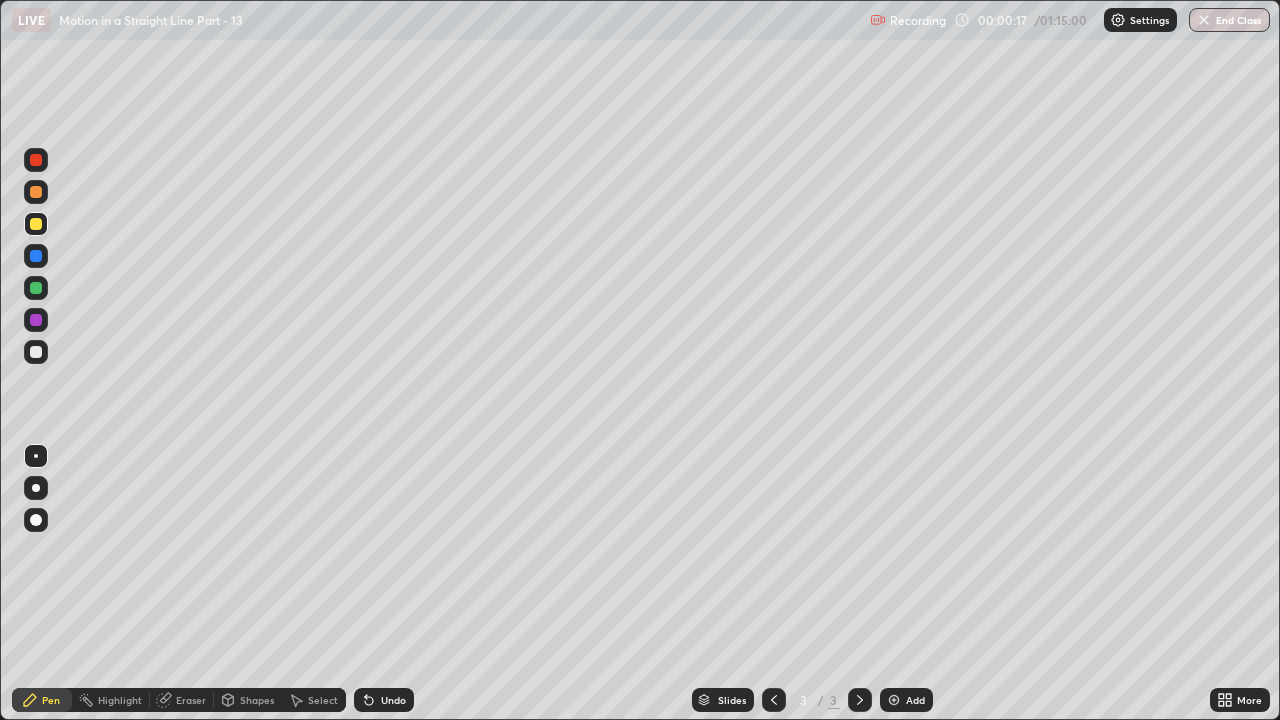 click at bounding box center (36, 488) 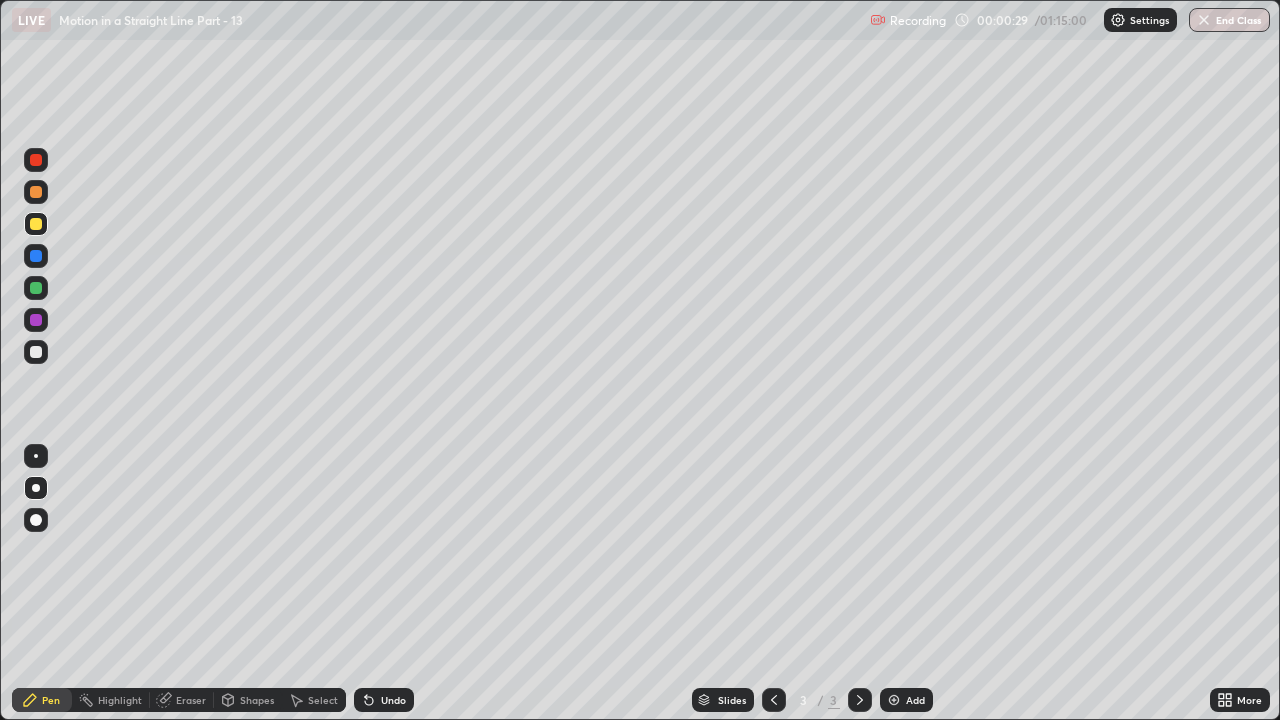 click at bounding box center [36, 352] 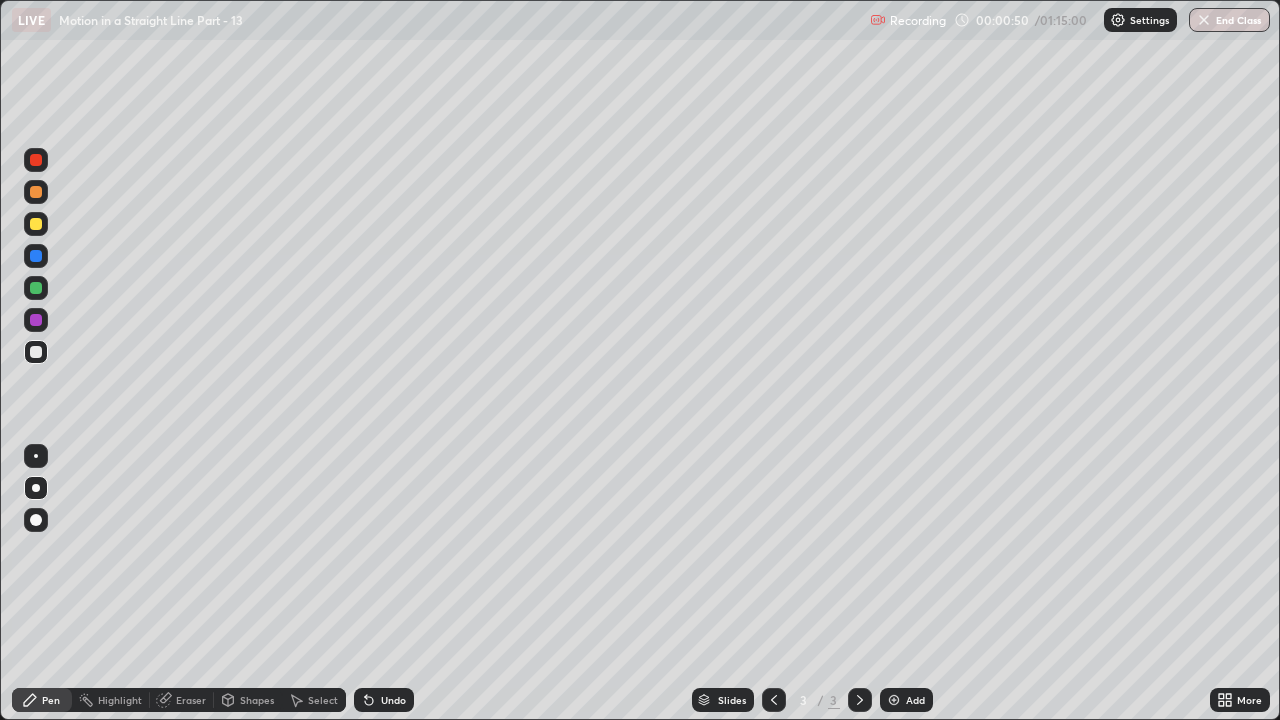 click at bounding box center (36, 352) 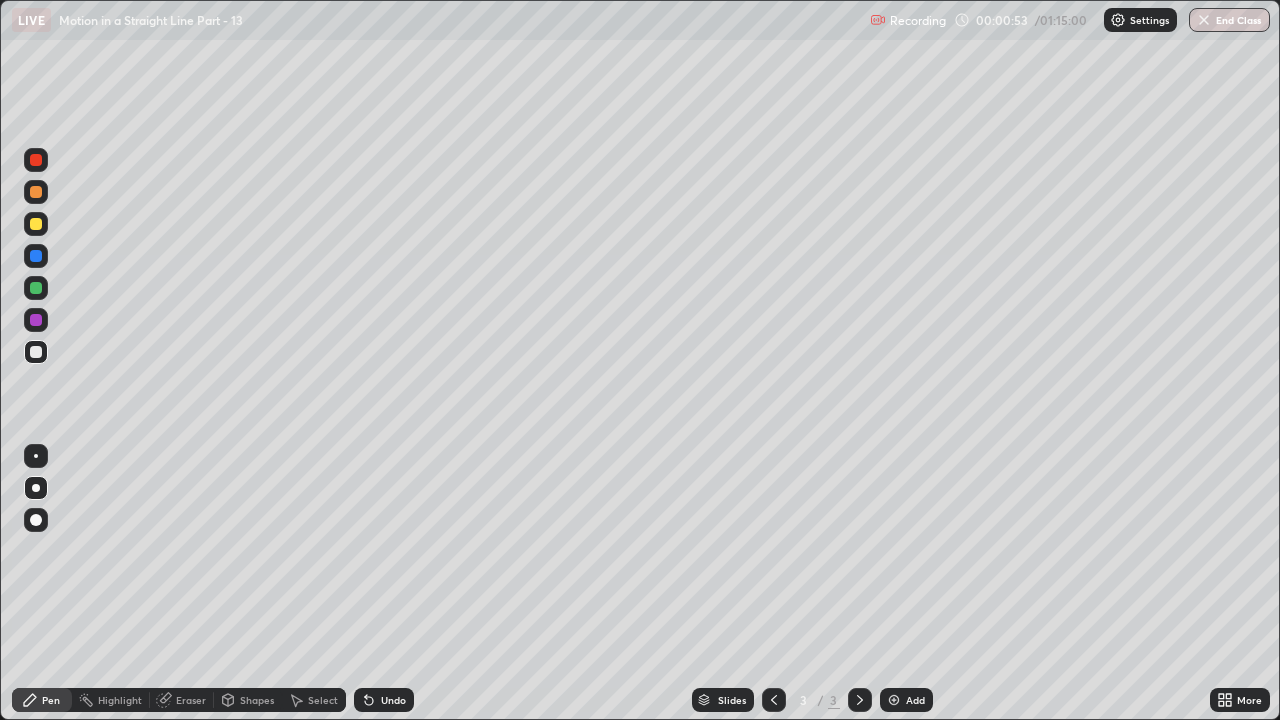 click at bounding box center (36, 288) 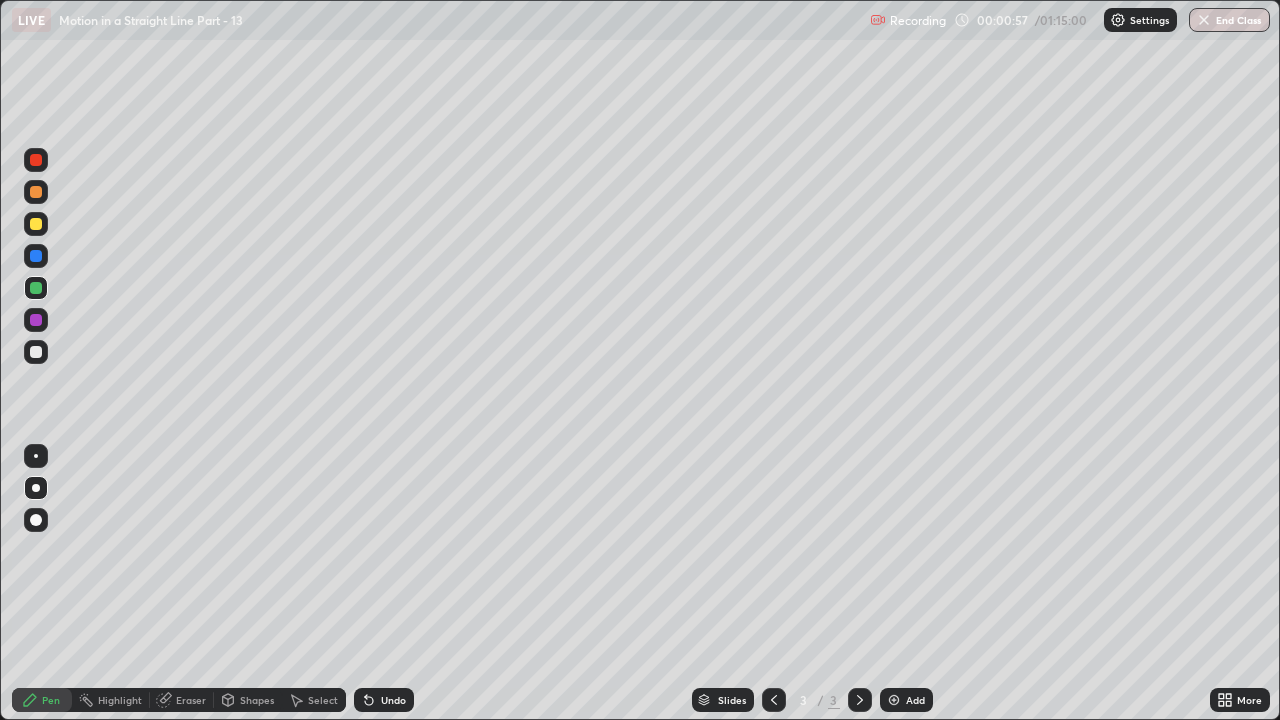 click at bounding box center (36, 256) 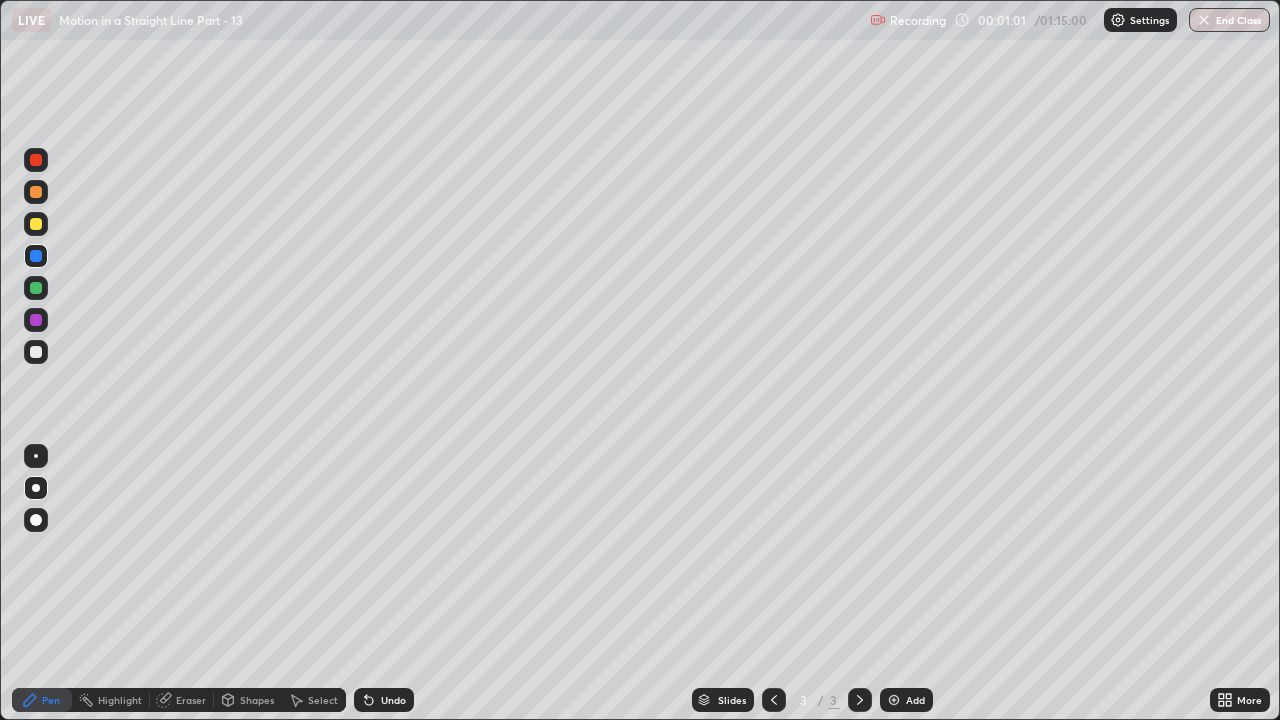 click on "Undo" at bounding box center [384, 700] 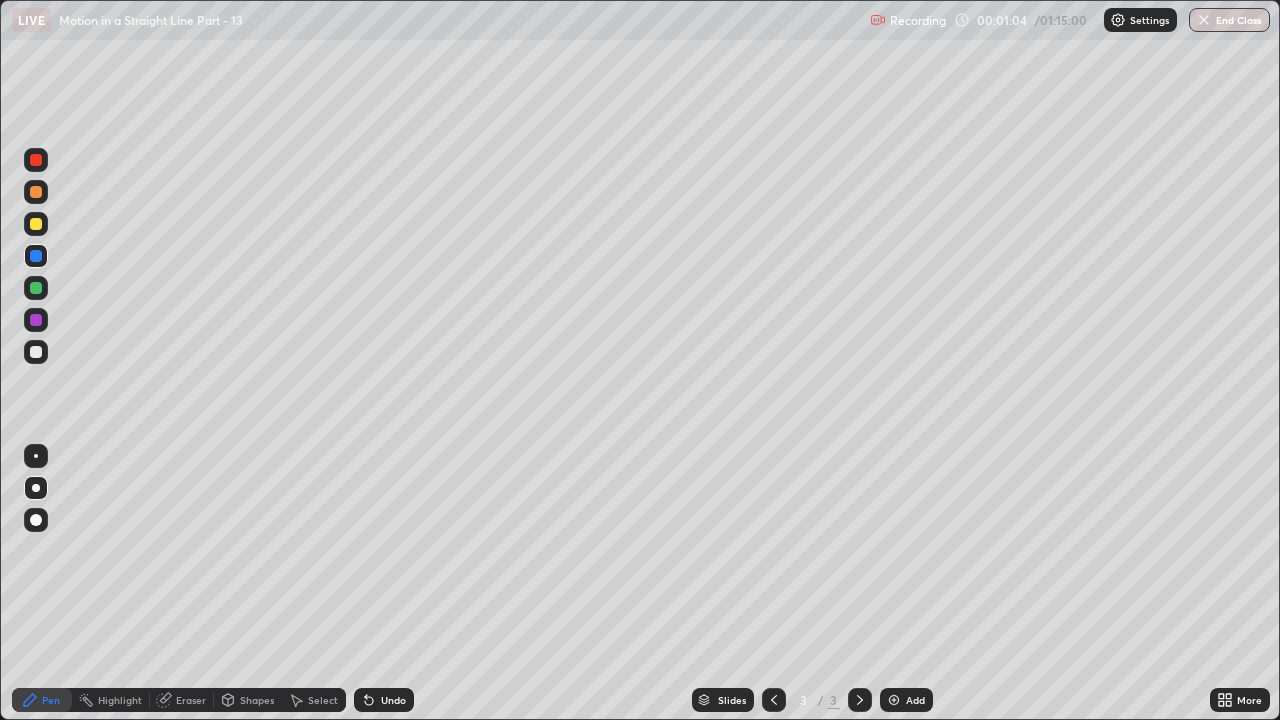 click at bounding box center (36, 224) 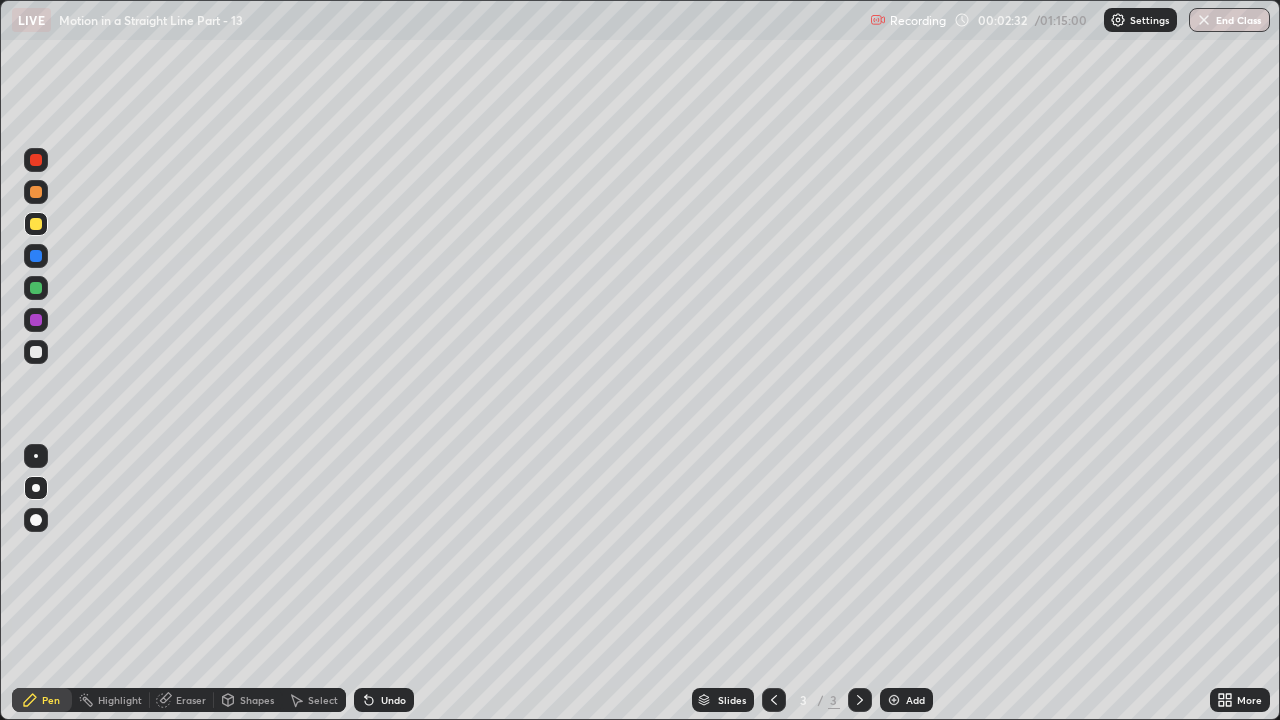 click on "Undo" at bounding box center (384, 700) 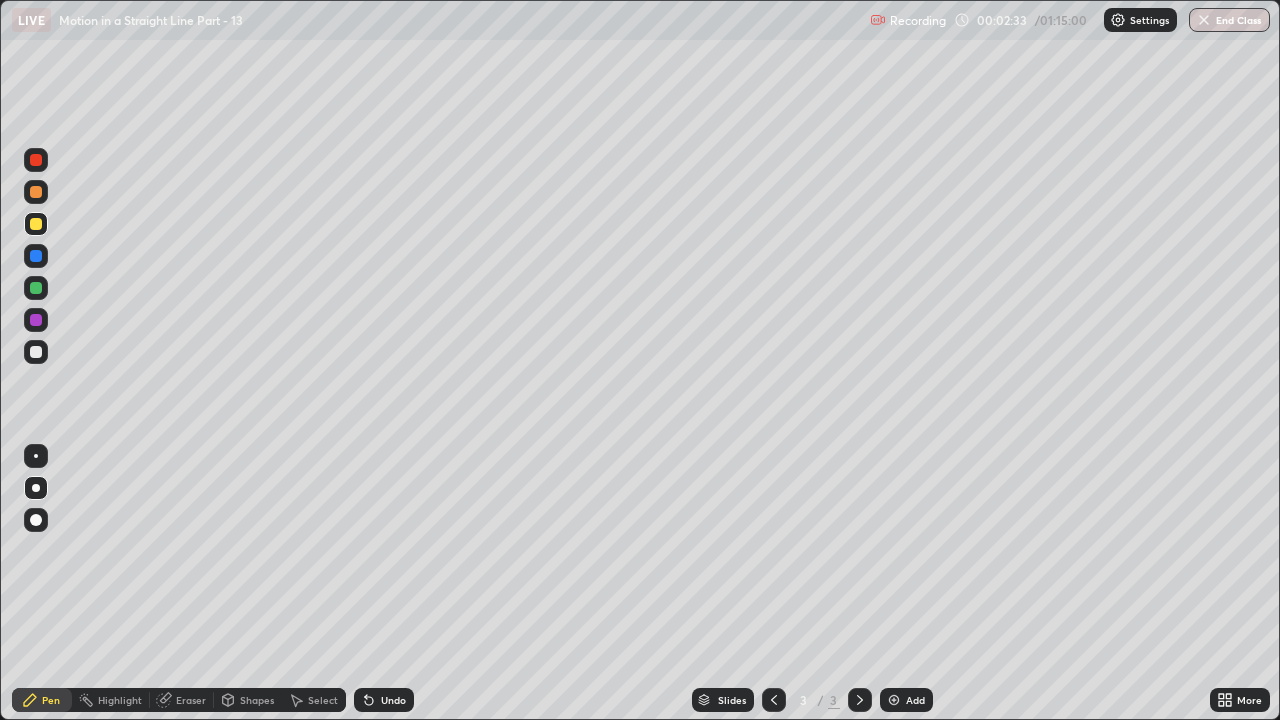 click on "Undo" at bounding box center [393, 700] 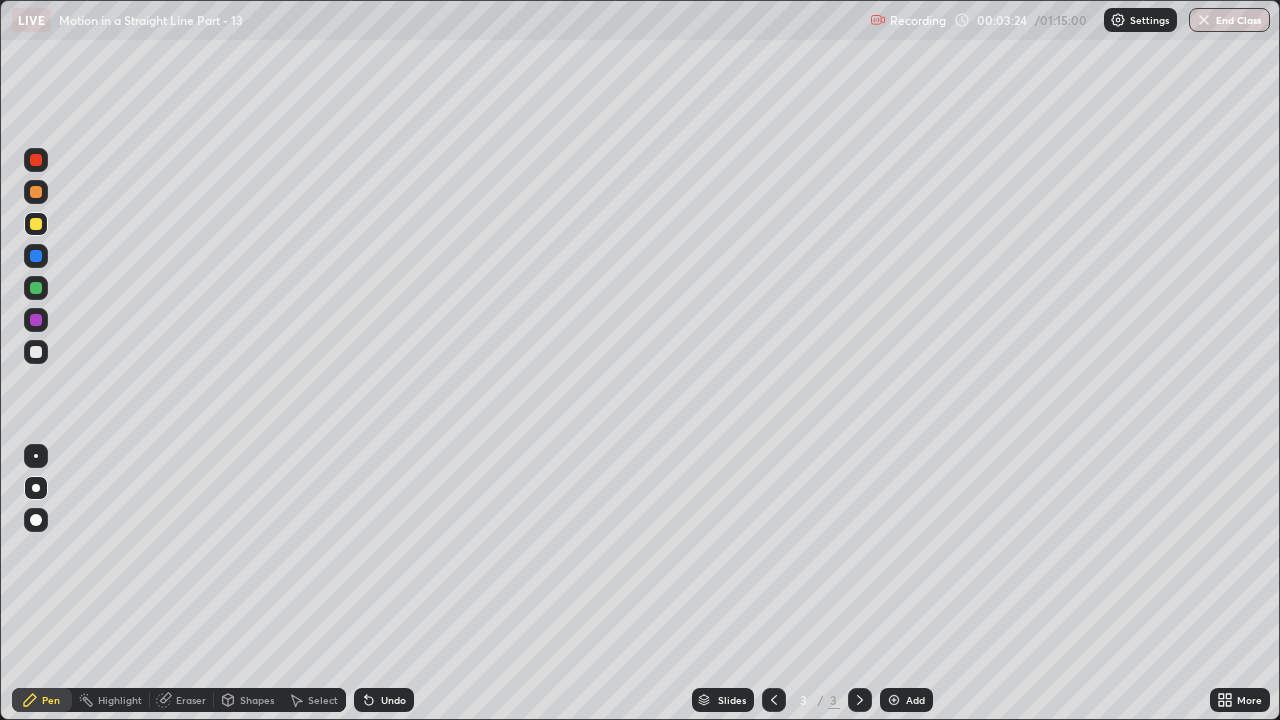 click at bounding box center [36, 288] 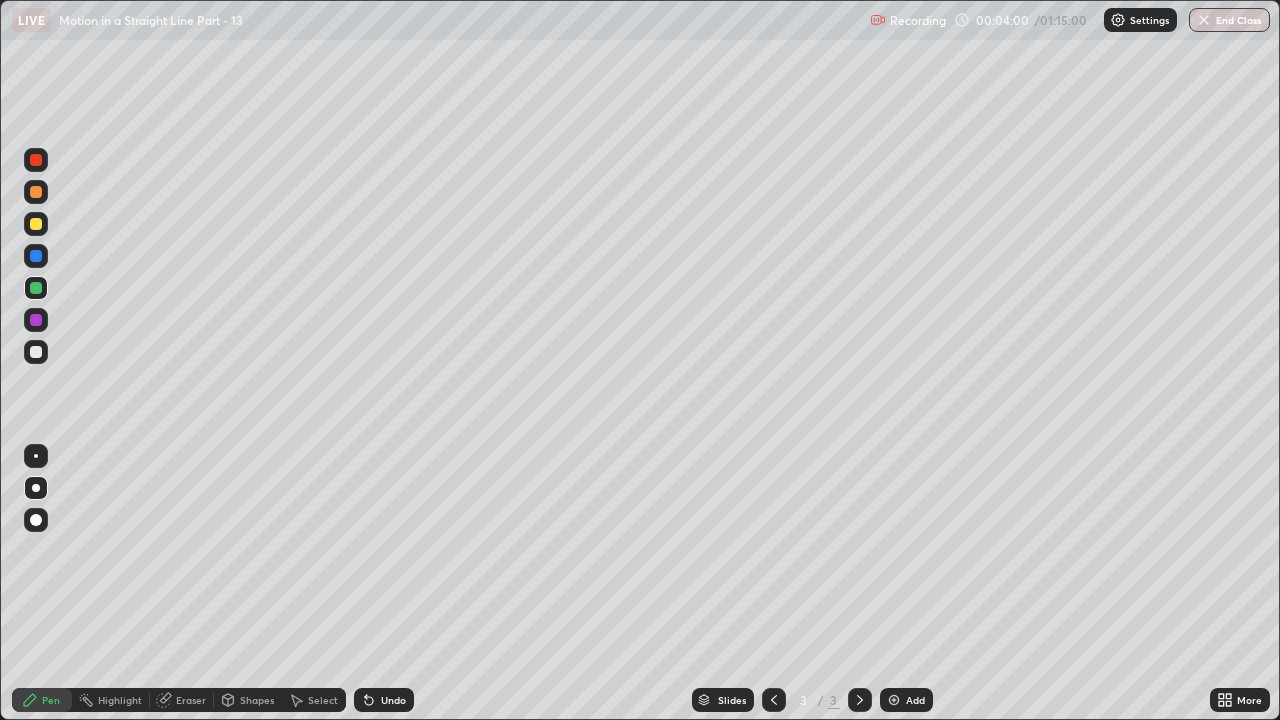 click on "Add" at bounding box center [915, 700] 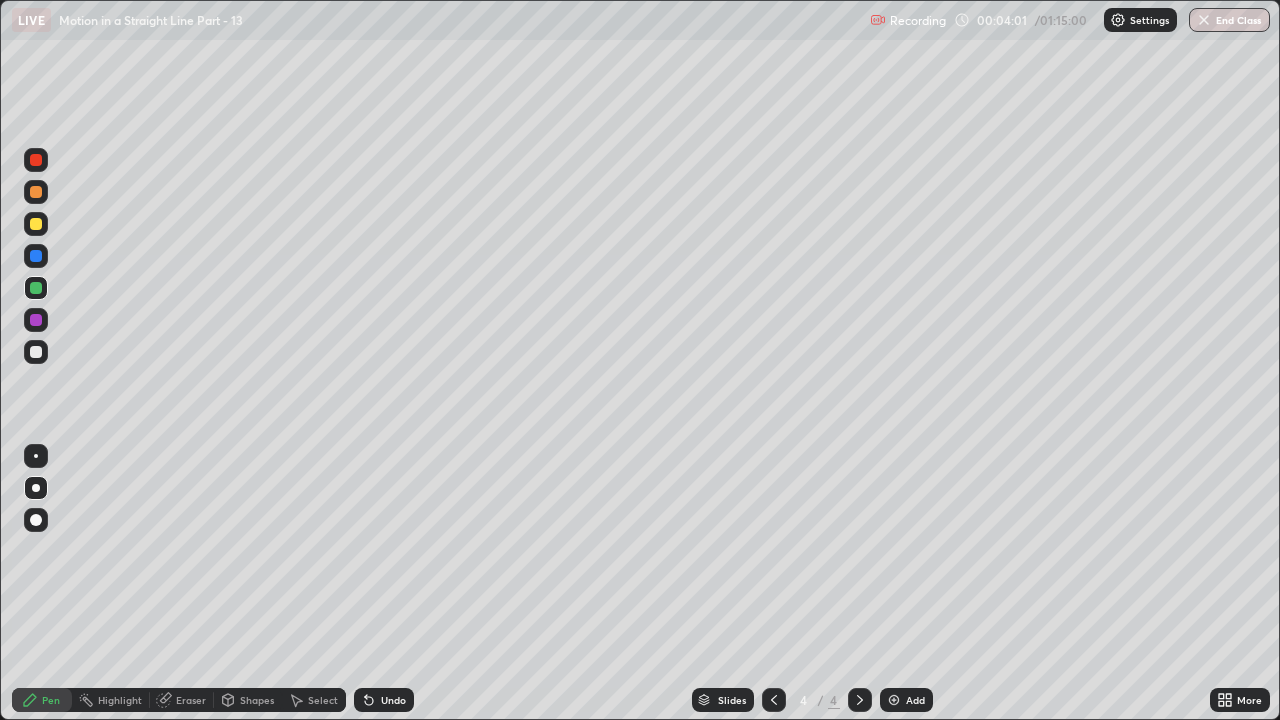 click at bounding box center (36, 224) 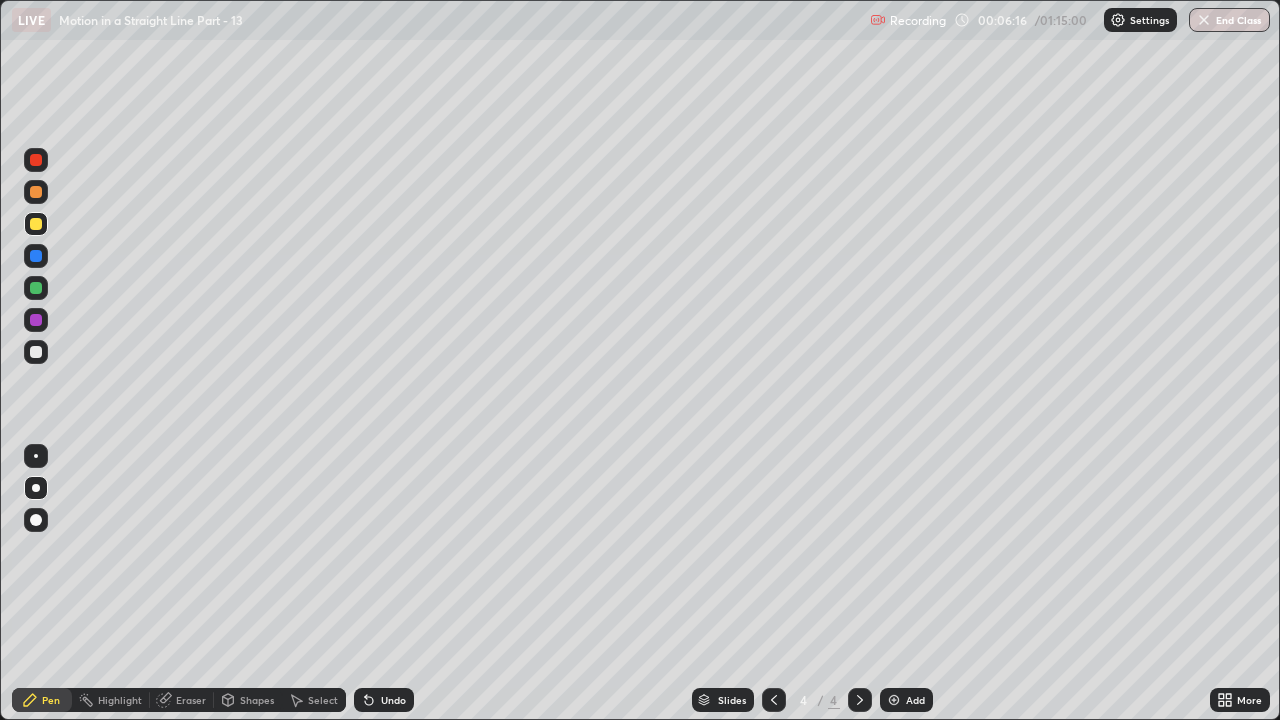 click 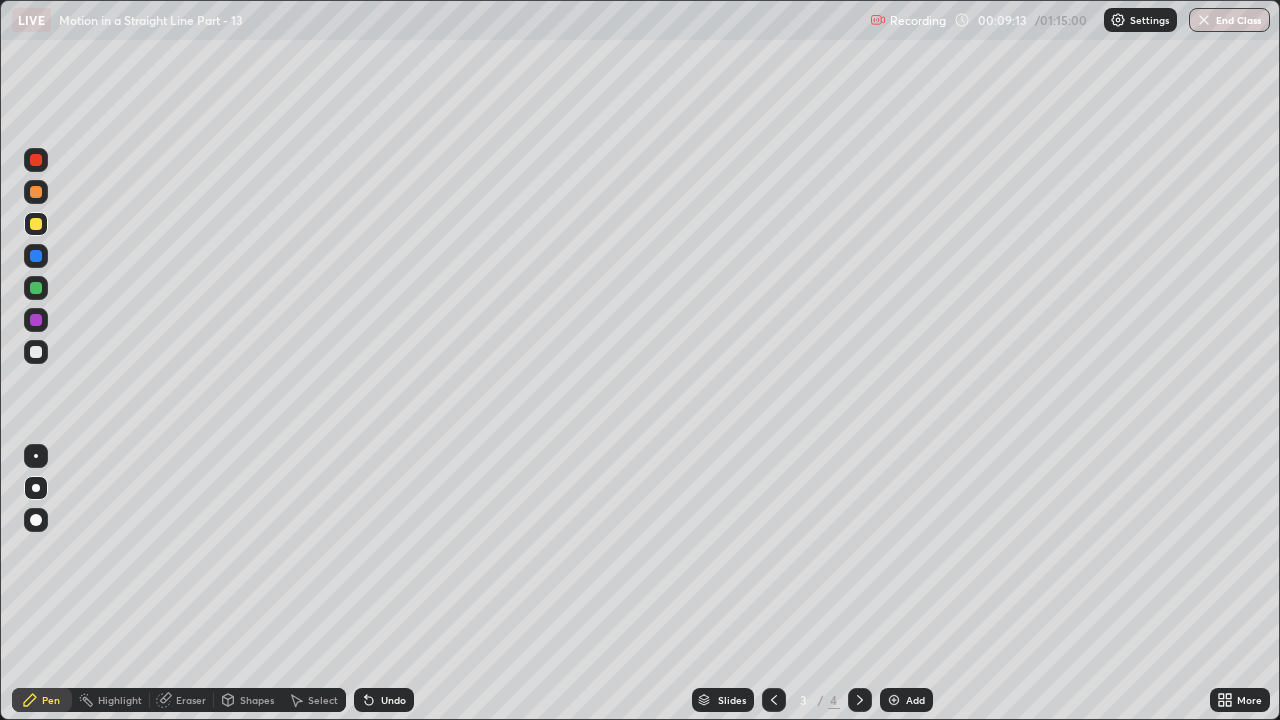 click 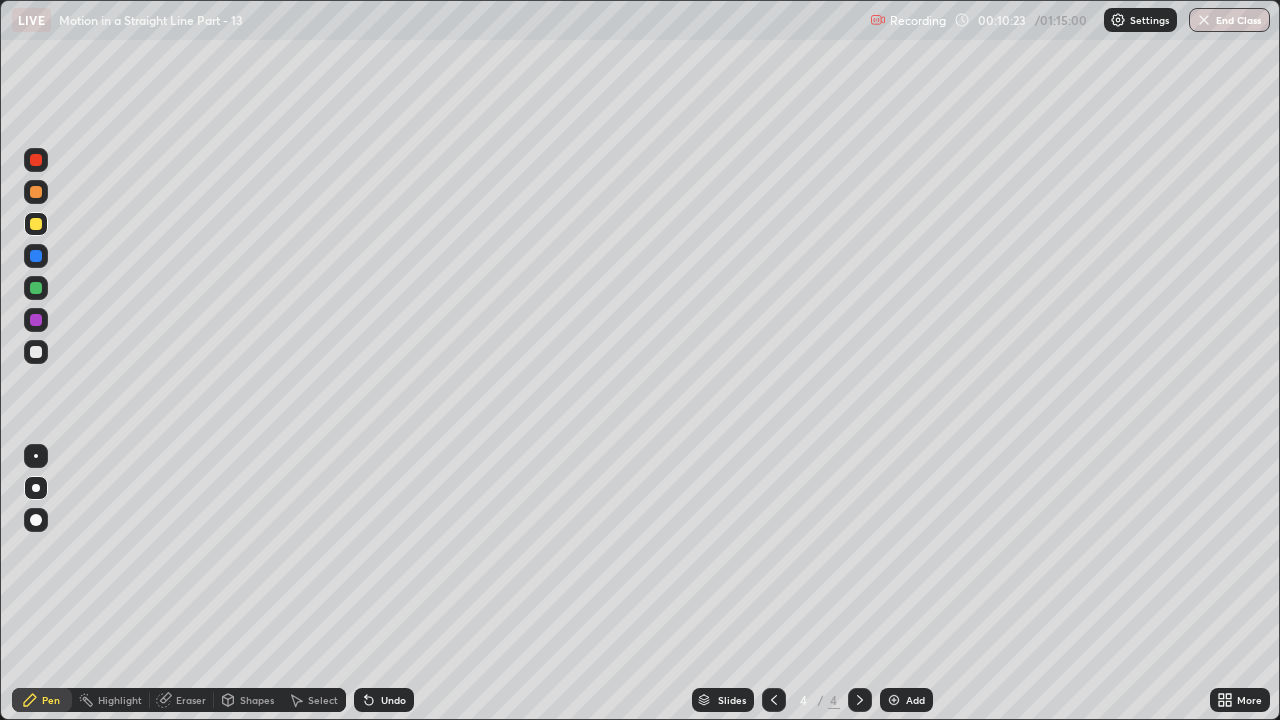 click at bounding box center (894, 700) 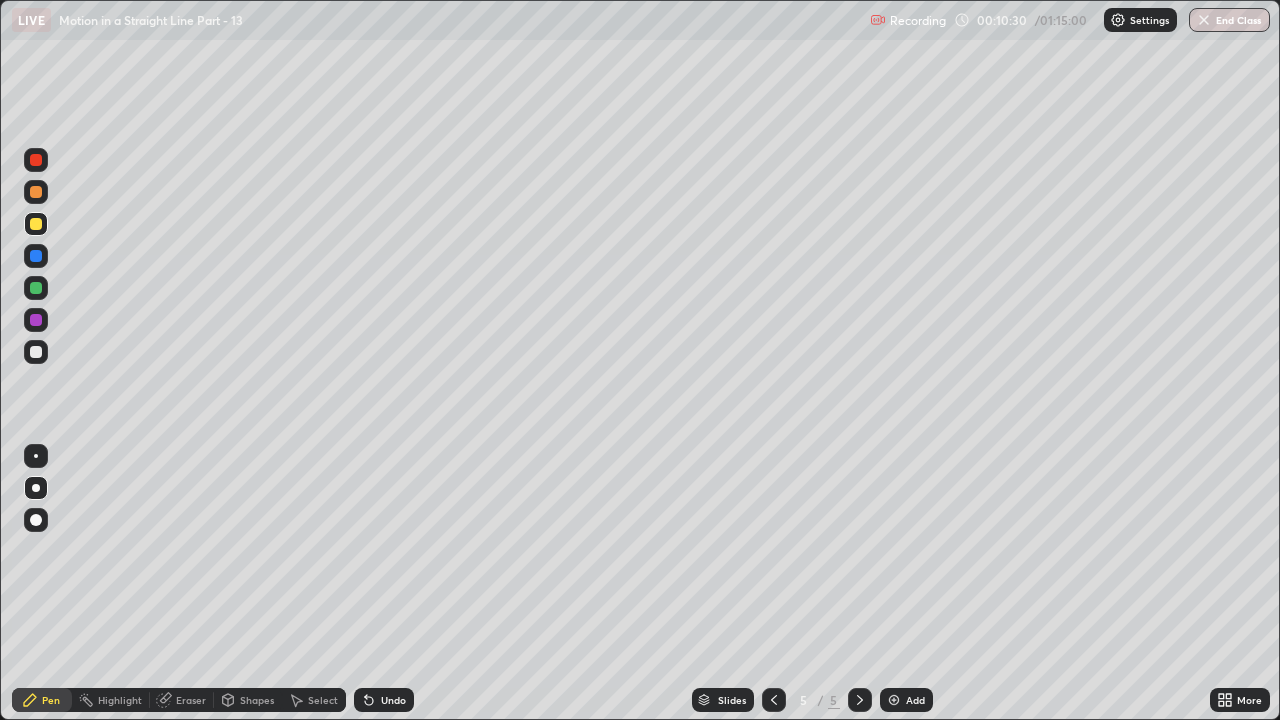 click at bounding box center [36, 224] 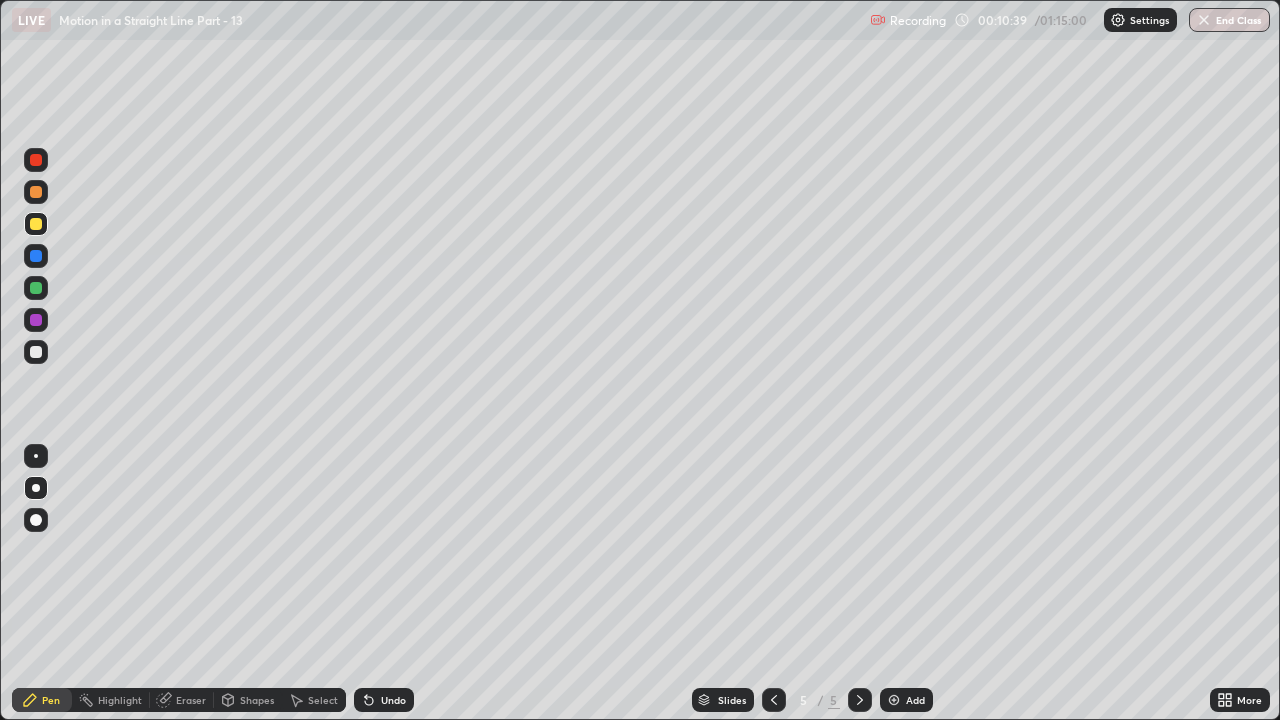 click at bounding box center (774, 700) 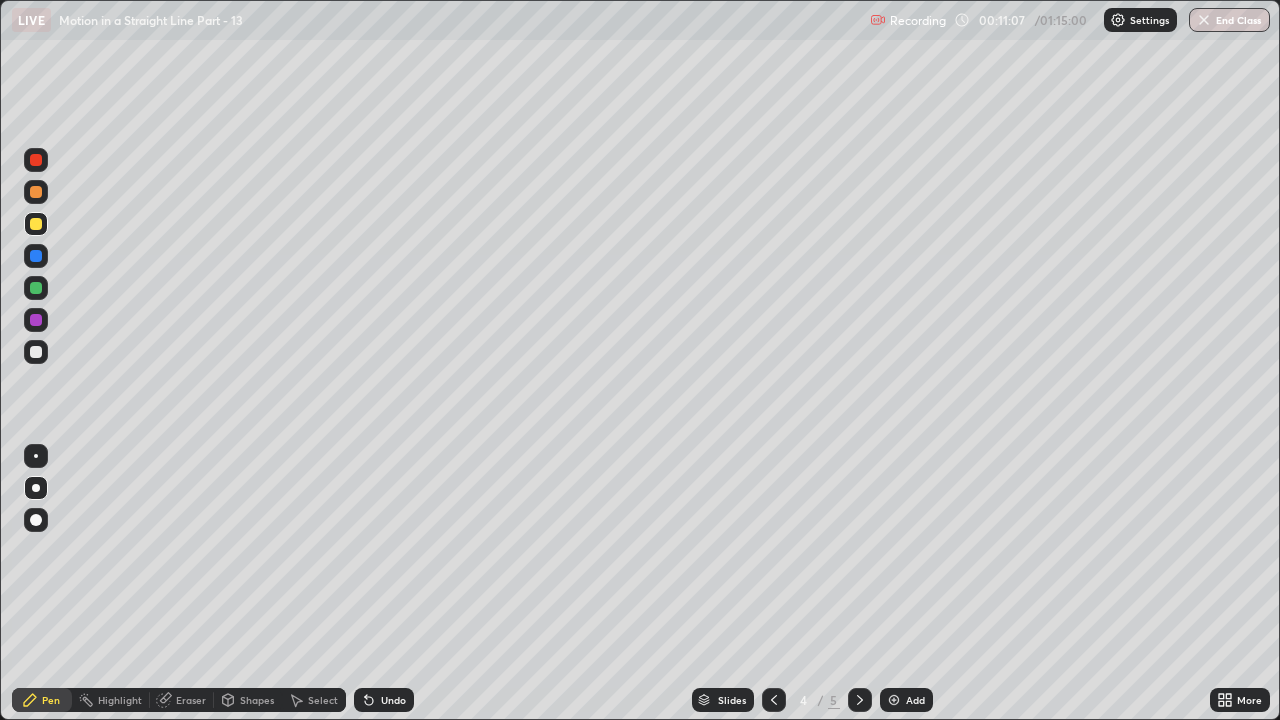 click 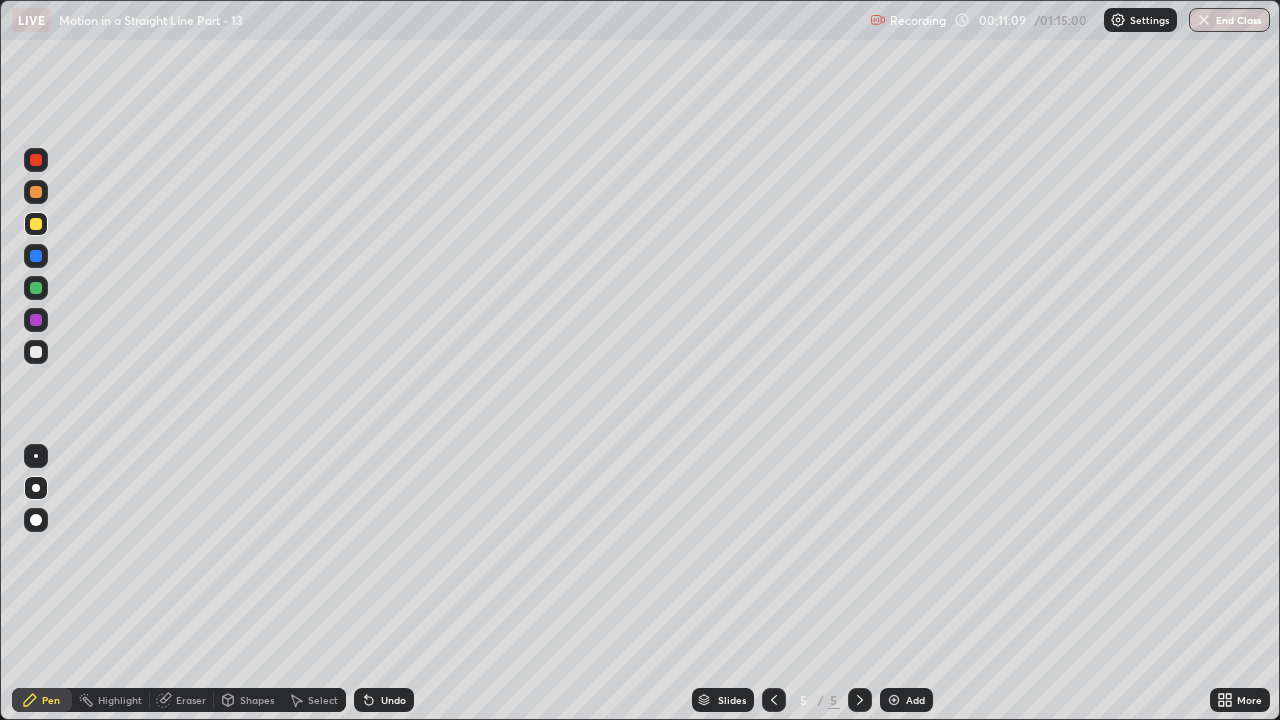 click on "Eraser" at bounding box center (191, 700) 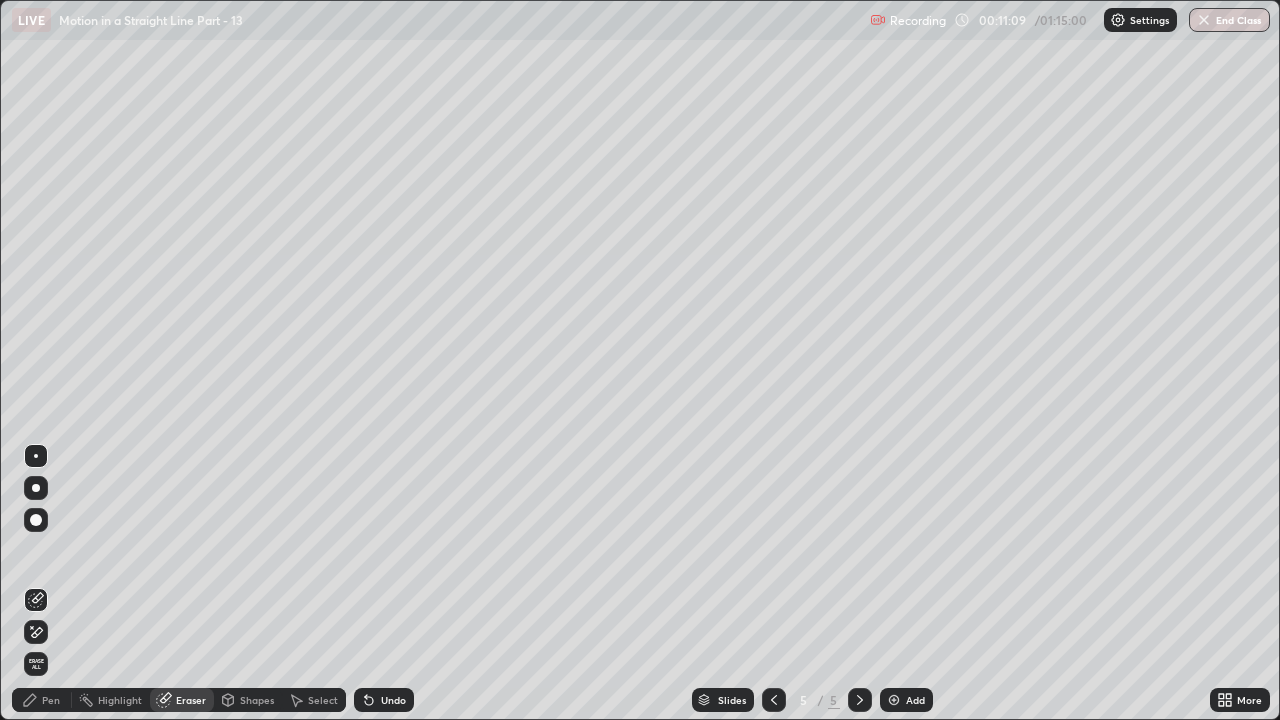 click on "Shapes" at bounding box center (257, 700) 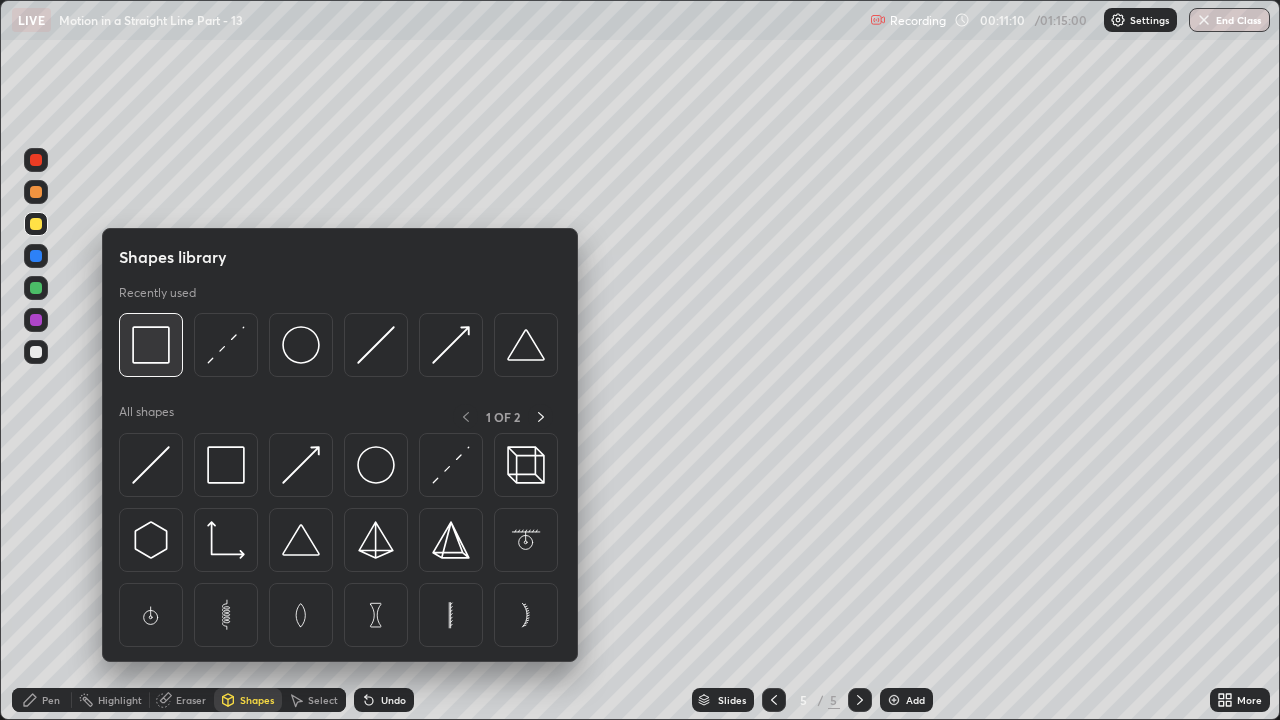 click at bounding box center (151, 345) 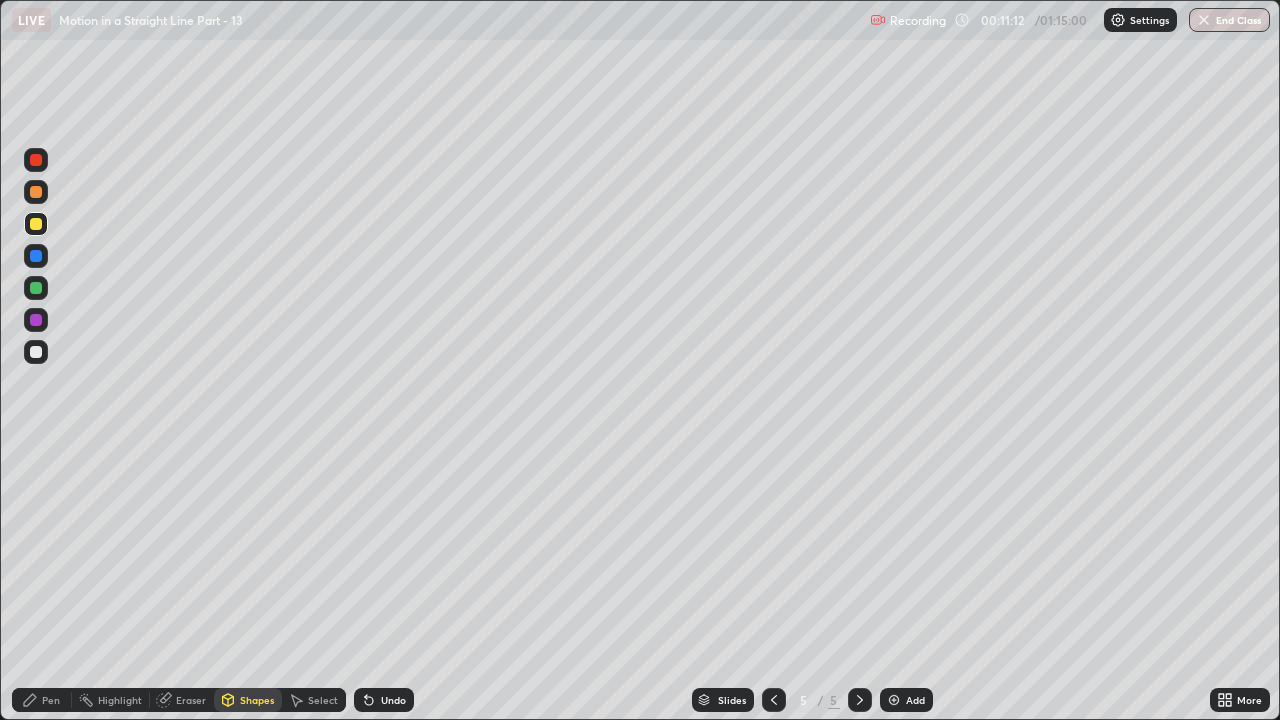 click on "Undo" at bounding box center [393, 700] 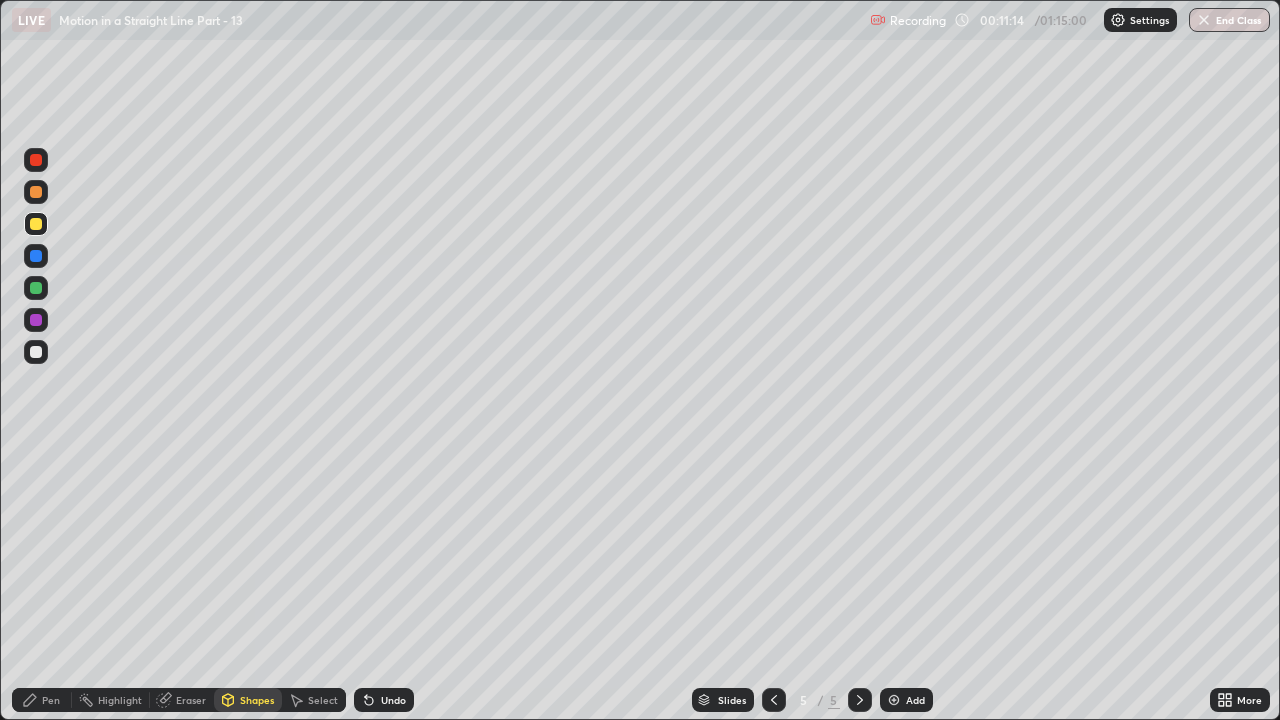 click 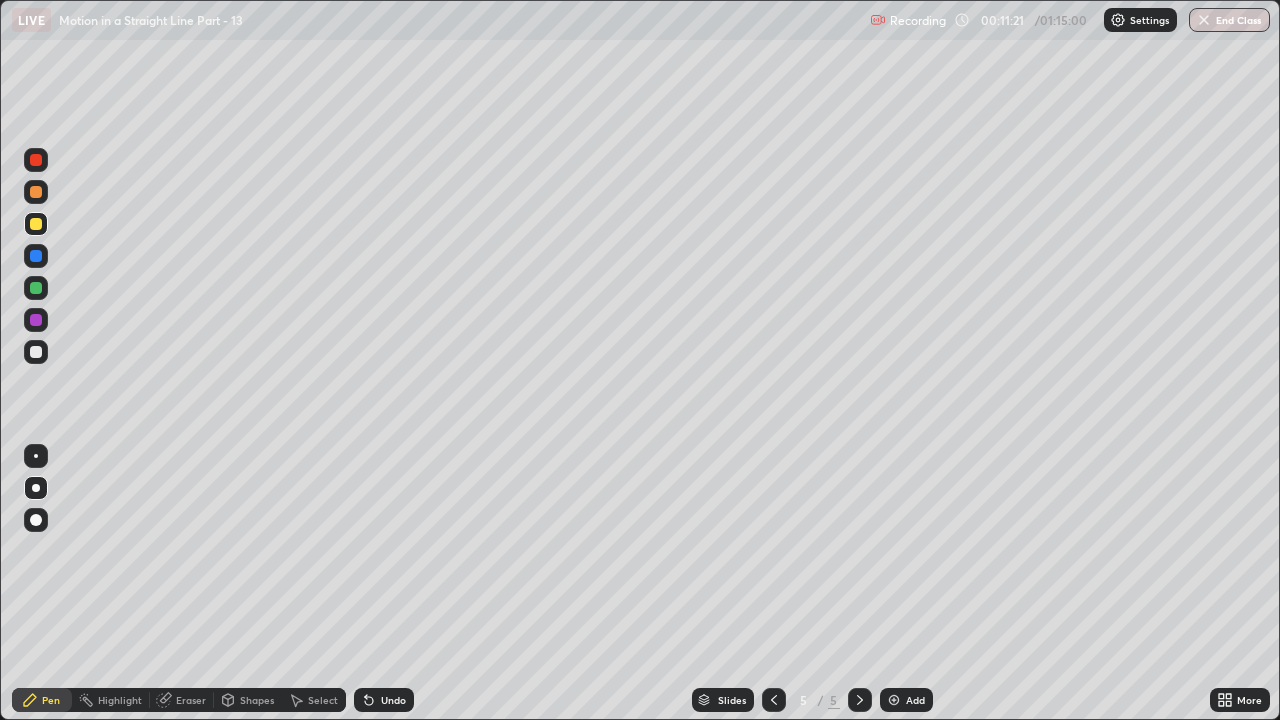 click at bounding box center [36, 352] 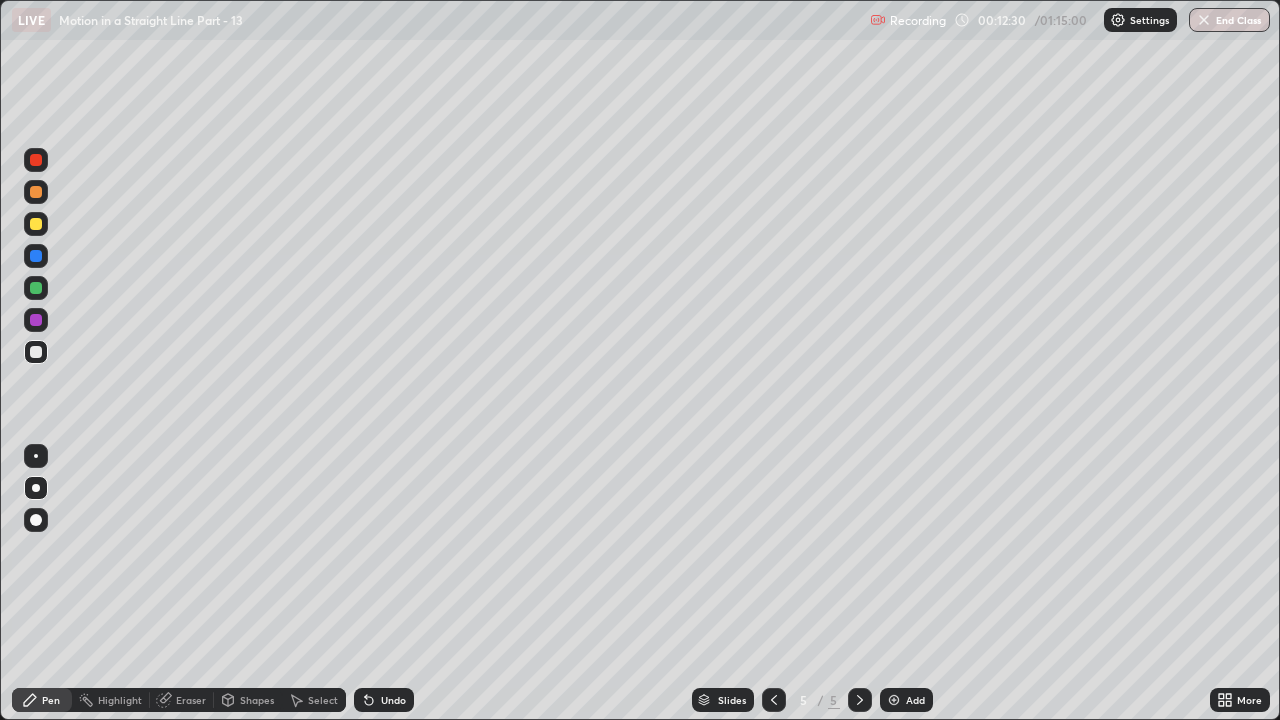 click at bounding box center [36, 288] 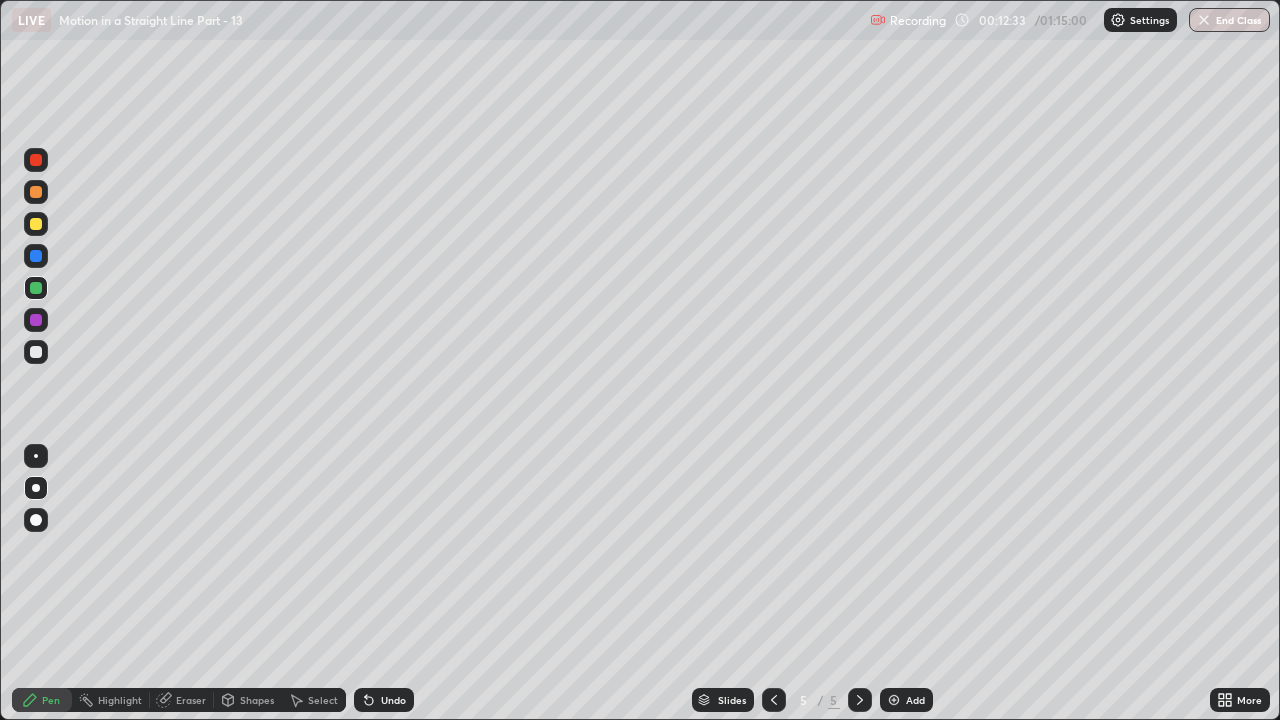 click on "Eraser" at bounding box center (191, 700) 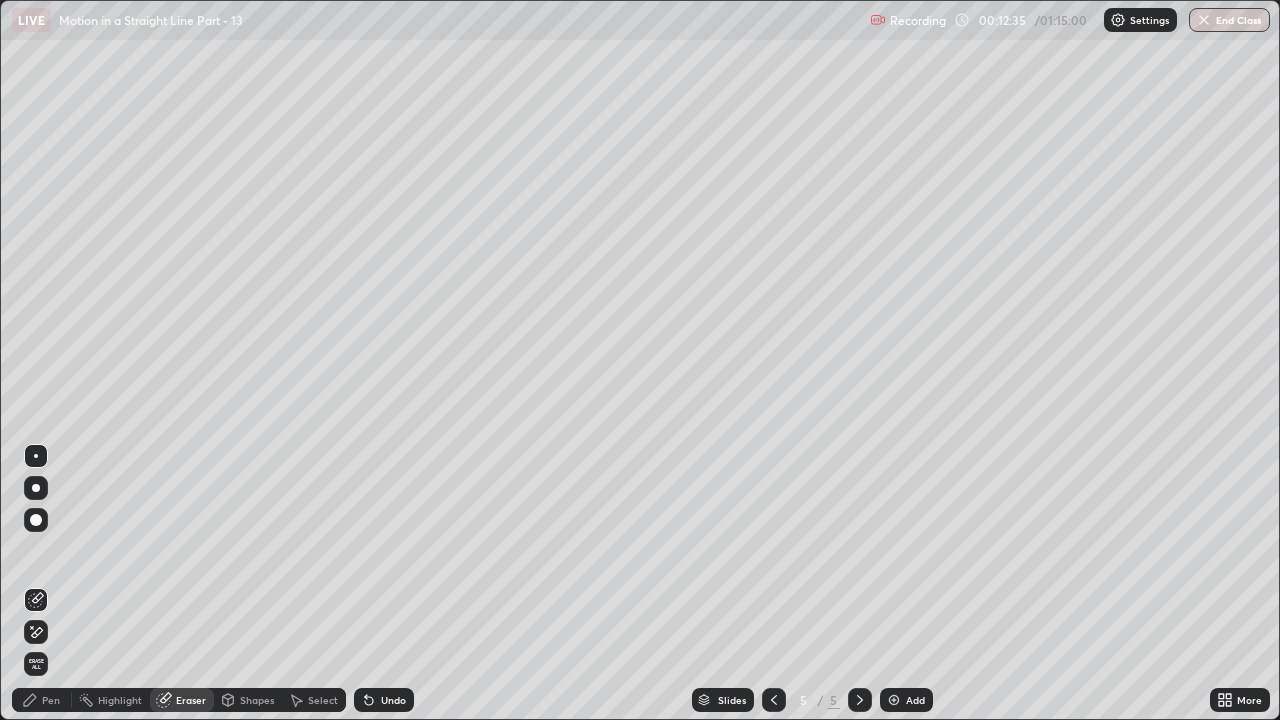 click 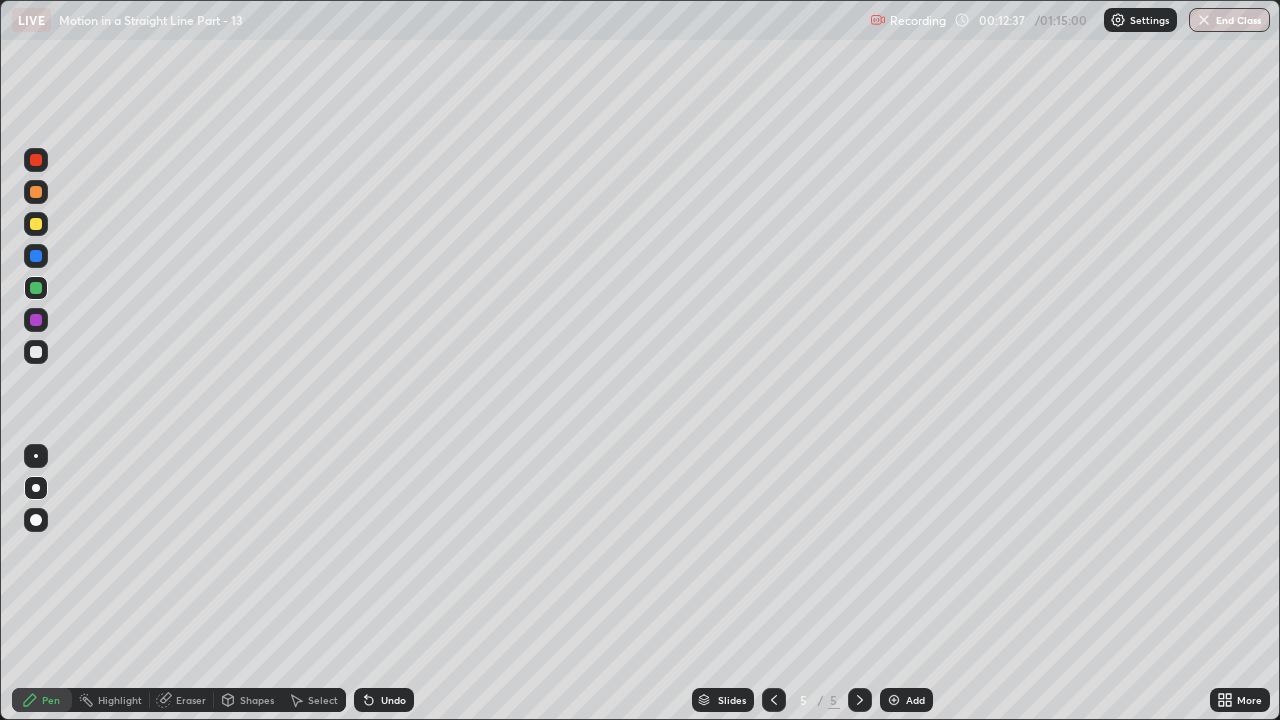 click at bounding box center (36, 352) 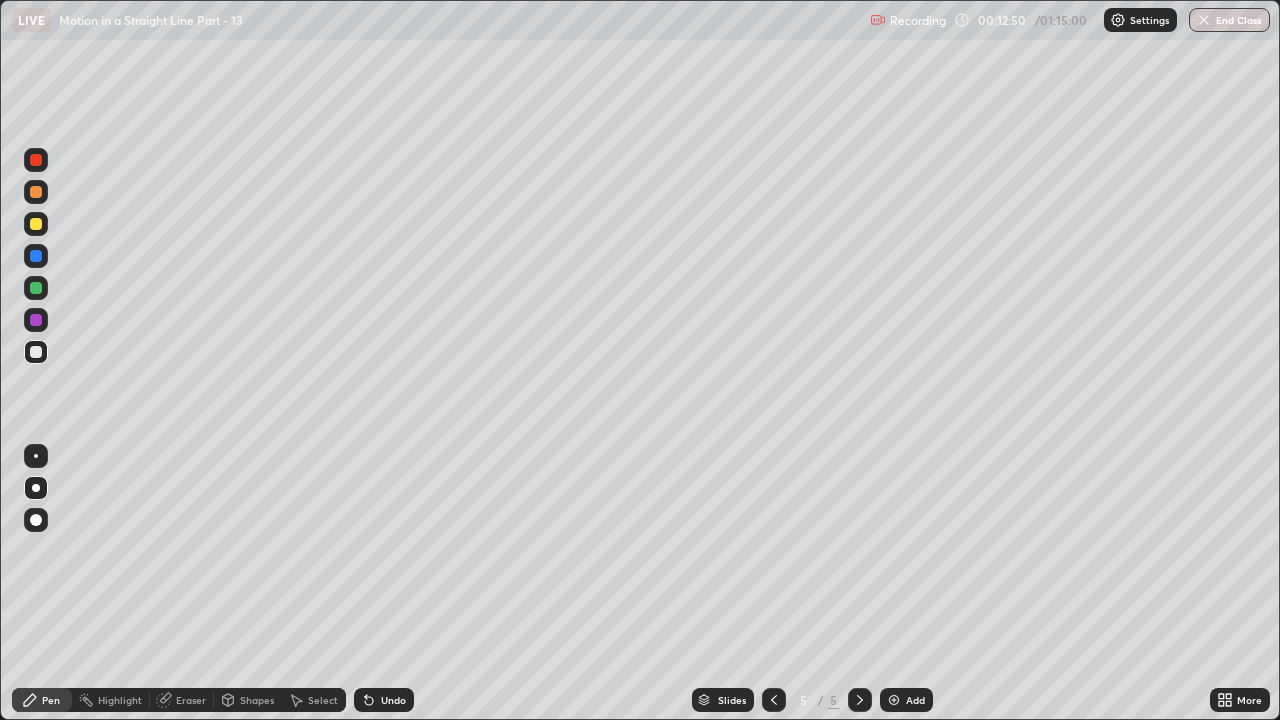 click at bounding box center (36, 288) 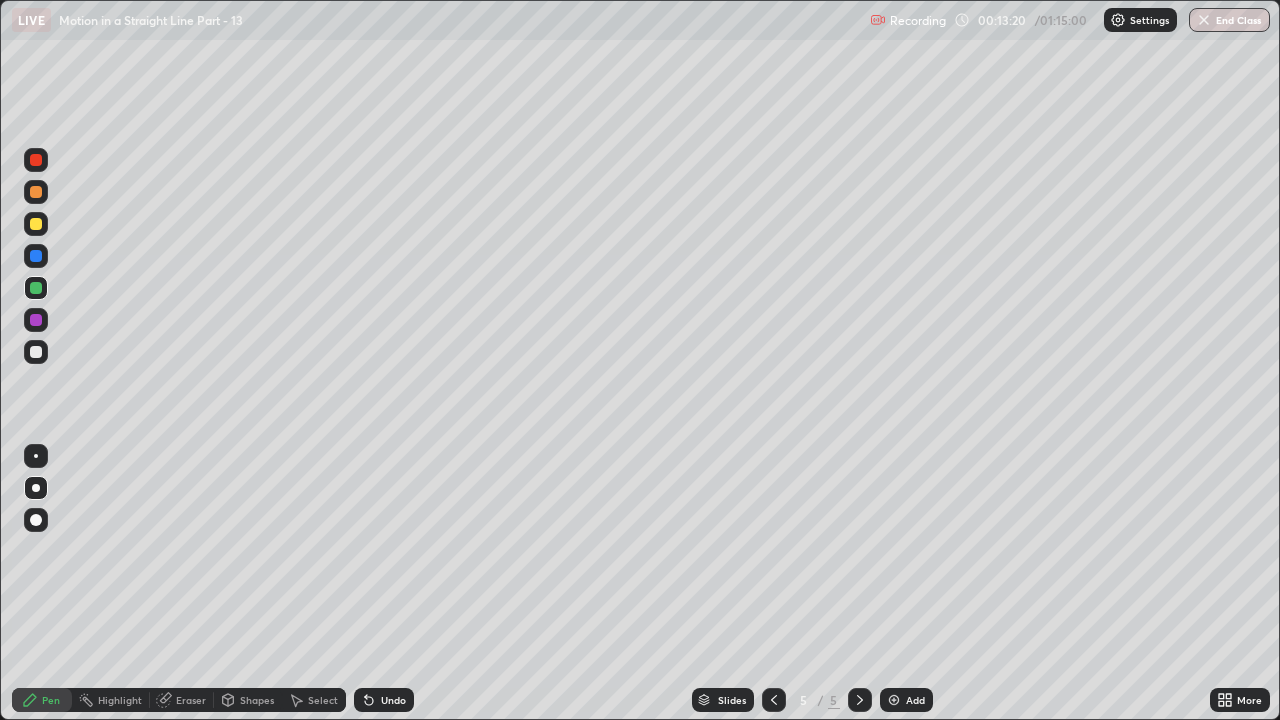click on "Undo" at bounding box center [393, 700] 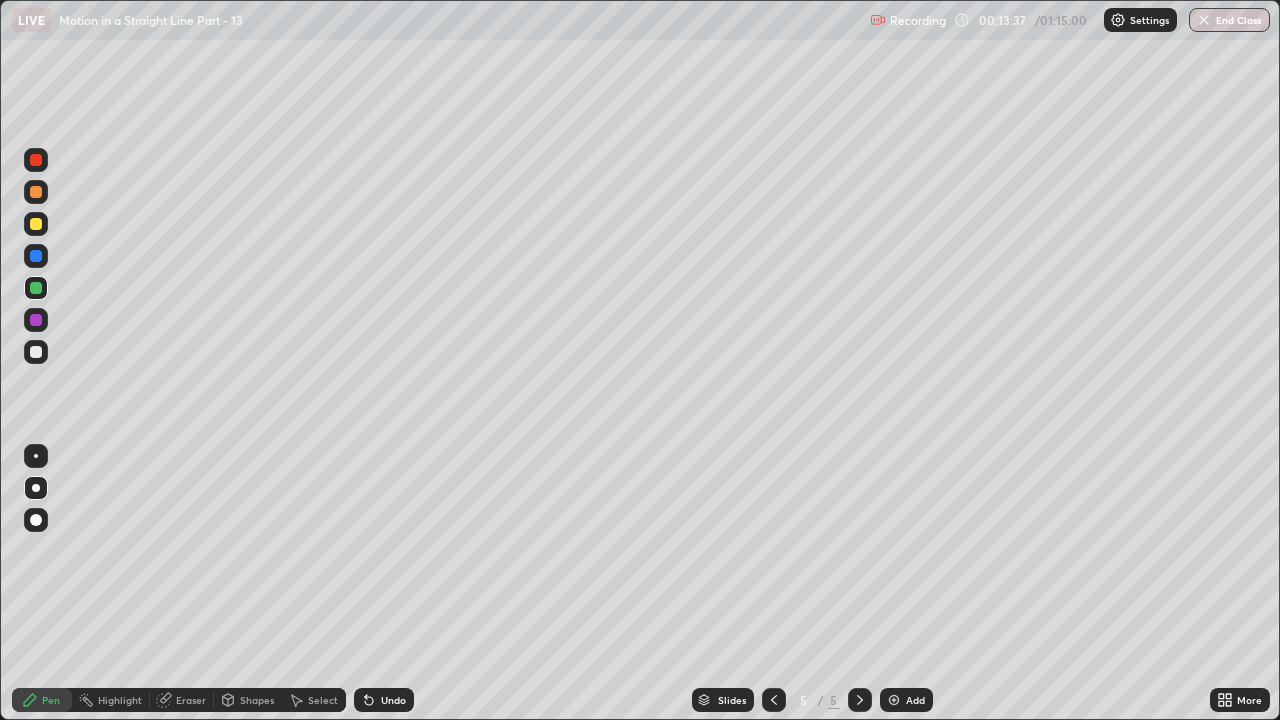 click at bounding box center [36, 224] 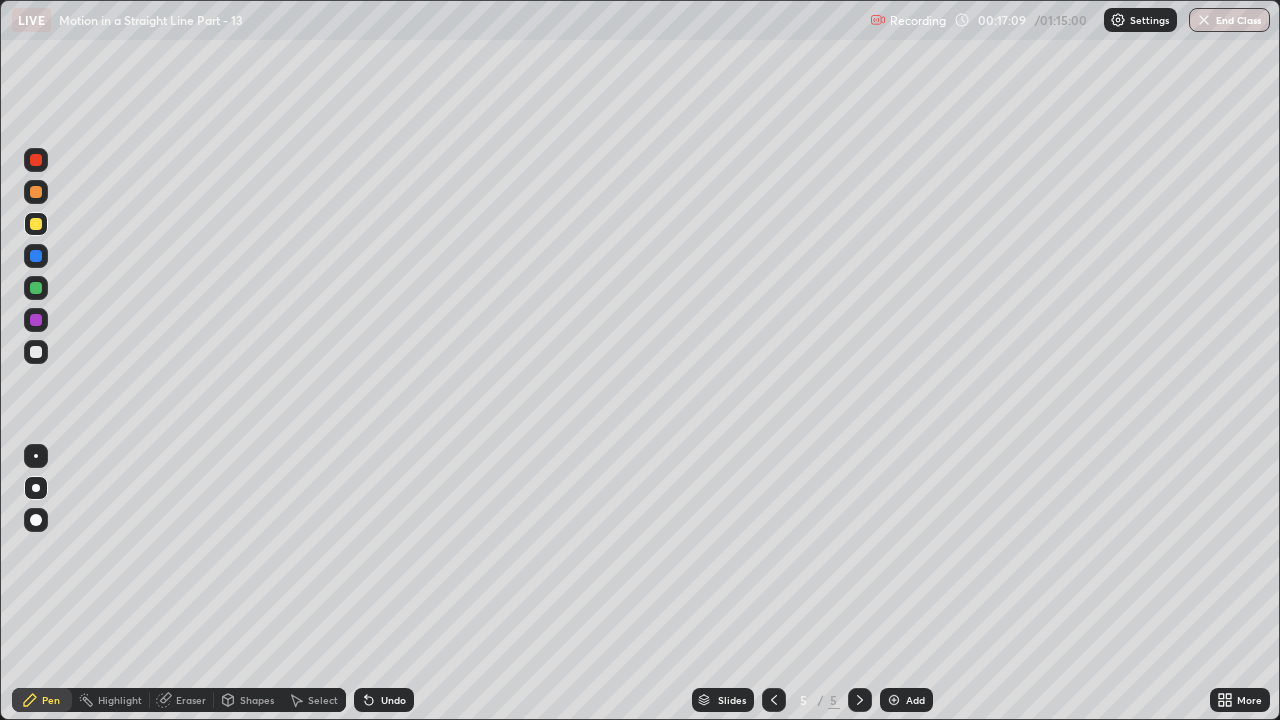 click on "Add" at bounding box center (915, 700) 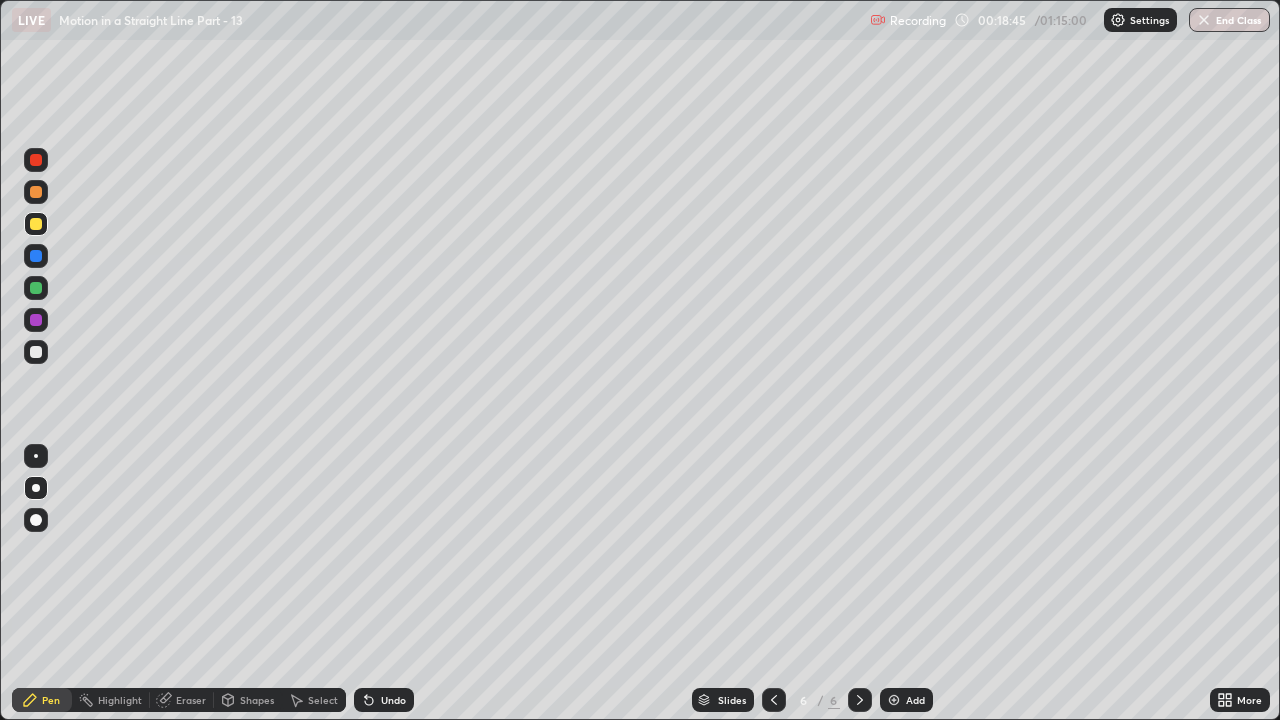 click on "Undo" at bounding box center [393, 700] 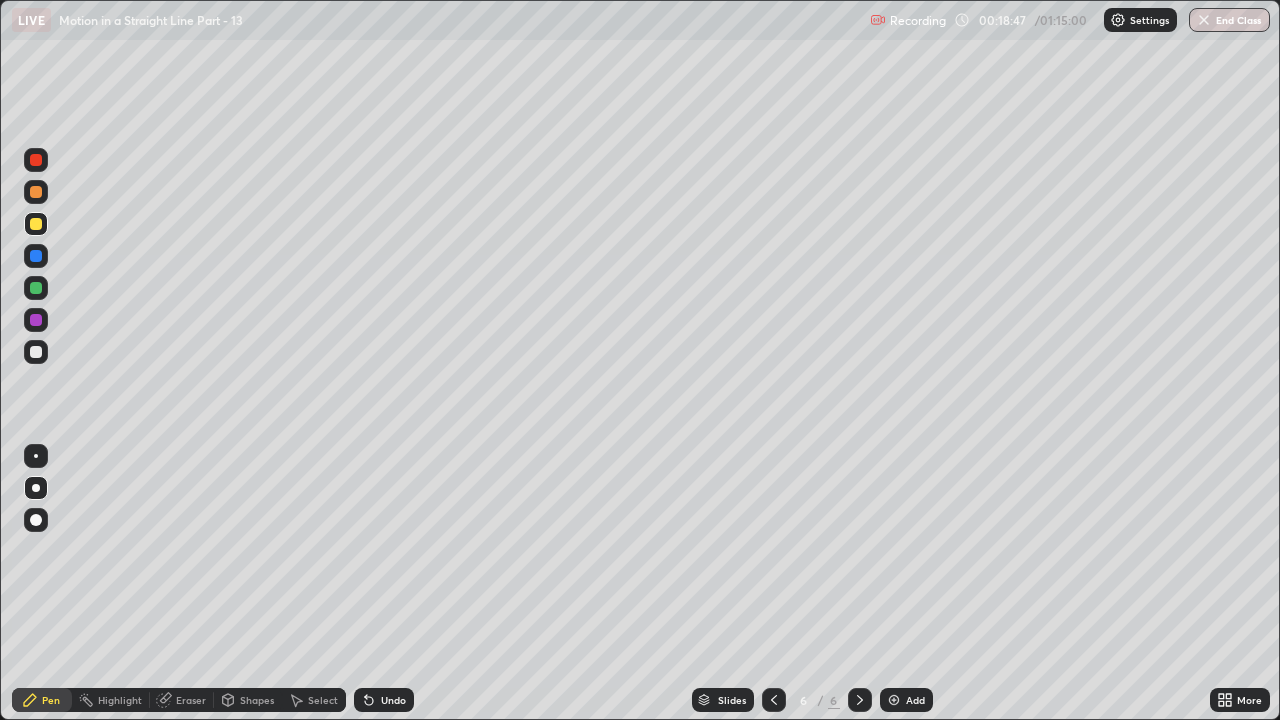 click on "Undo" at bounding box center (393, 700) 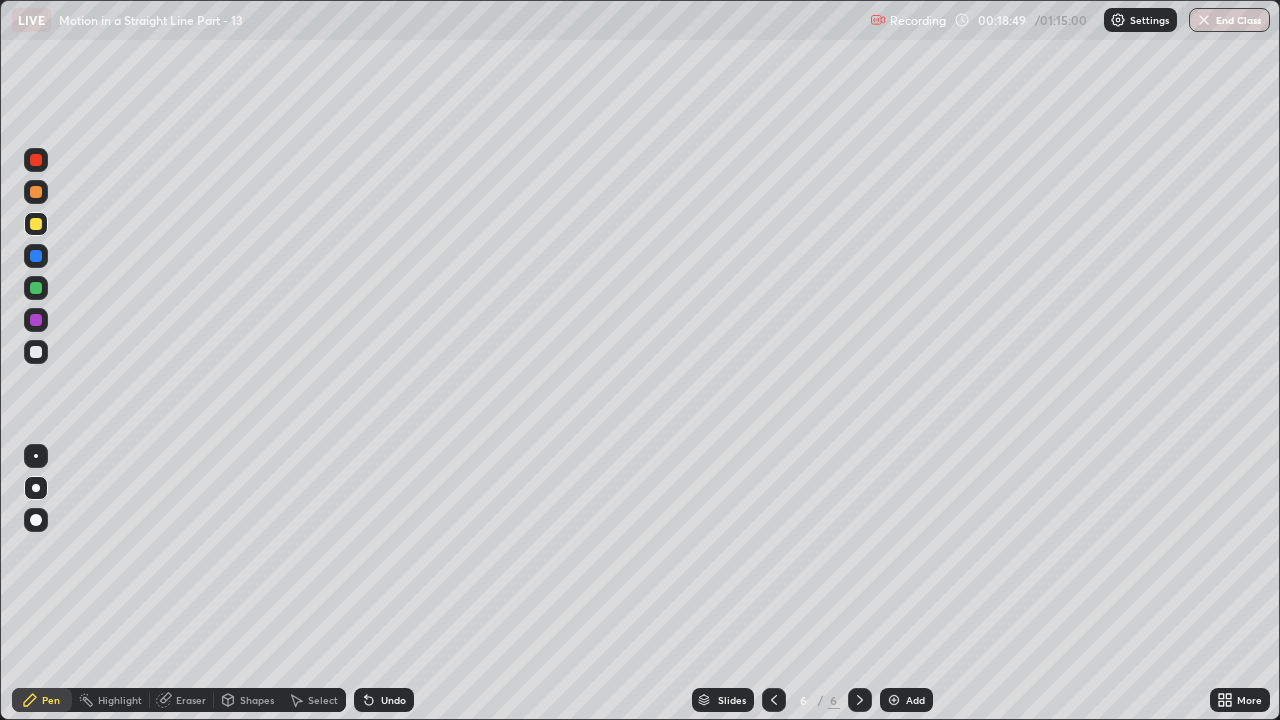 click on "Undo" at bounding box center [393, 700] 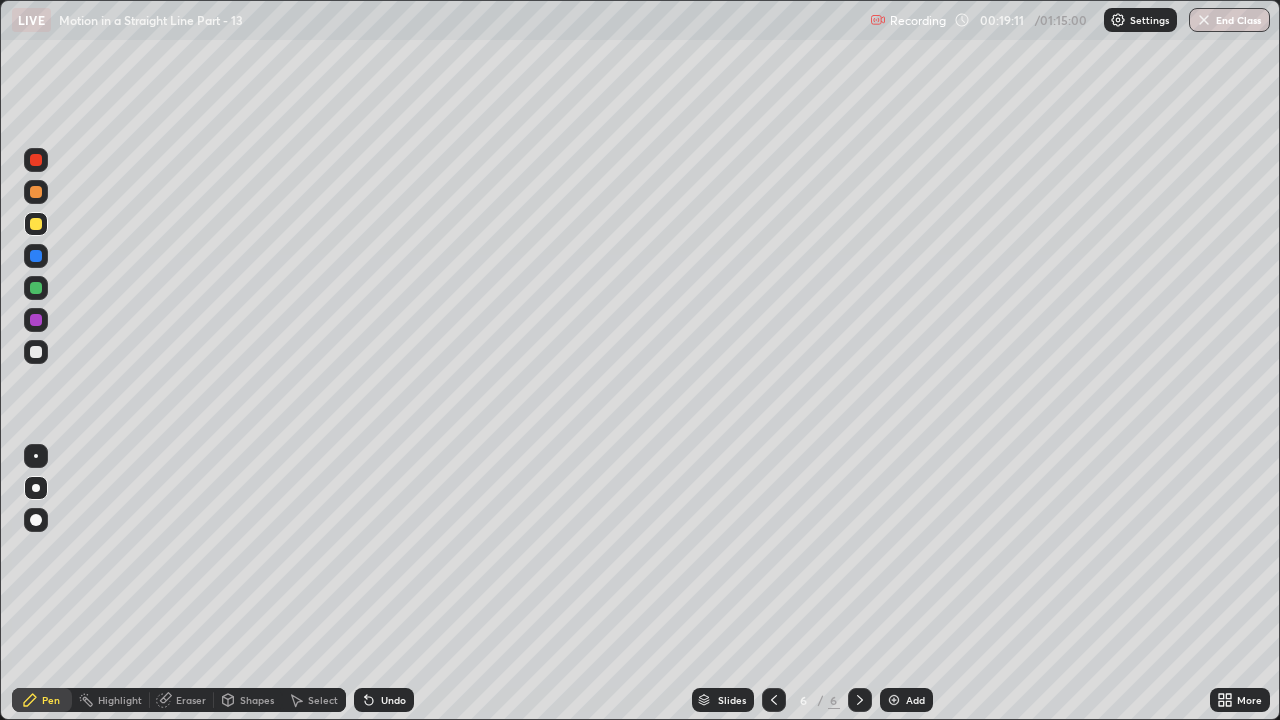 click 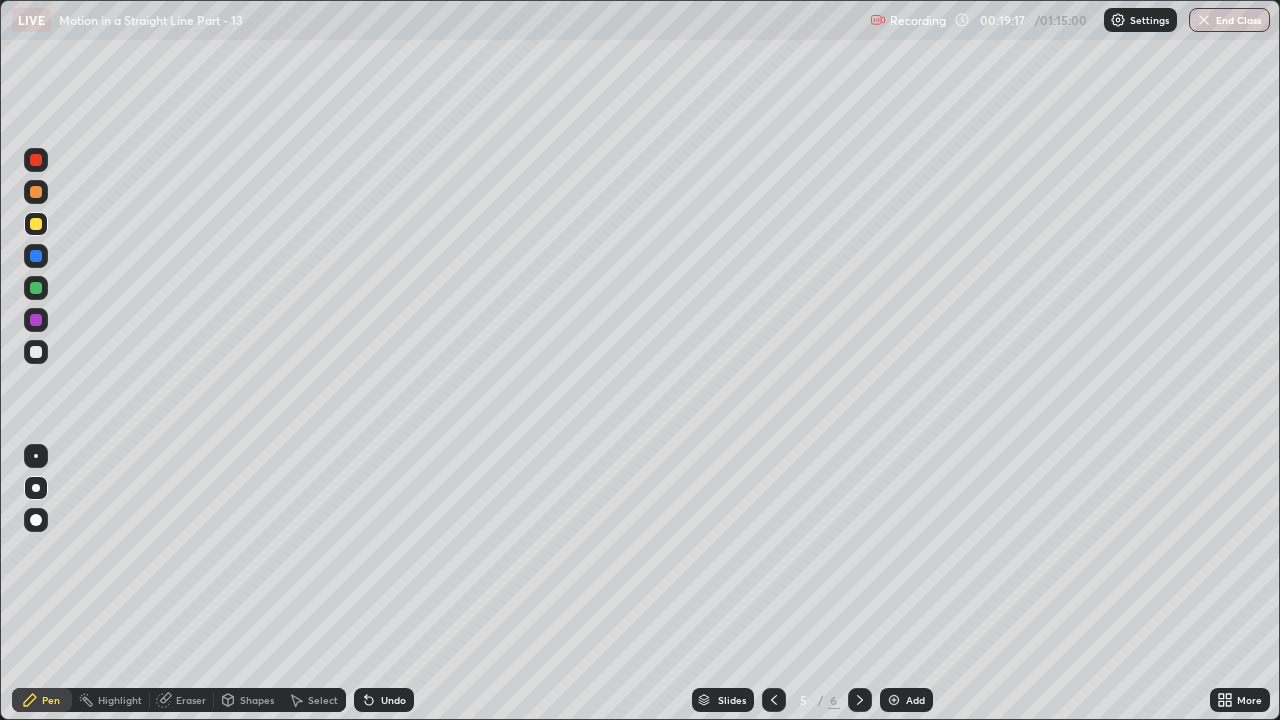 click 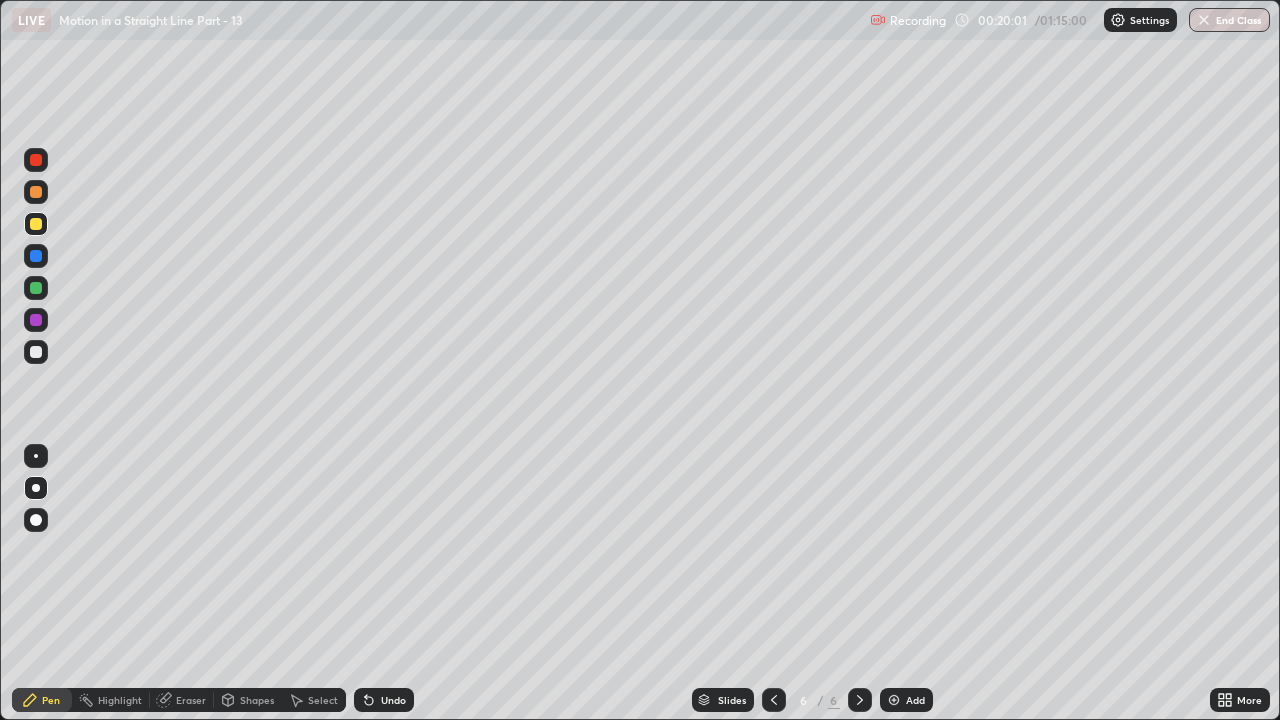 click at bounding box center (774, 700) 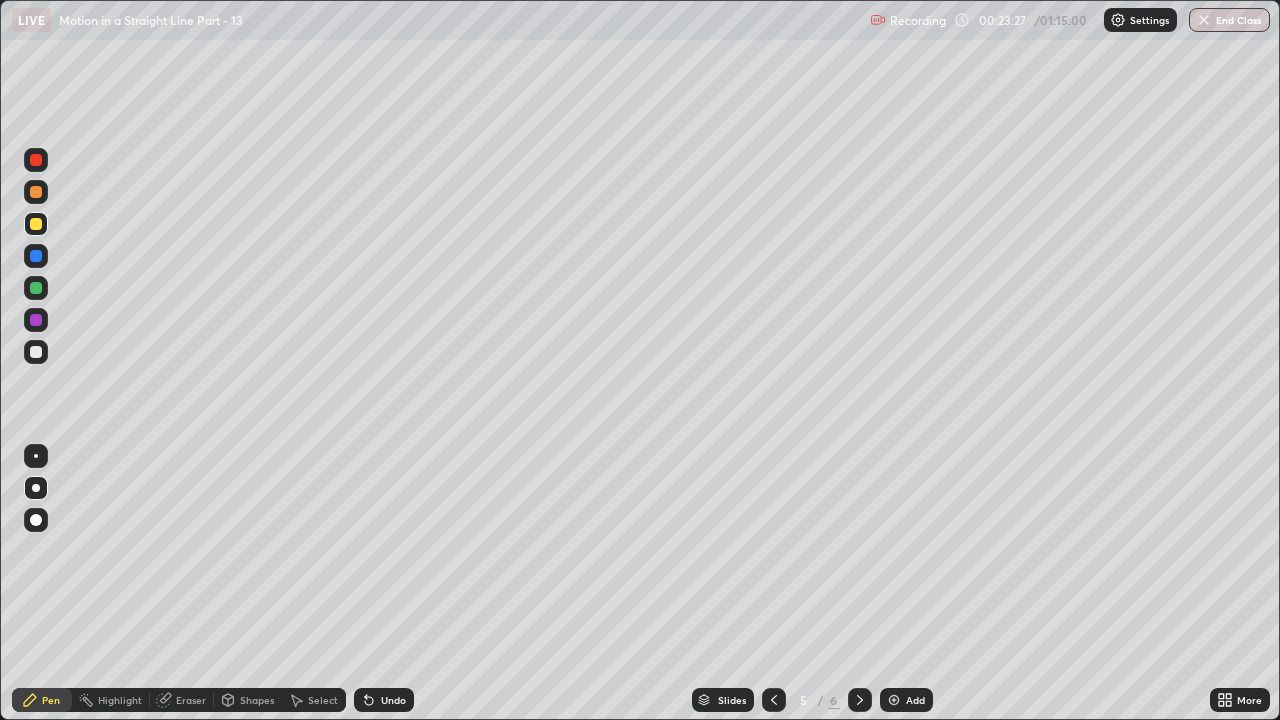 click 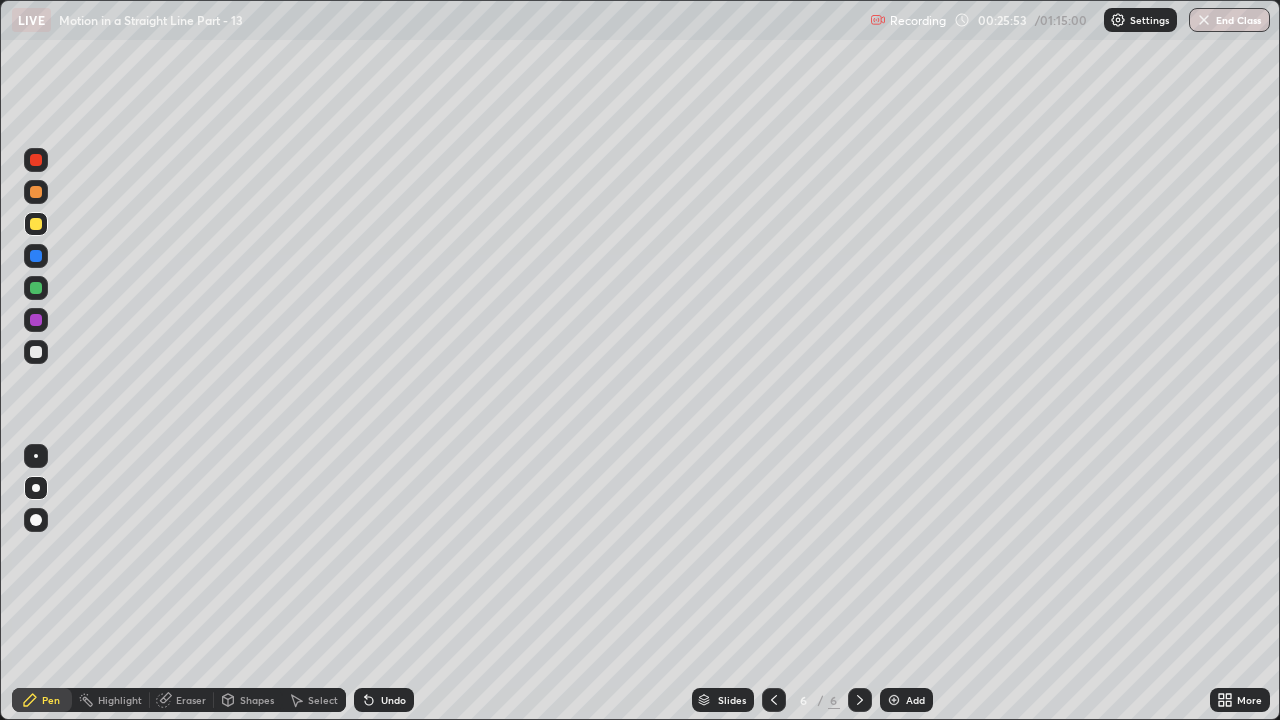 click on "Add" at bounding box center (915, 700) 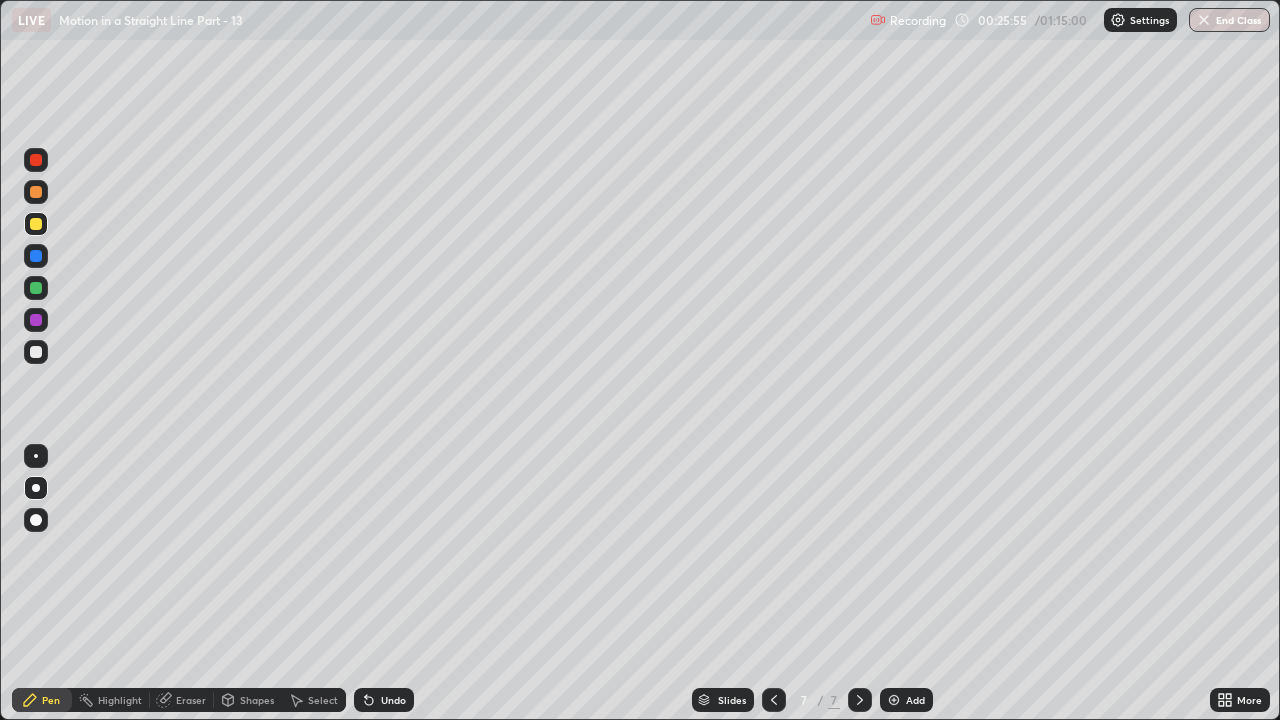 click on "Shapes" at bounding box center (248, 700) 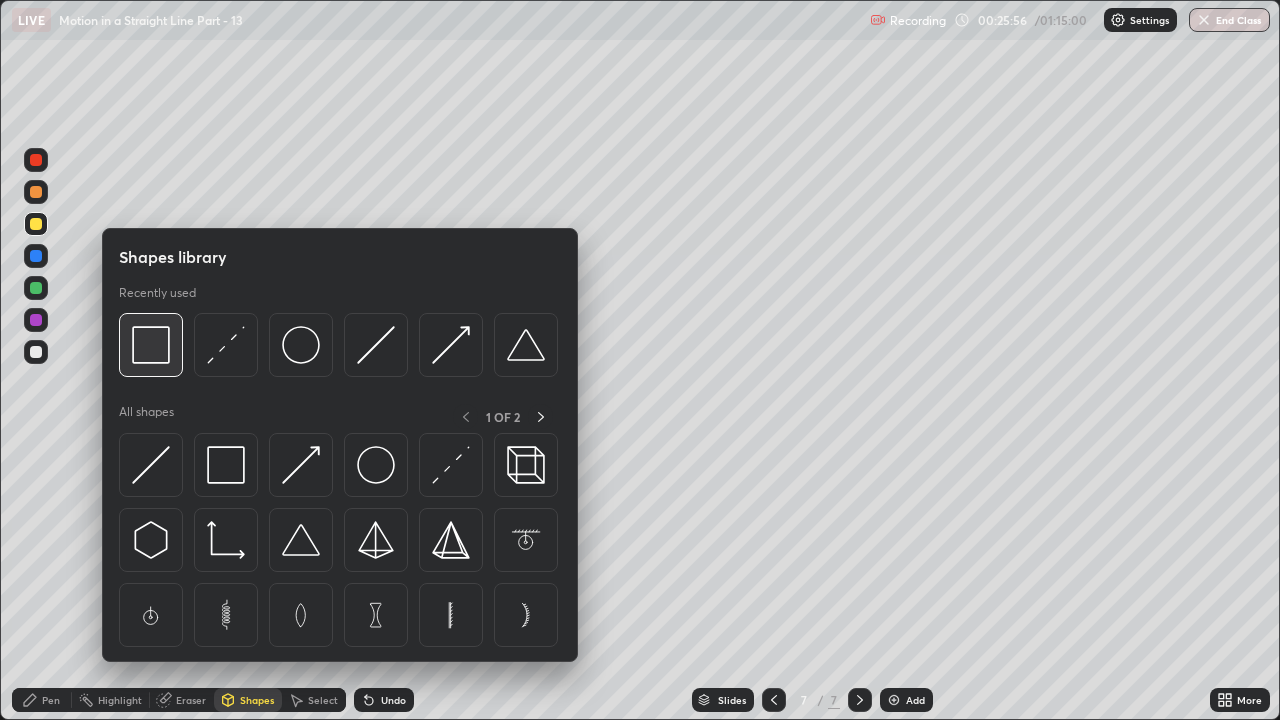 click at bounding box center (151, 345) 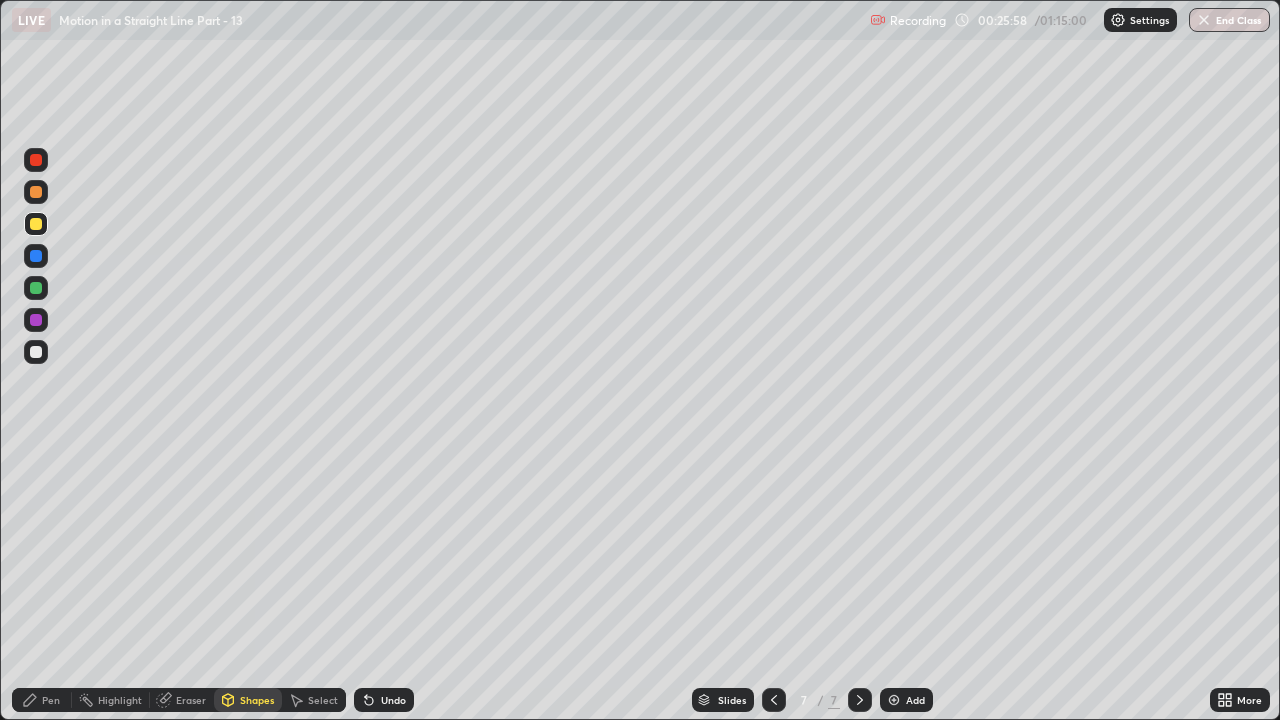 click on "Undo" at bounding box center (384, 700) 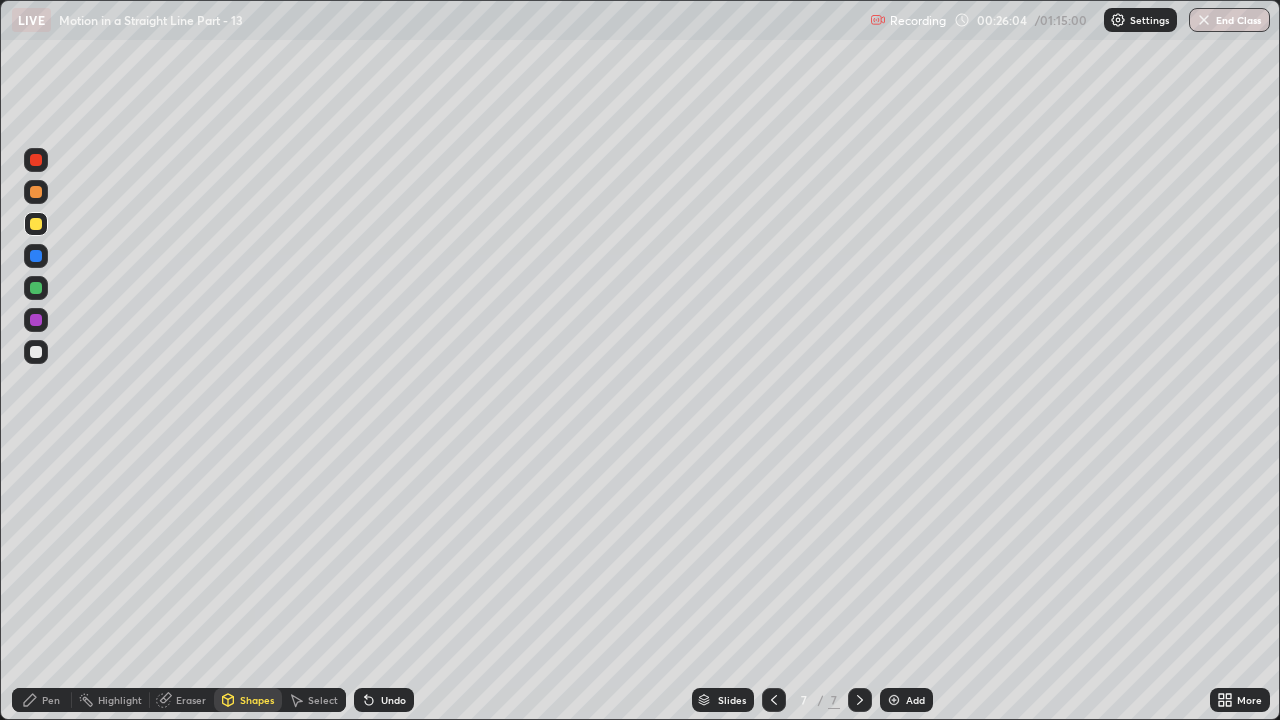 click on "Pen" at bounding box center [42, 700] 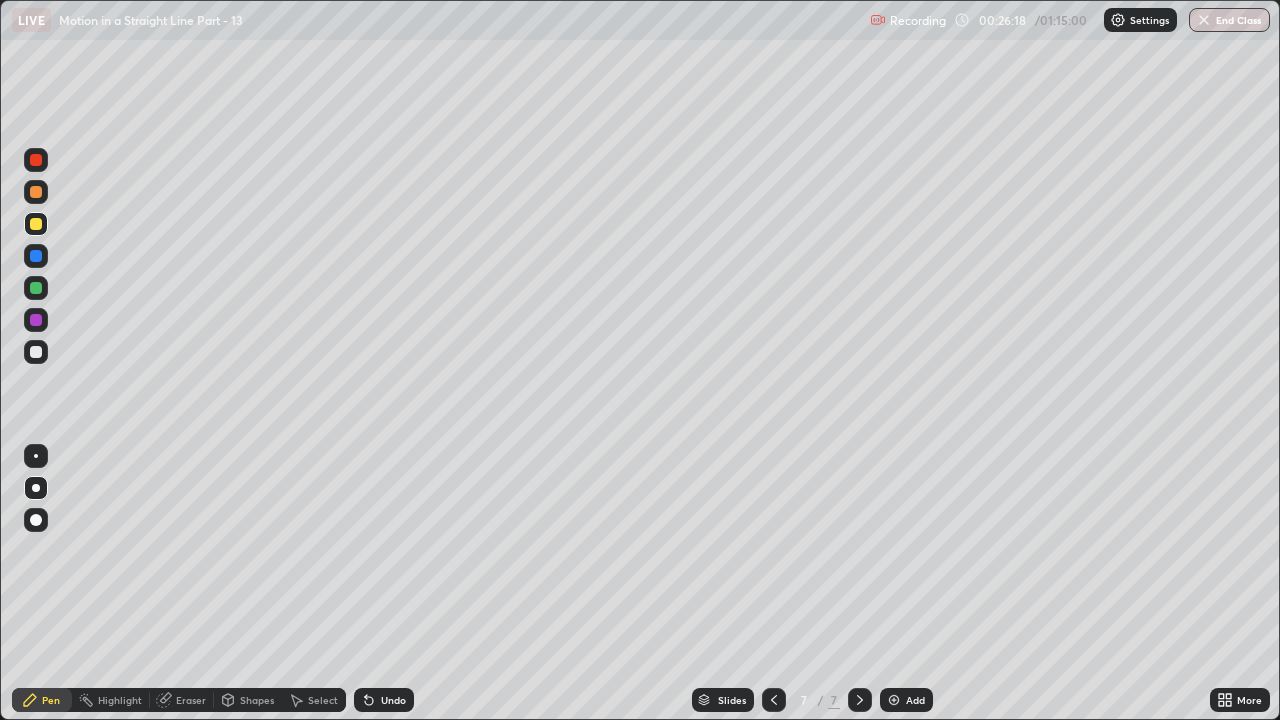 click at bounding box center (36, 288) 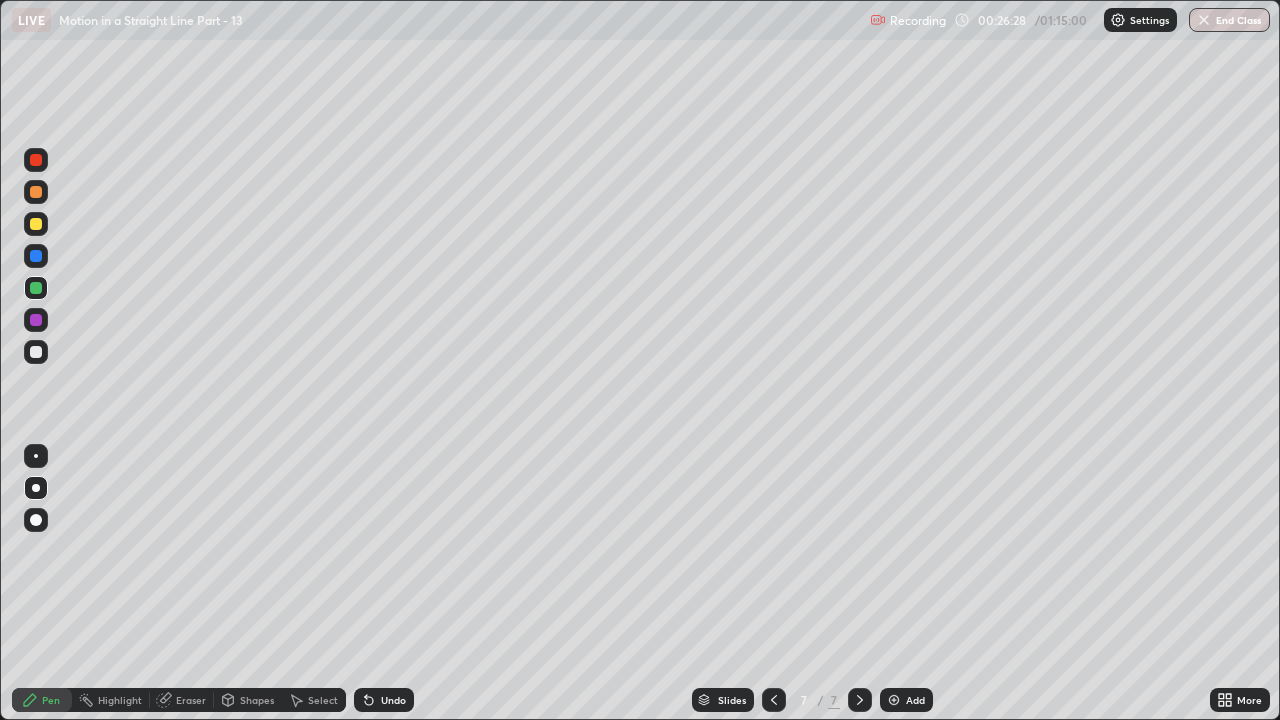 click on "Undo" at bounding box center (393, 700) 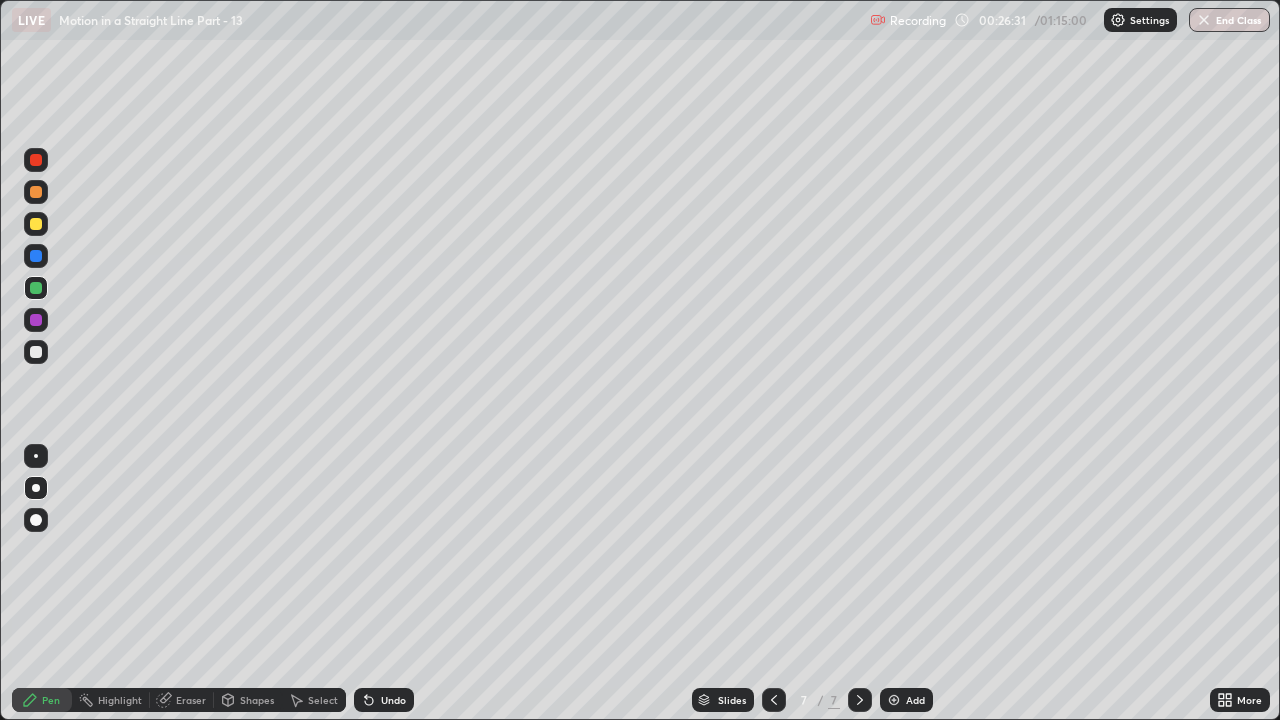 click on "Undo" at bounding box center [393, 700] 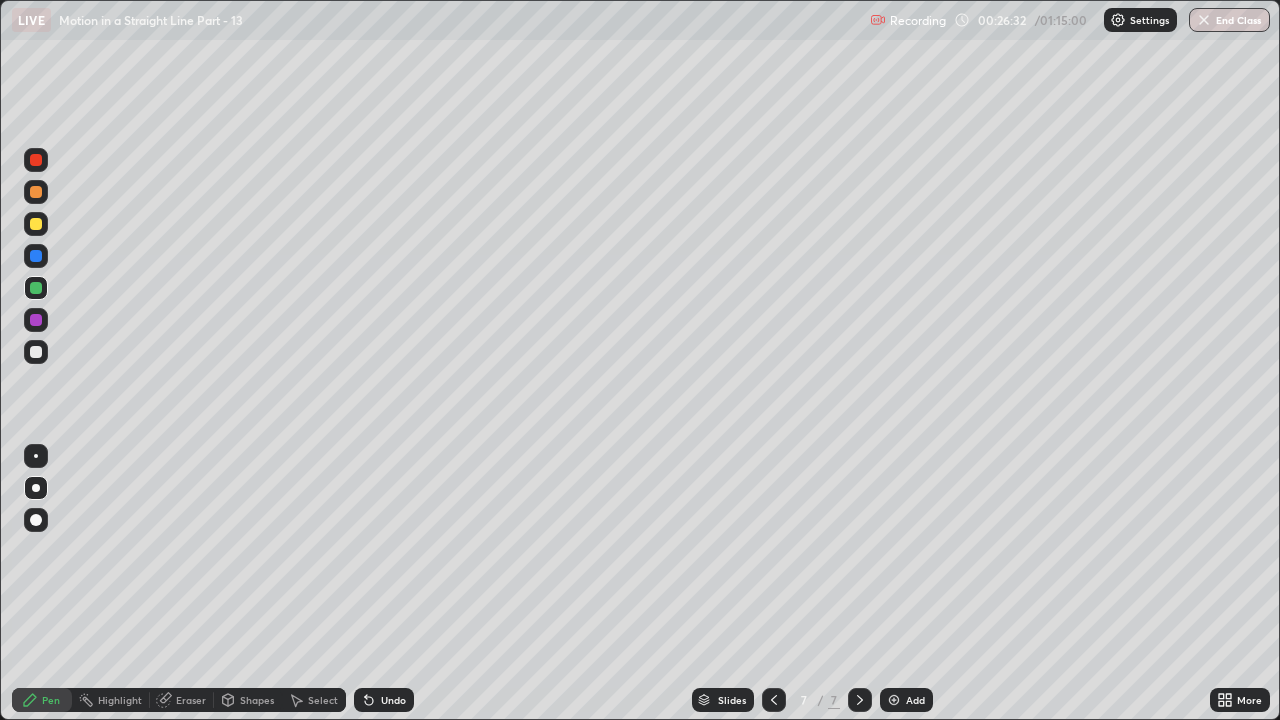 click on "Undo" at bounding box center [393, 700] 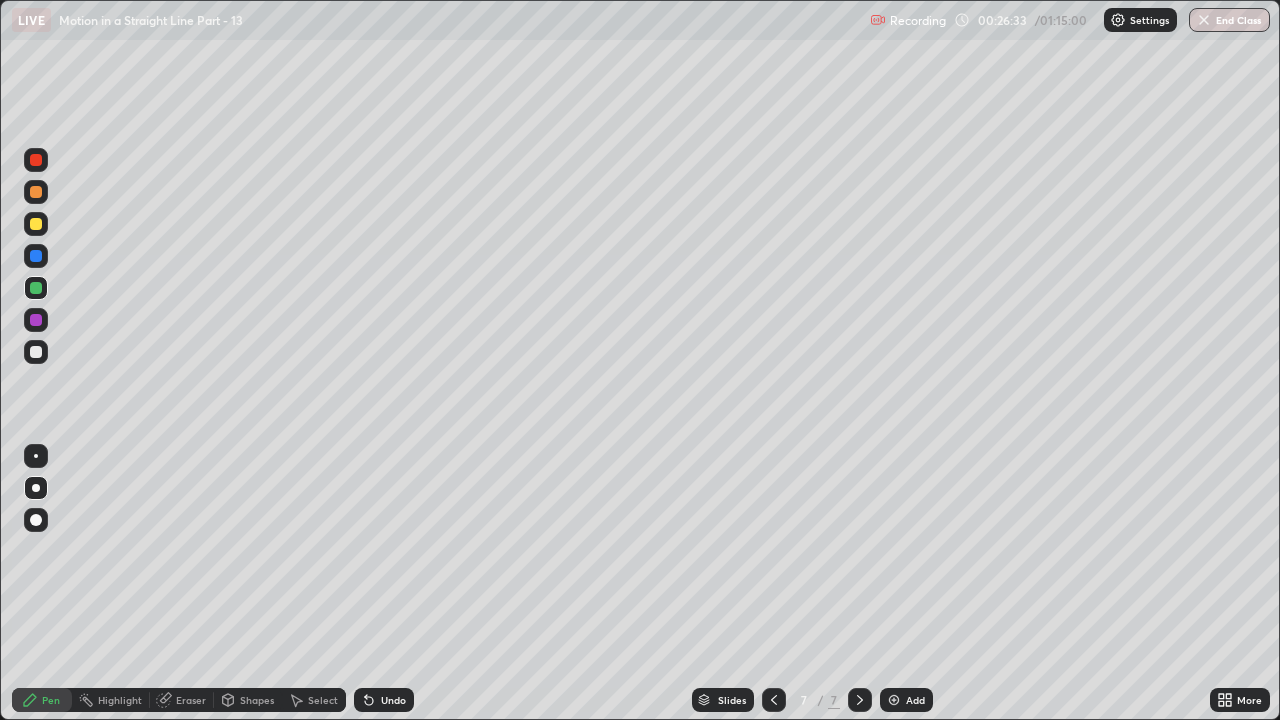 click on "Undo" at bounding box center (384, 700) 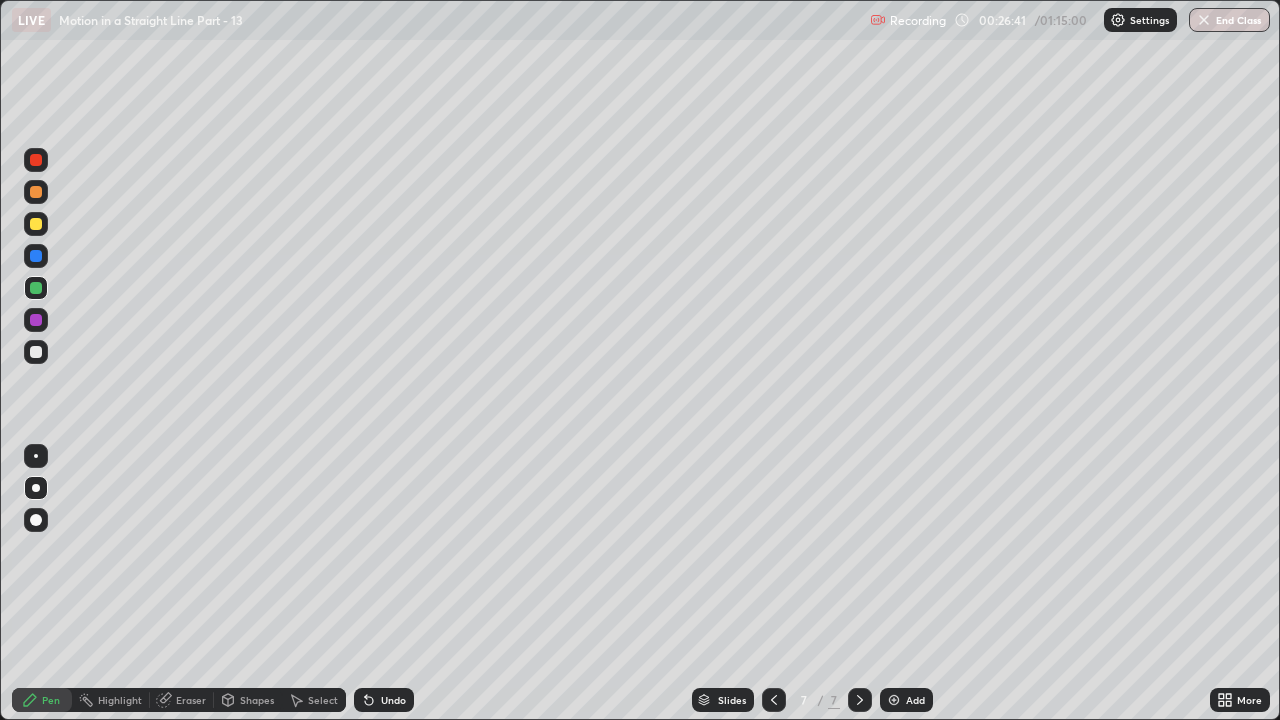 click at bounding box center (36, 256) 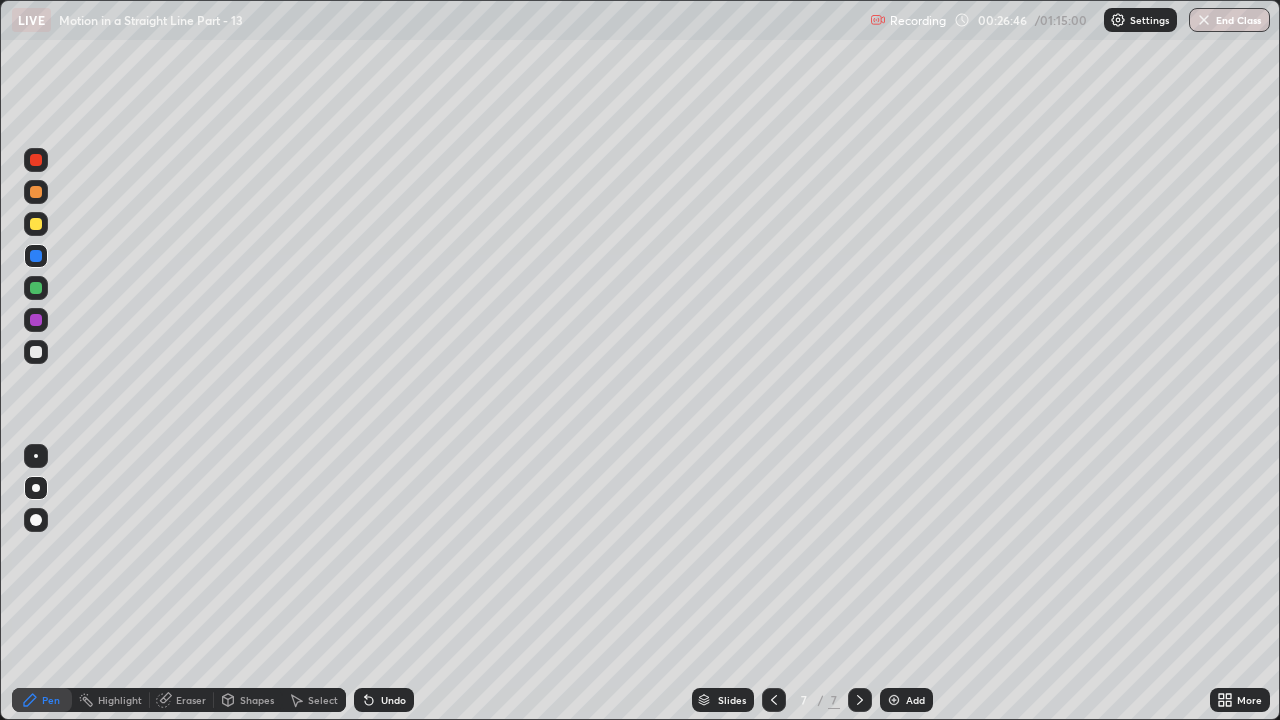 click at bounding box center [36, 352] 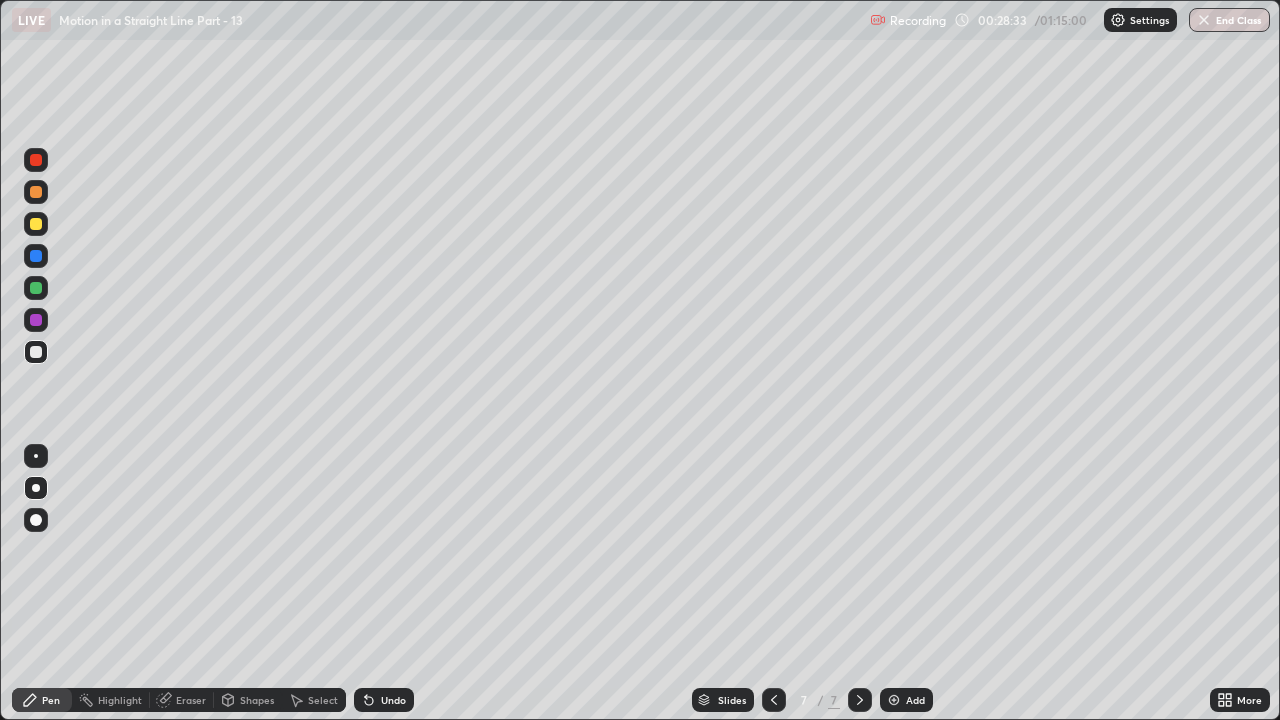 click at bounding box center (36, 288) 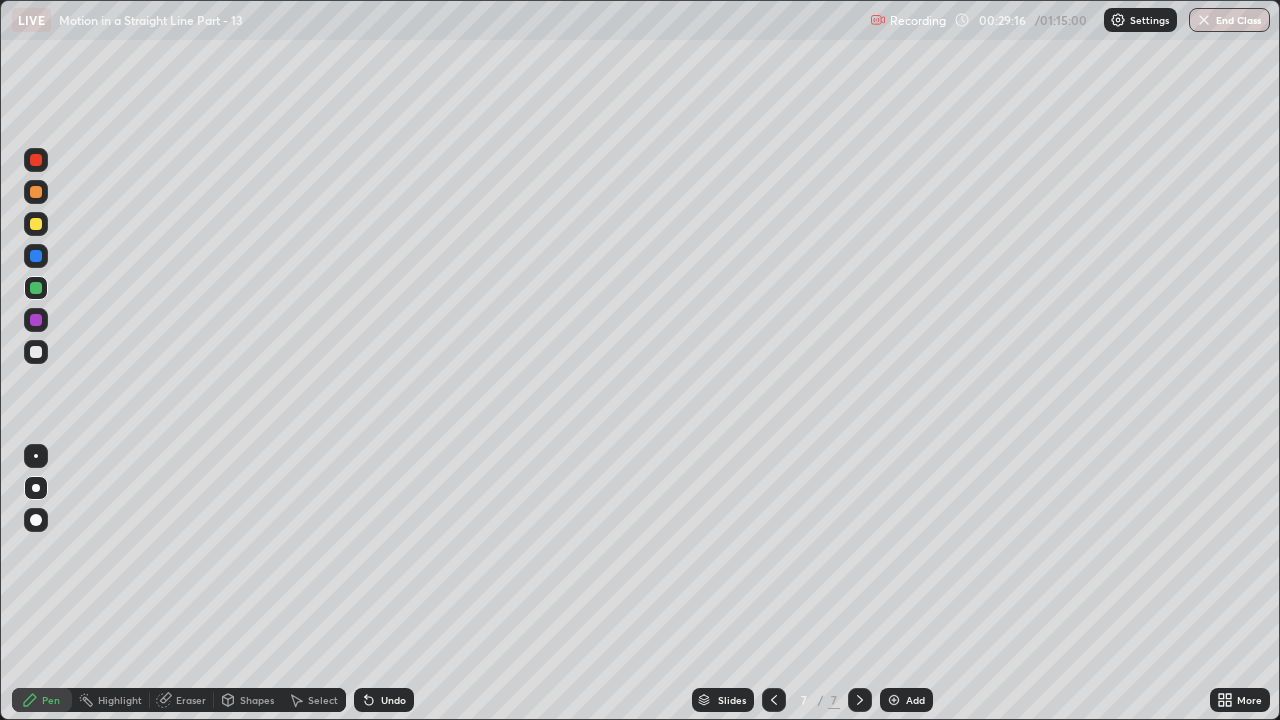 click on "Eraser" at bounding box center (191, 700) 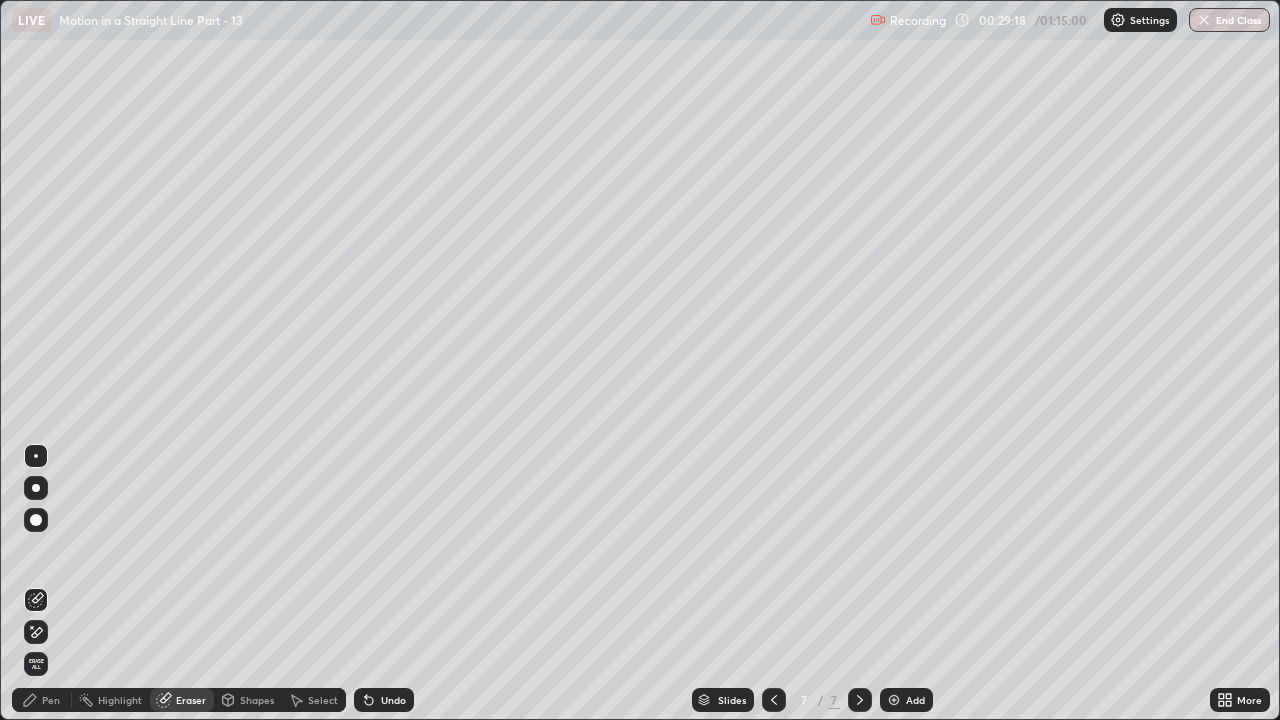click on "Pen" at bounding box center [42, 700] 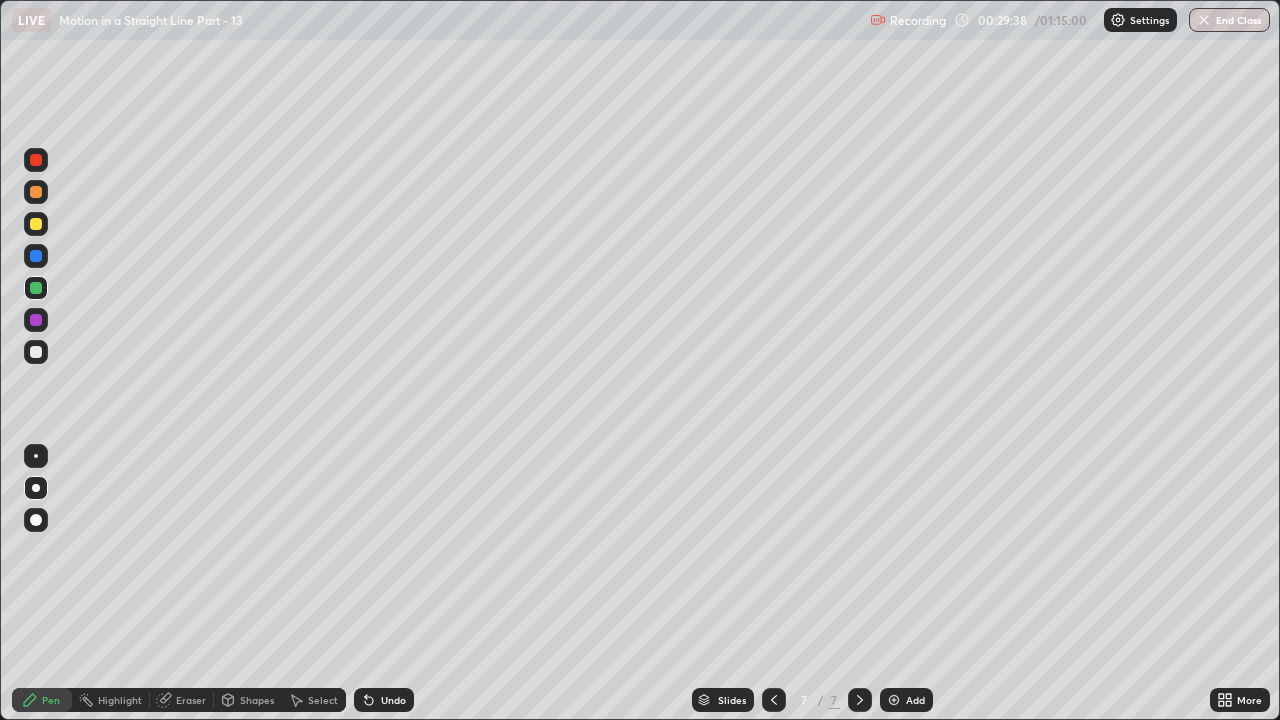 click on "Add" at bounding box center (915, 700) 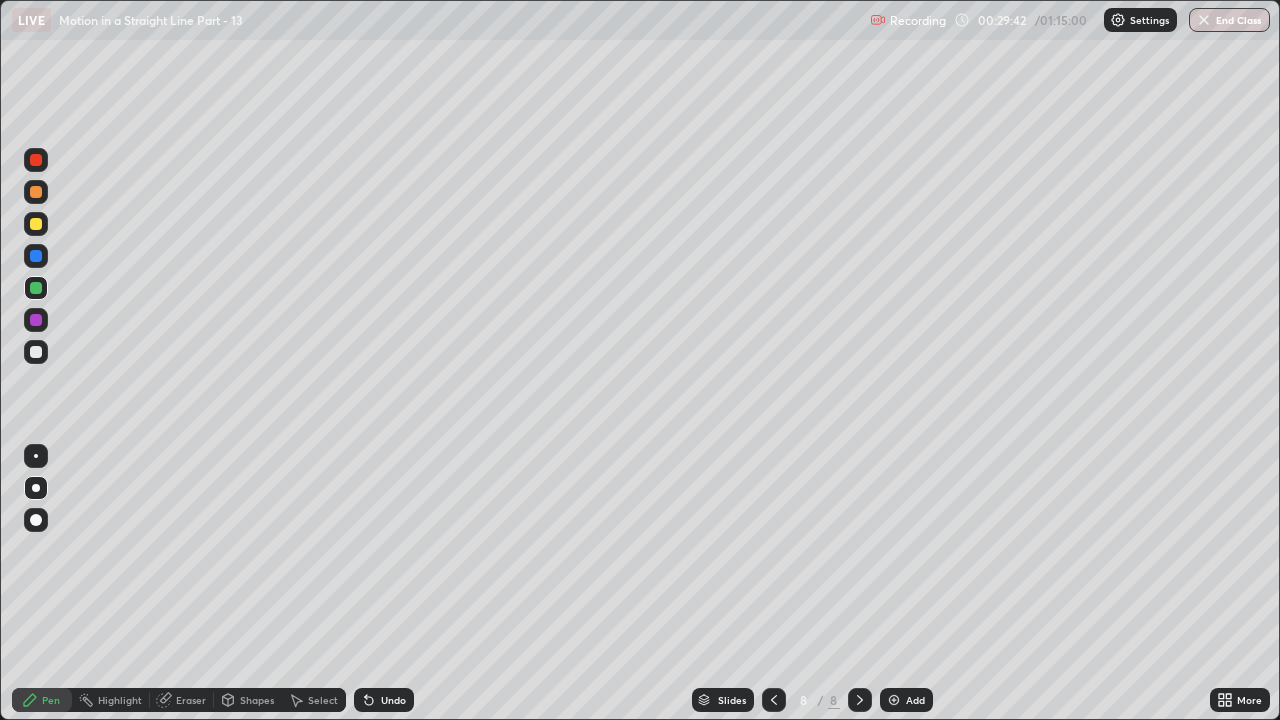 click on "Undo" at bounding box center [384, 700] 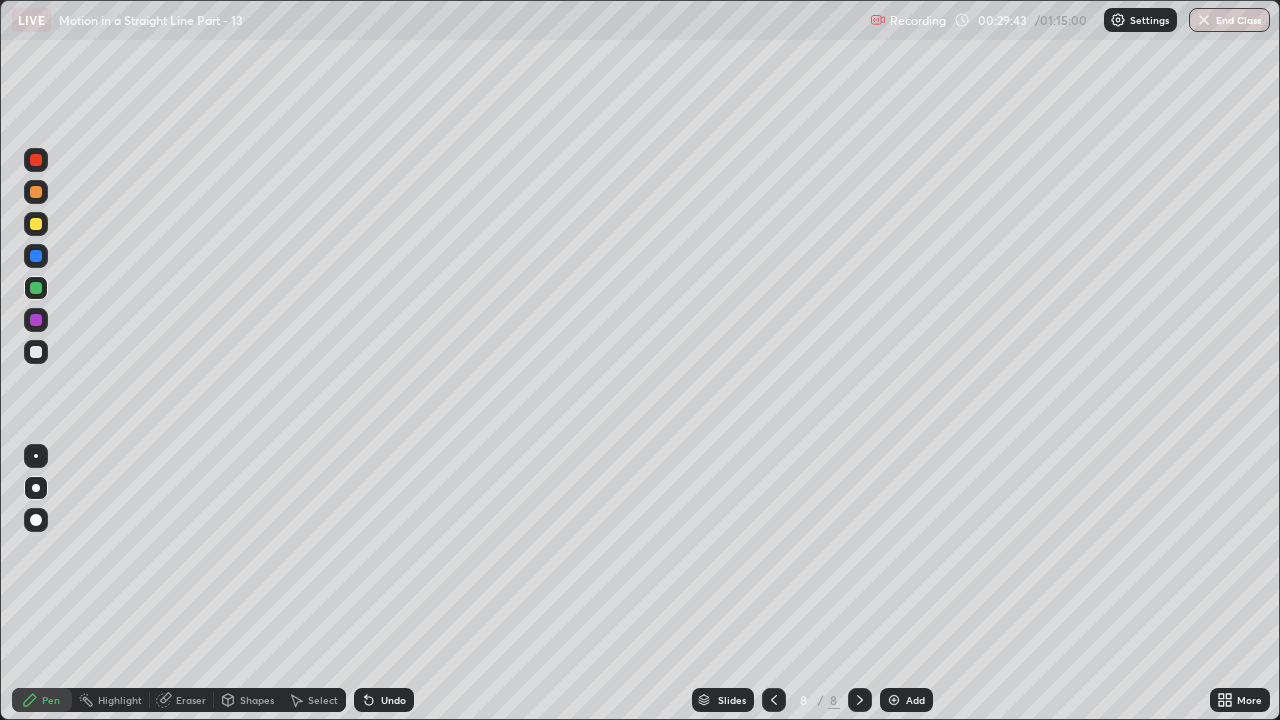 click on "Undo" at bounding box center (393, 700) 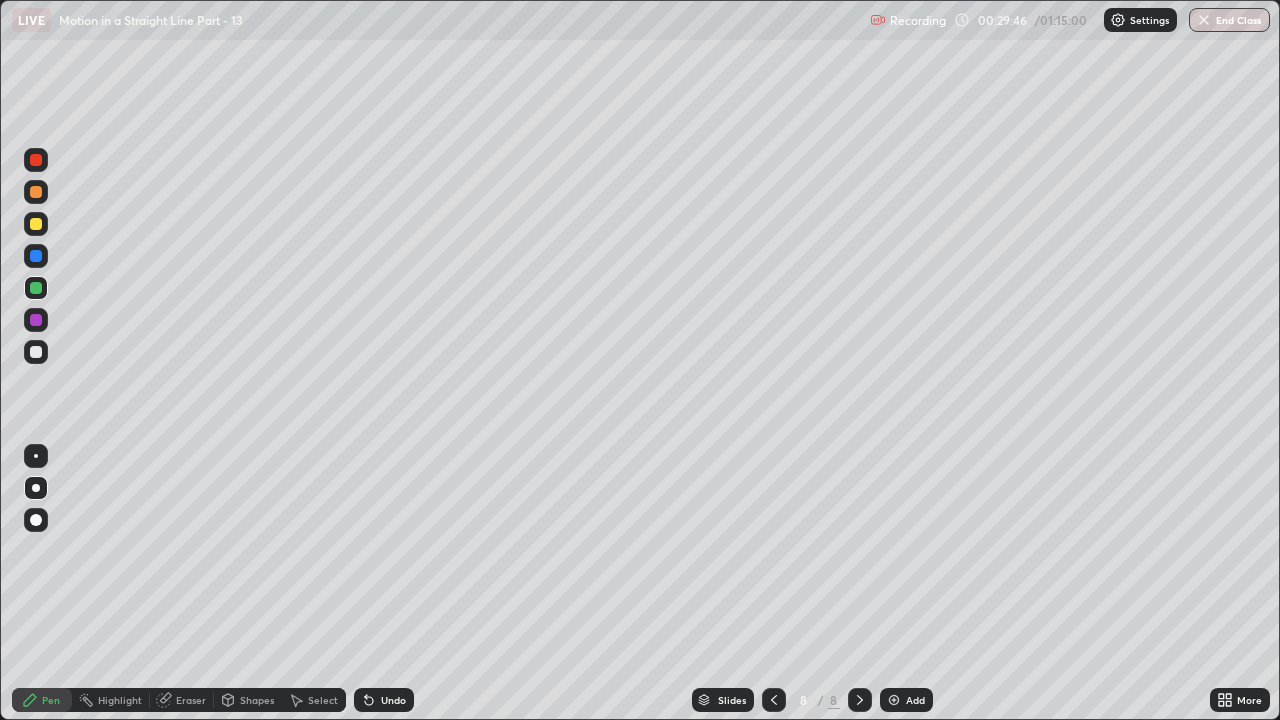 click at bounding box center [36, 224] 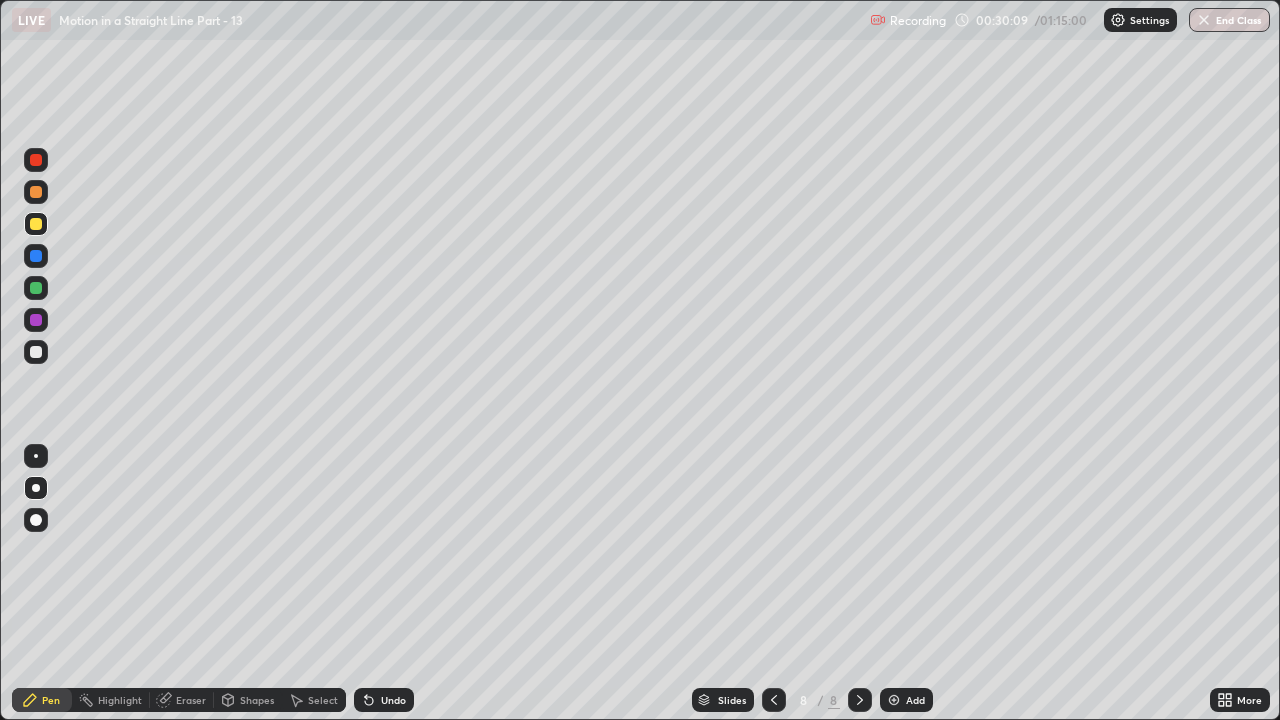 click on "Undo" at bounding box center (393, 700) 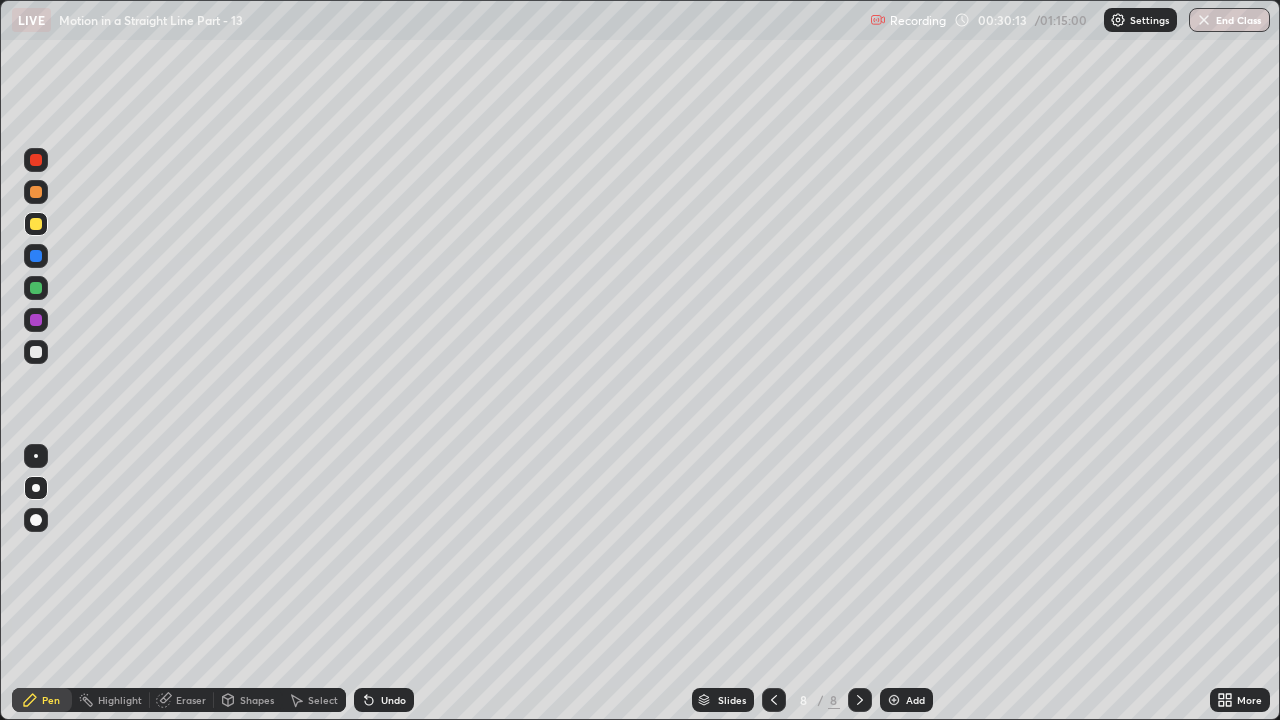 click on "Undo" at bounding box center [393, 700] 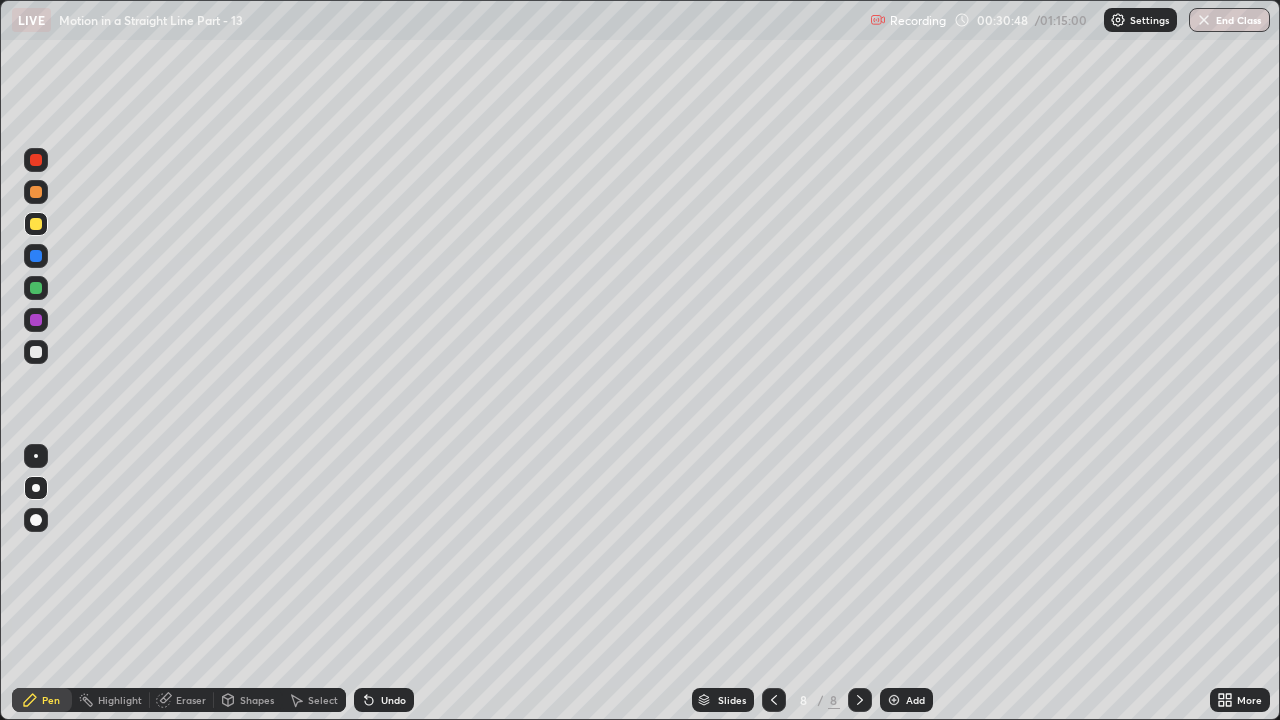 click 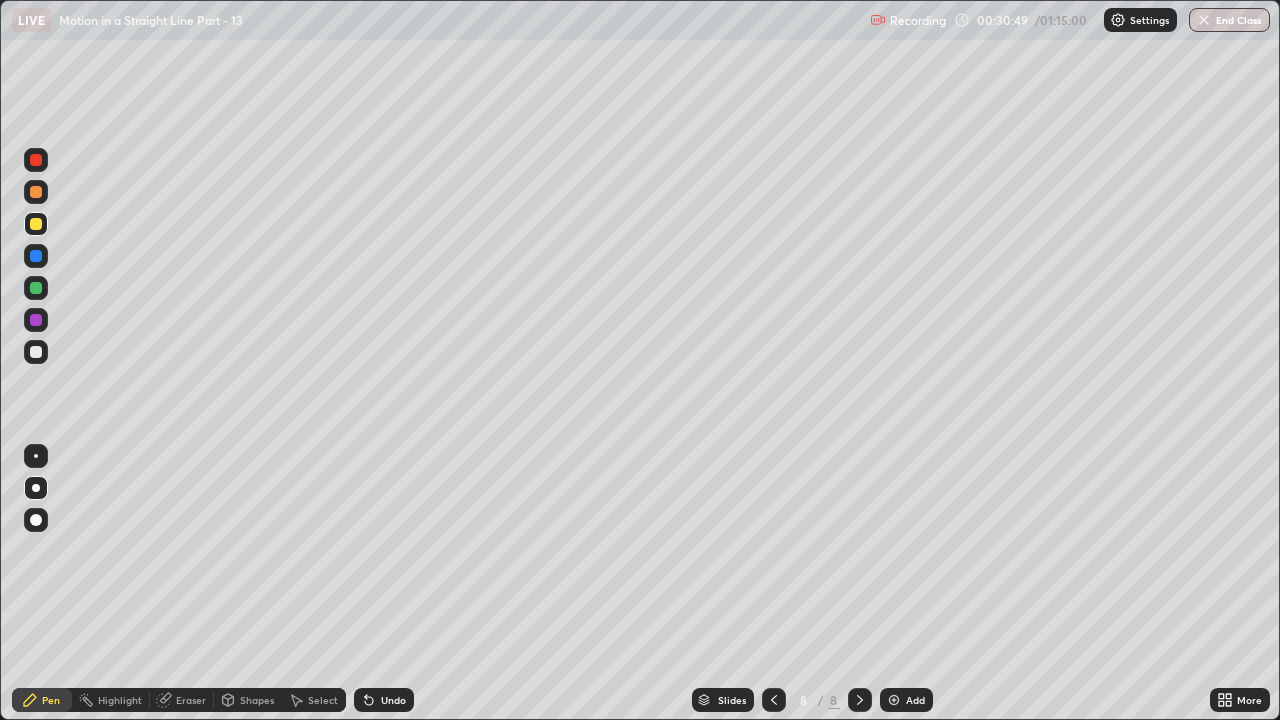 click on "Undo" at bounding box center (393, 700) 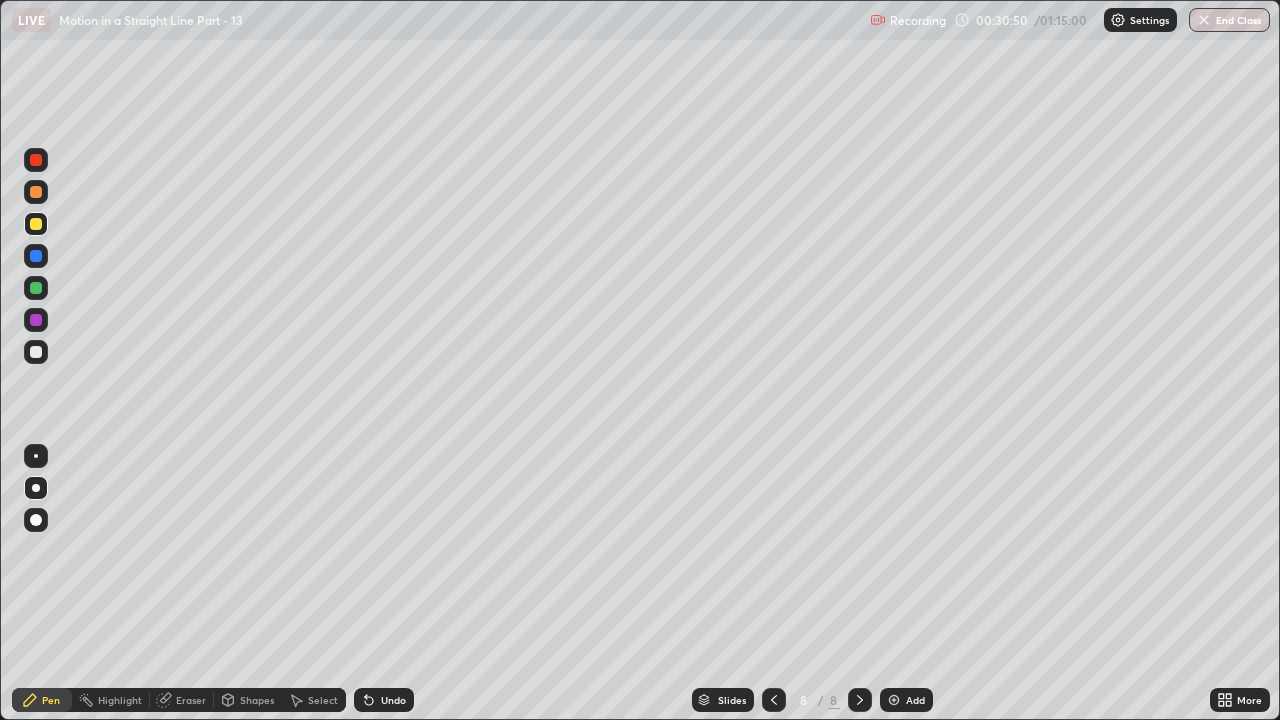 click on "Undo" at bounding box center [393, 700] 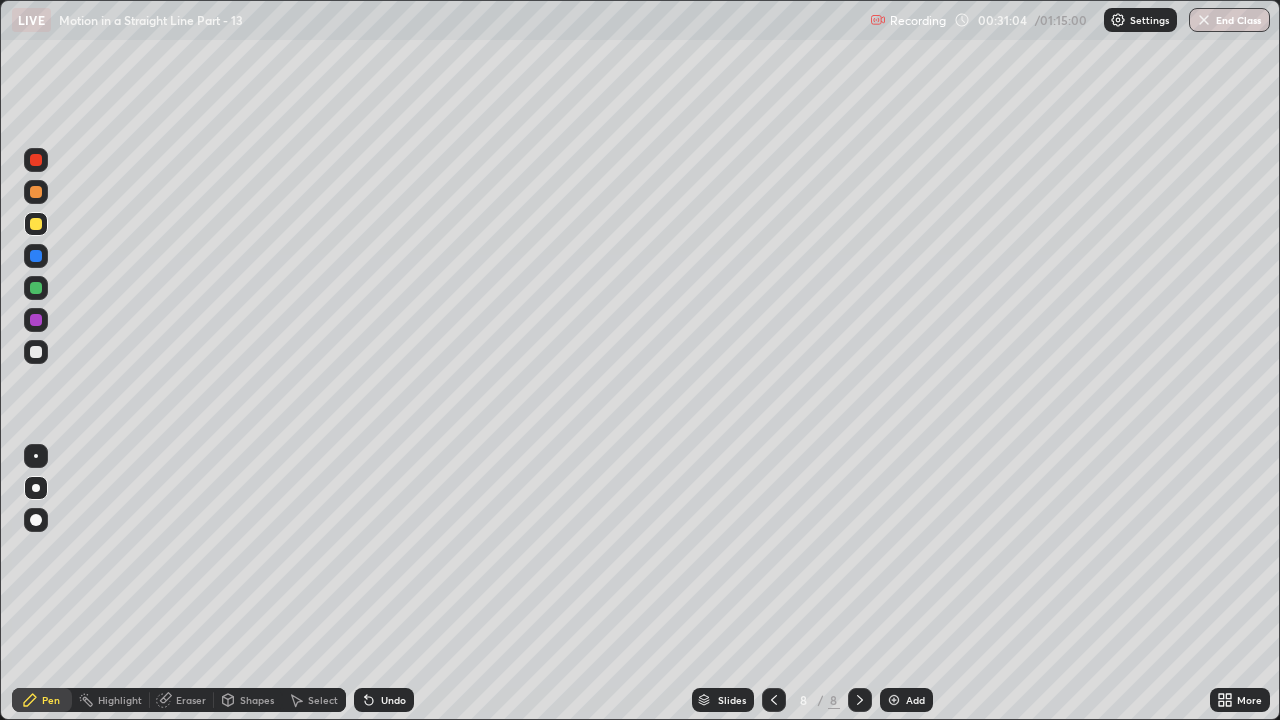 click 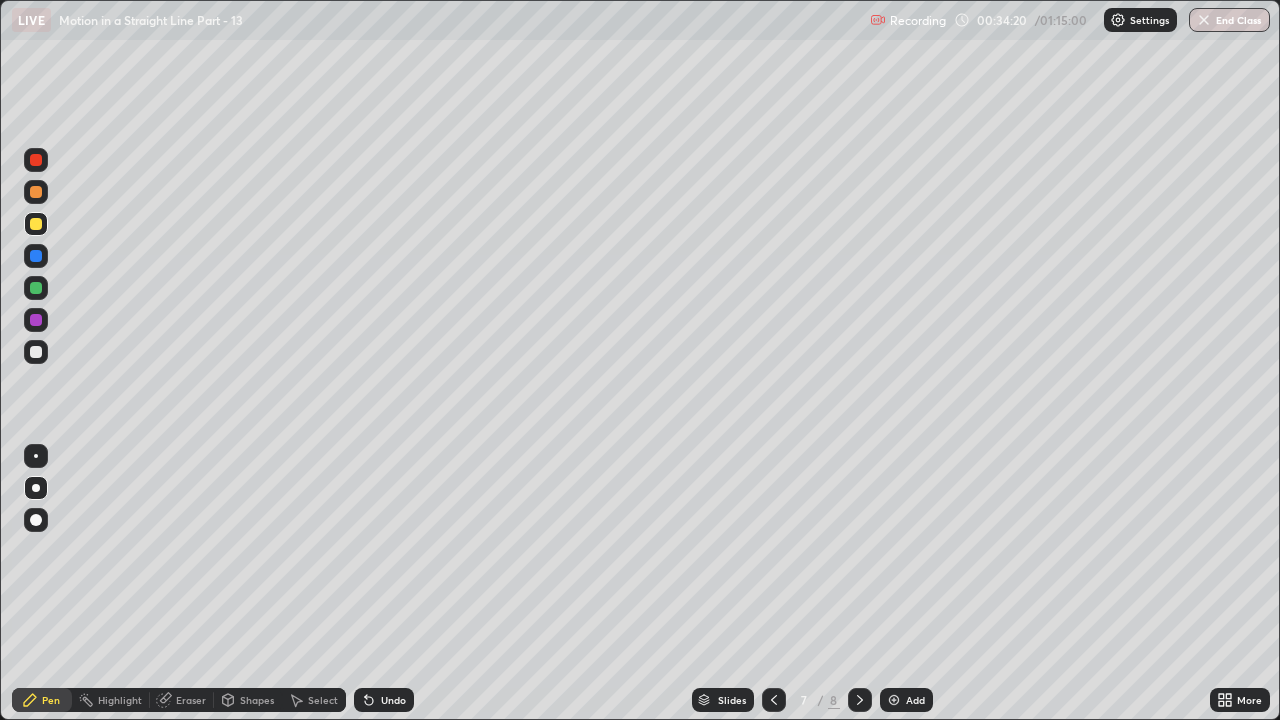 click 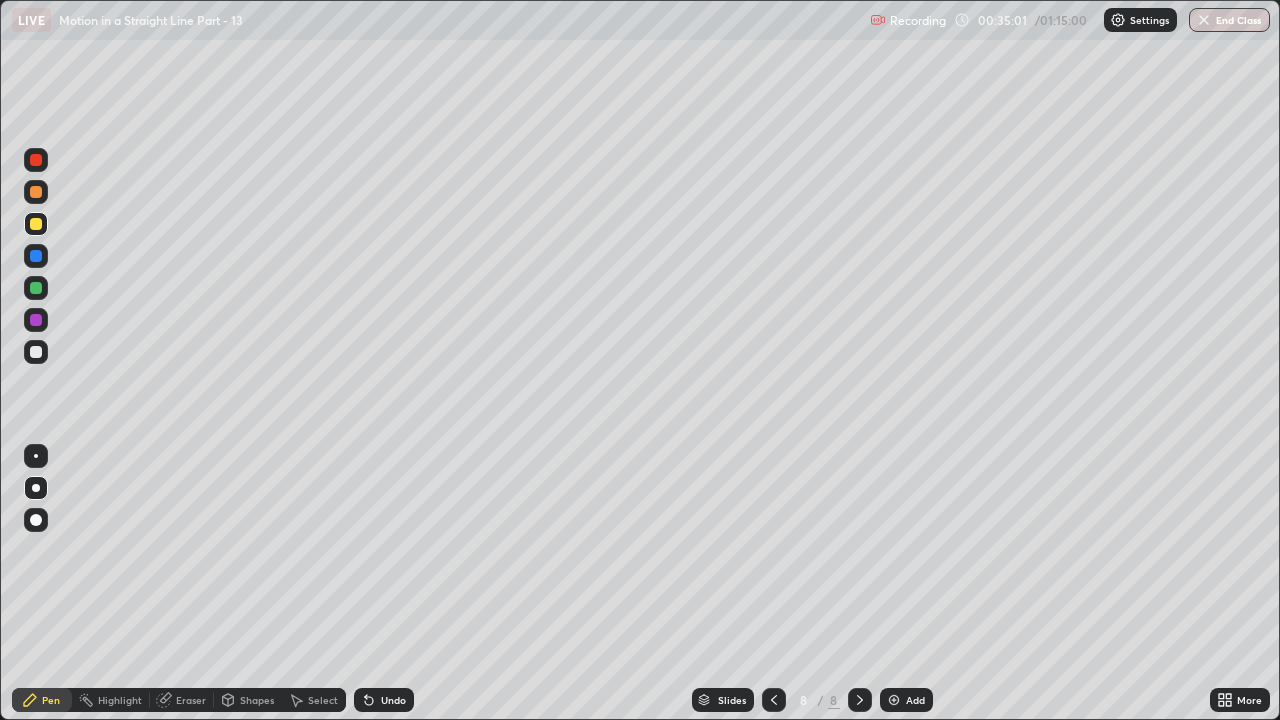 click on "Add" at bounding box center [915, 700] 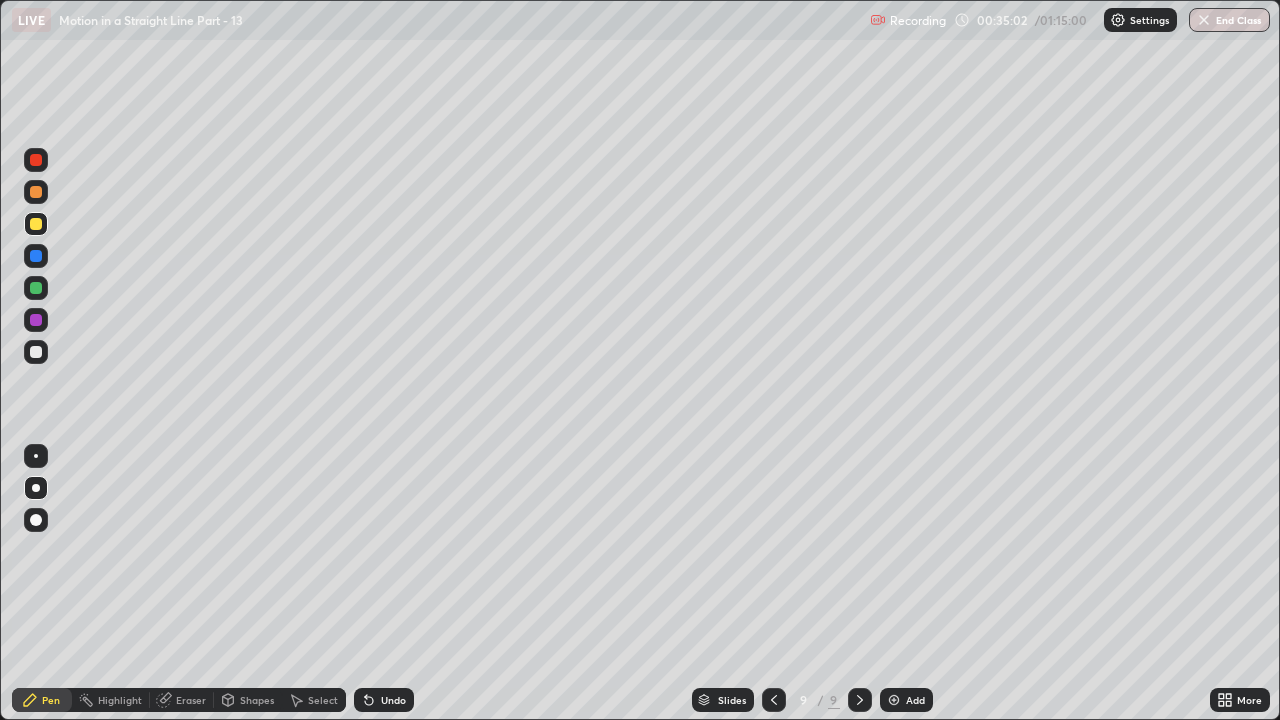 click on "Shapes" at bounding box center (257, 700) 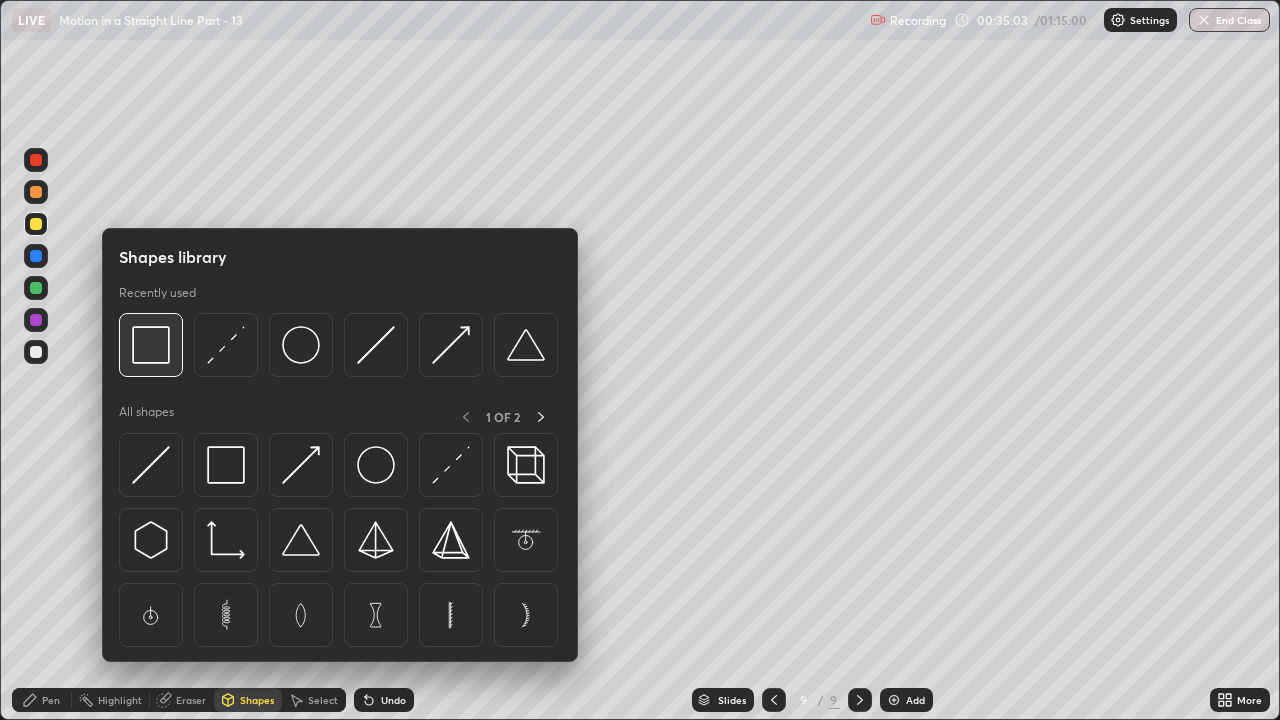 click at bounding box center (151, 345) 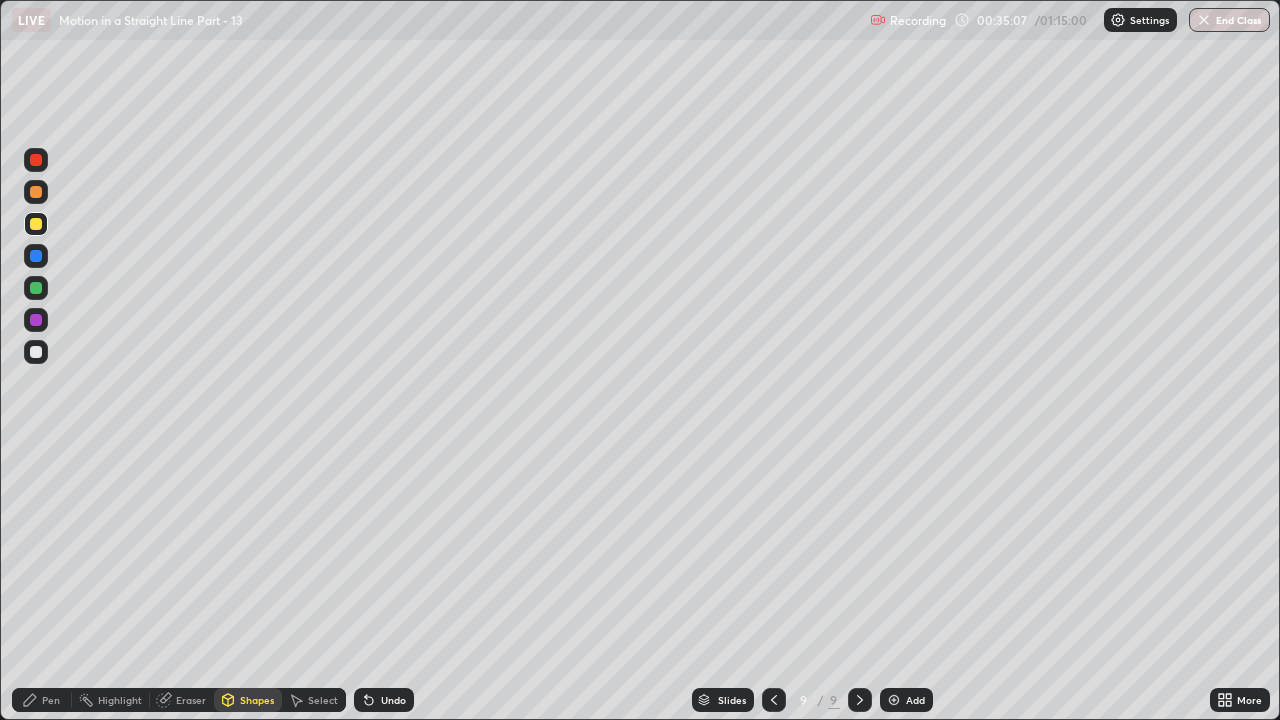 click at bounding box center (36, 288) 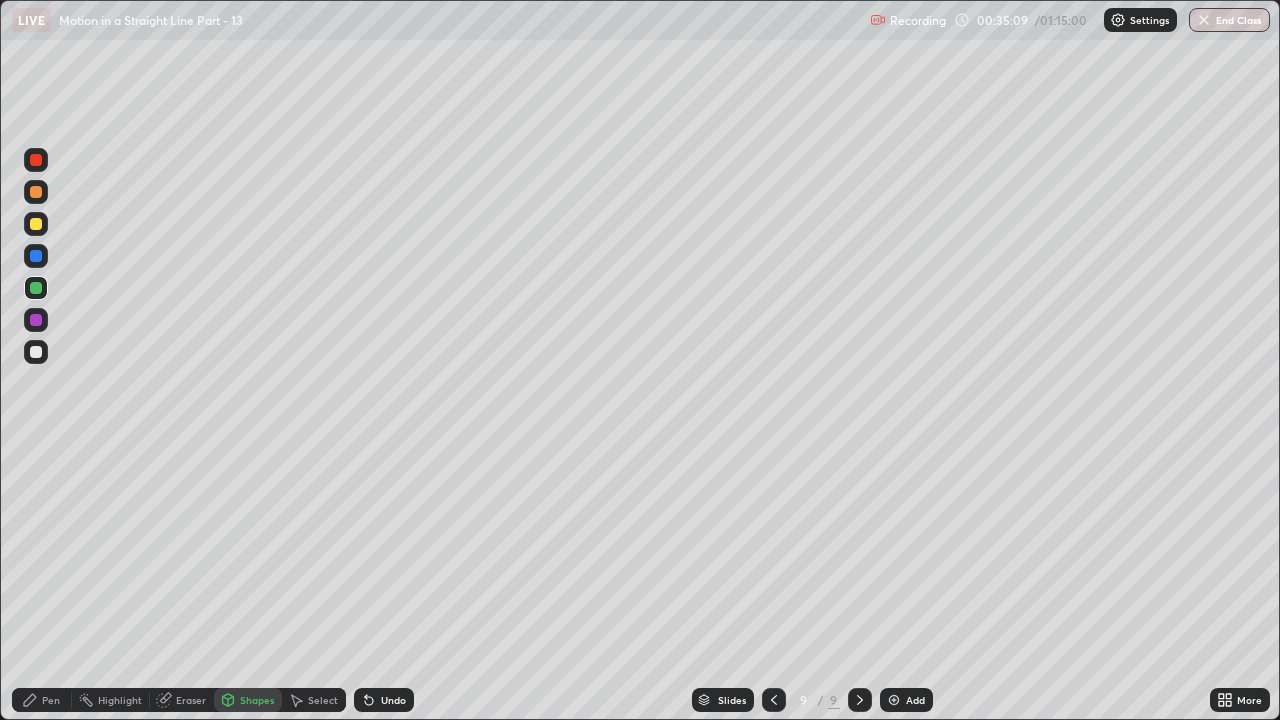 click at bounding box center [36, 256] 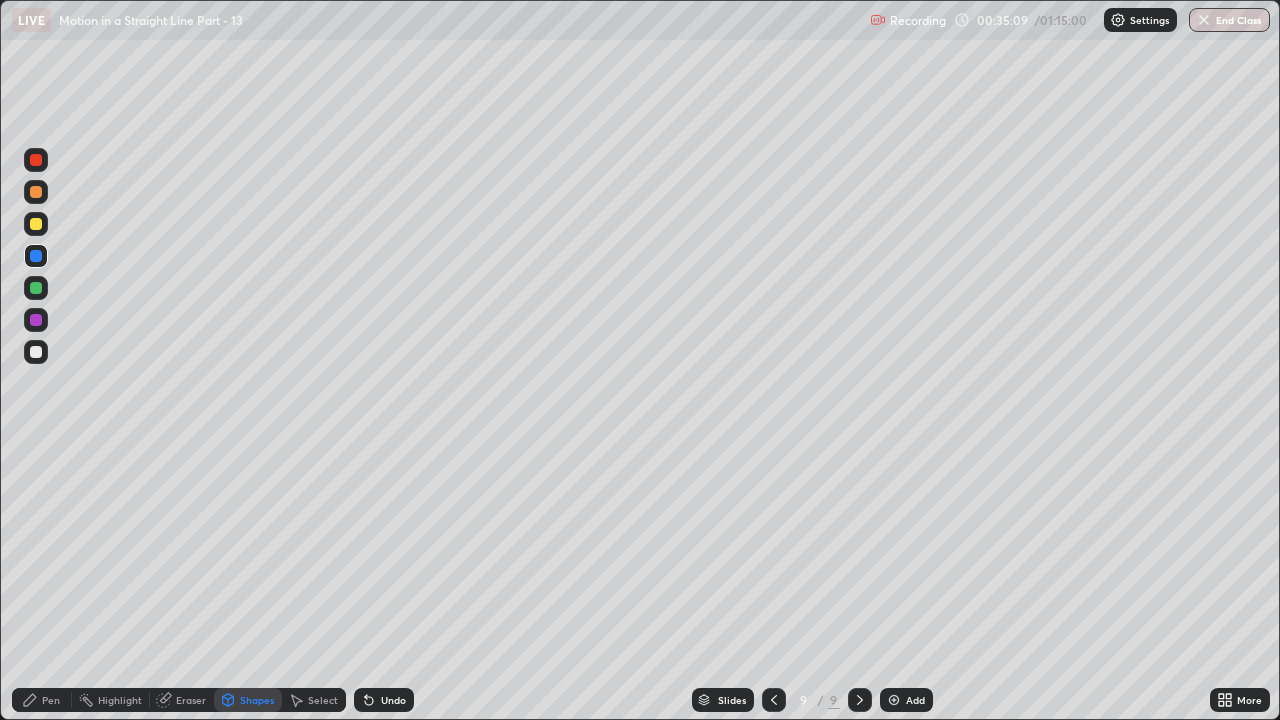 click at bounding box center [36, 160] 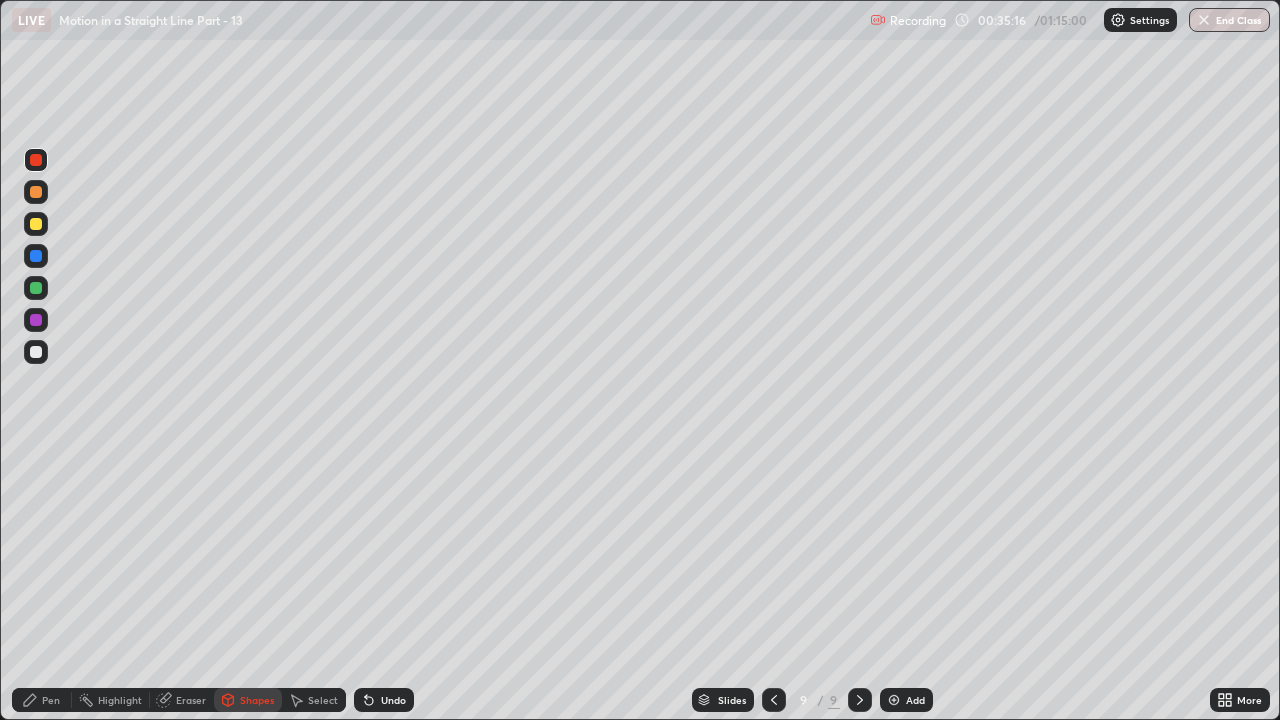 click on "Select" at bounding box center (323, 700) 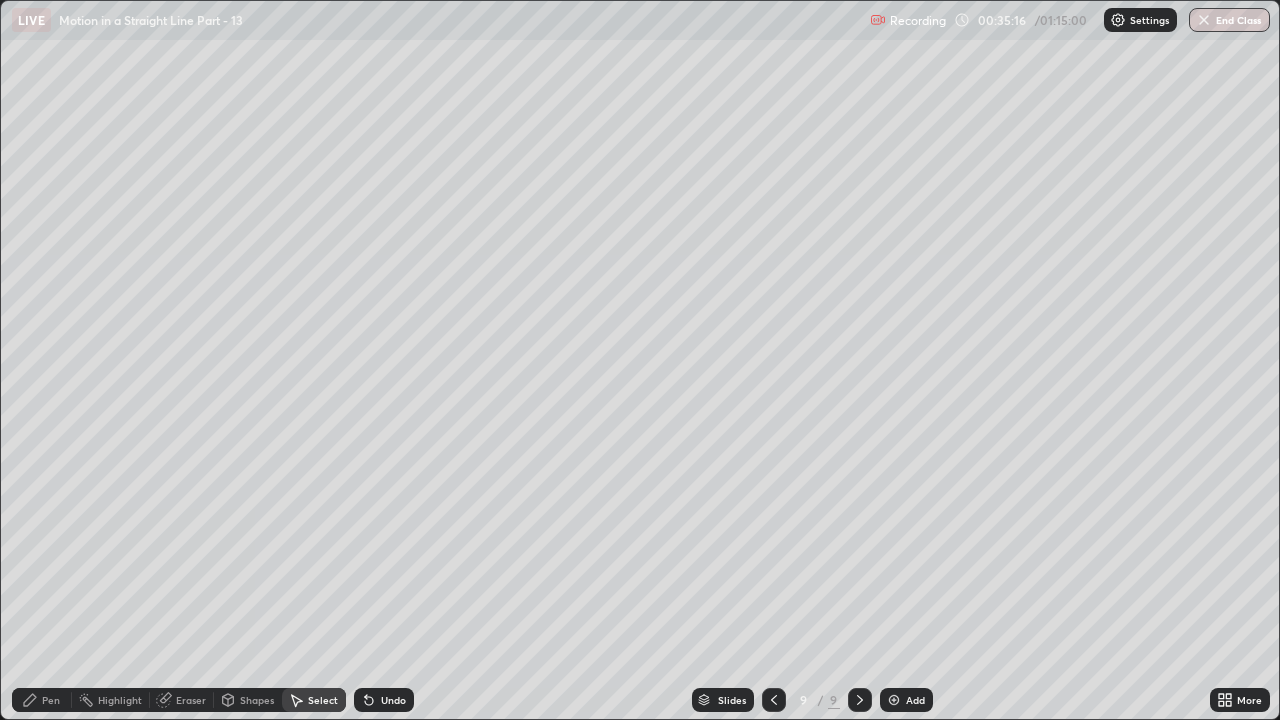 click on "0 ° Undo Copy Duplicate Duplicate to new slide Delete" at bounding box center (640, 360) 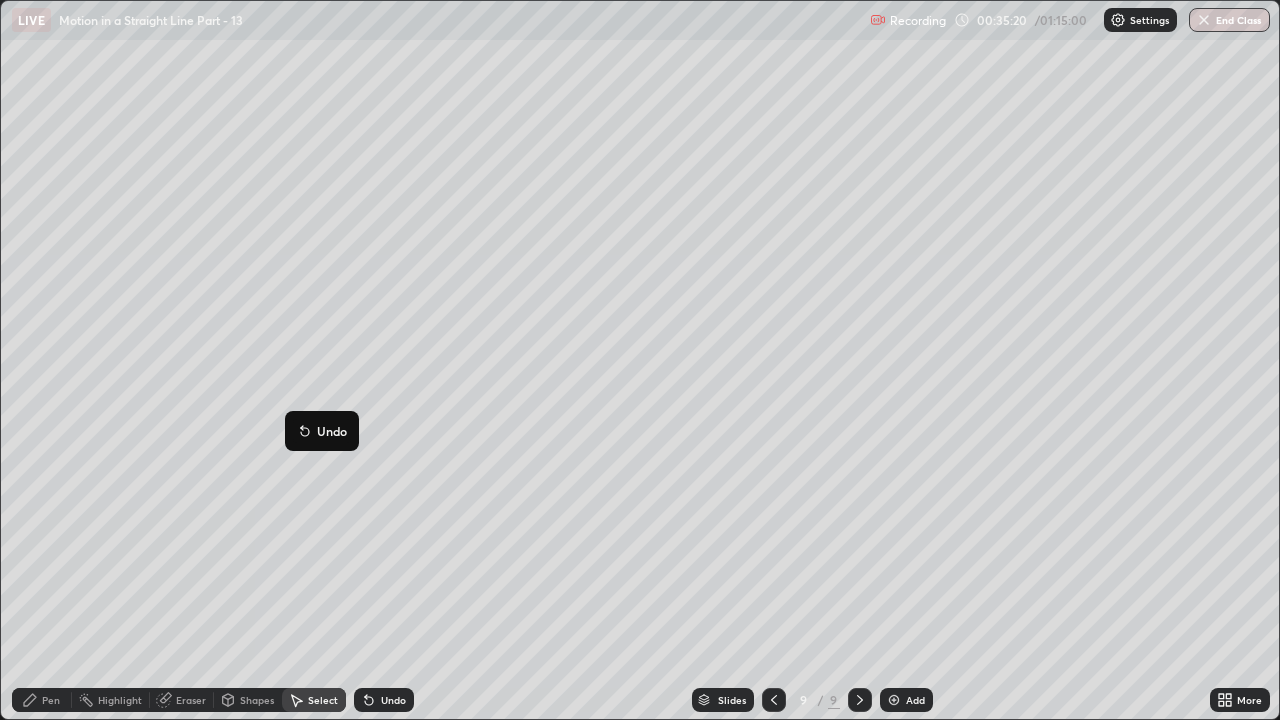 click 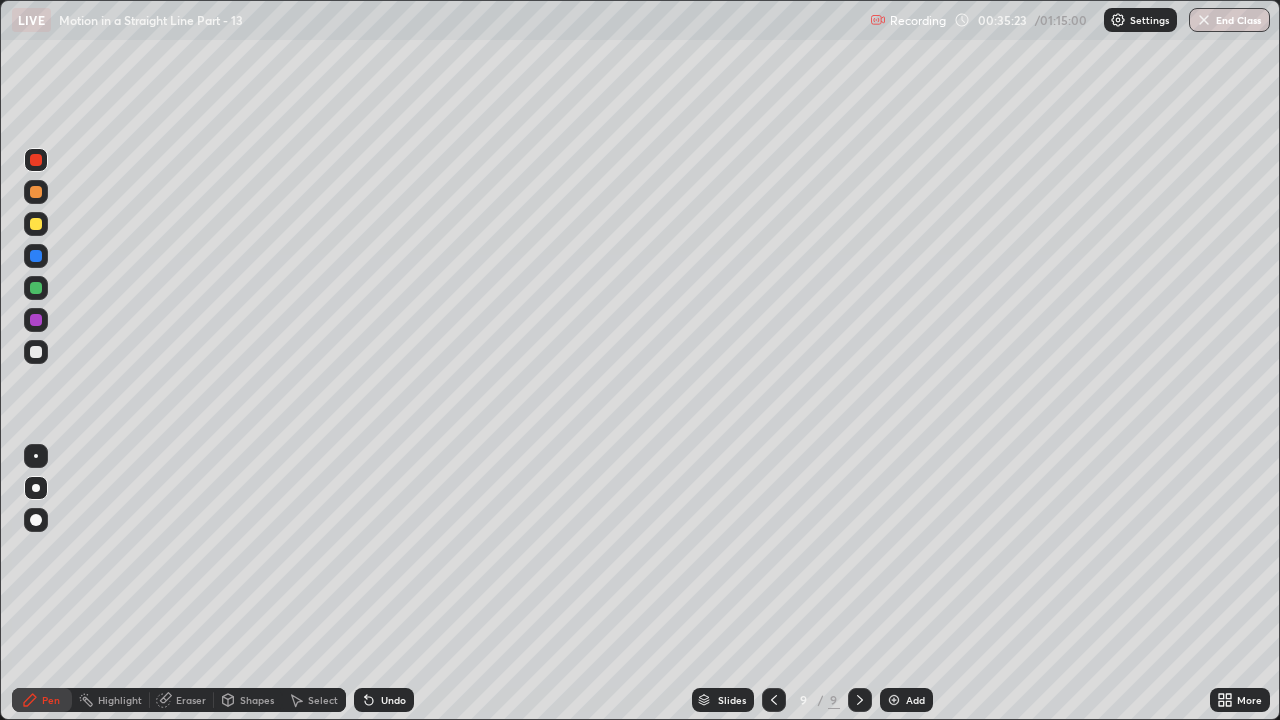 click at bounding box center [36, 224] 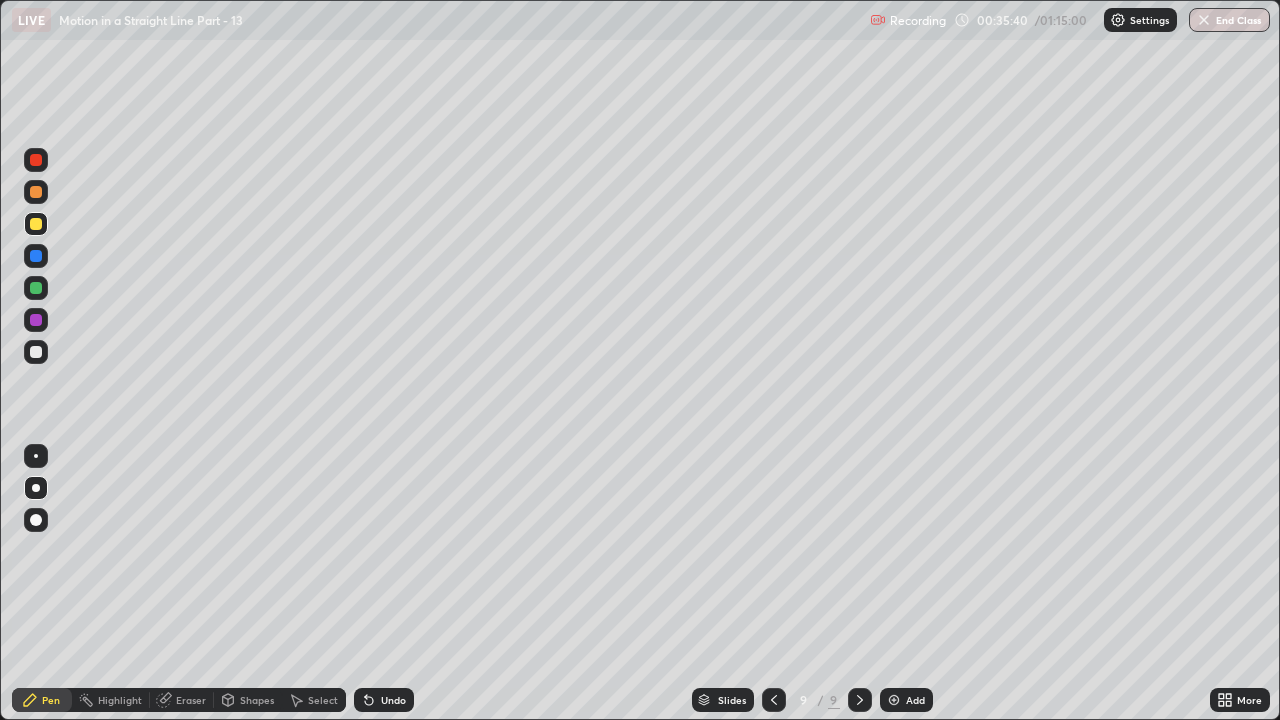 click 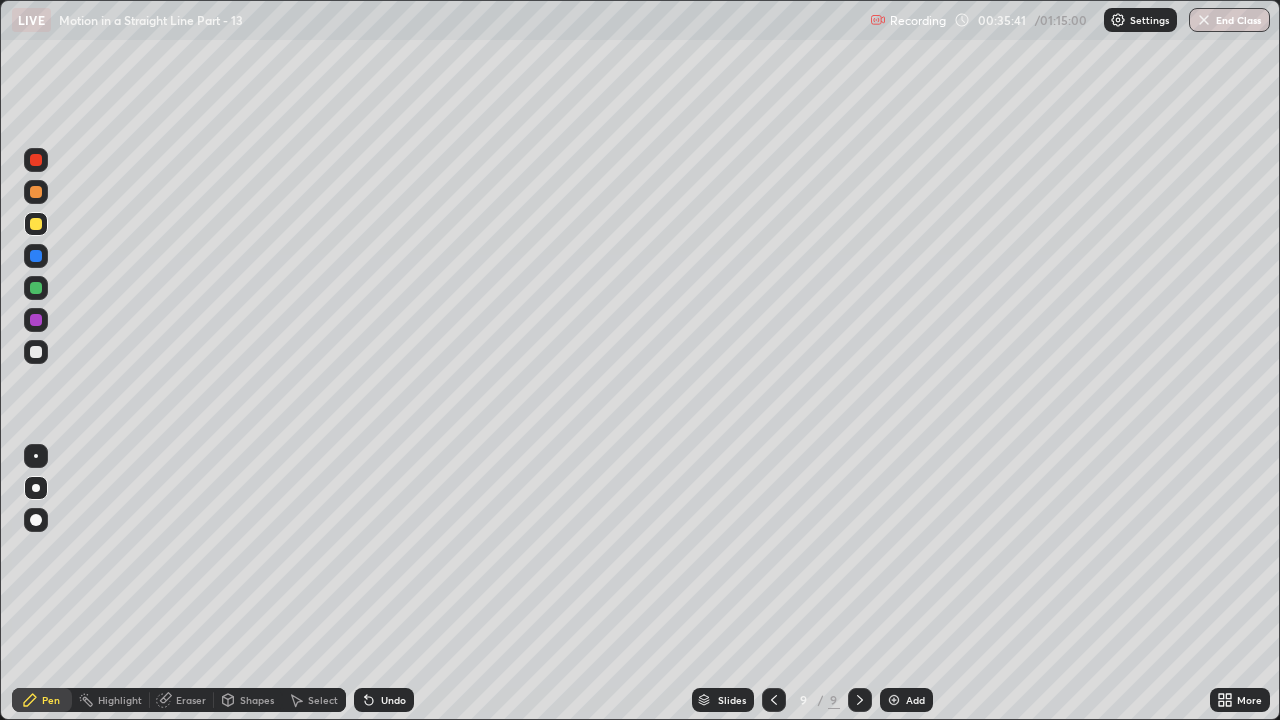 click 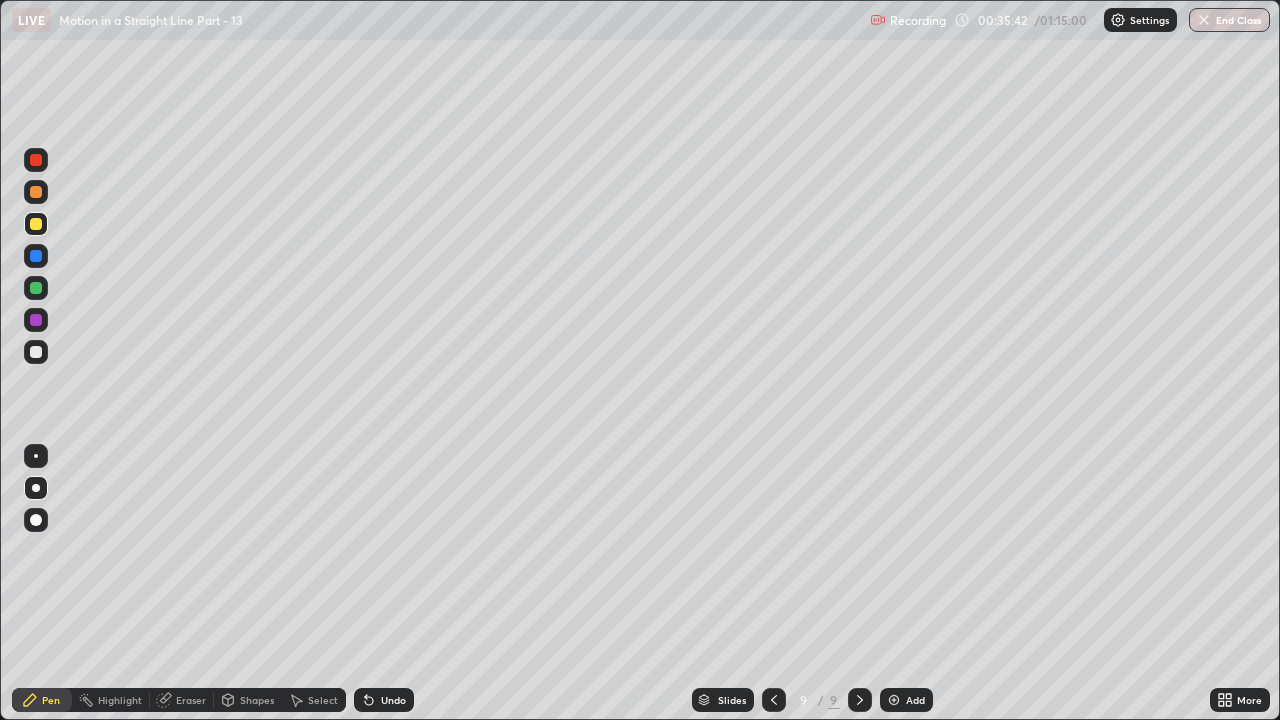click on "Undo" at bounding box center [384, 700] 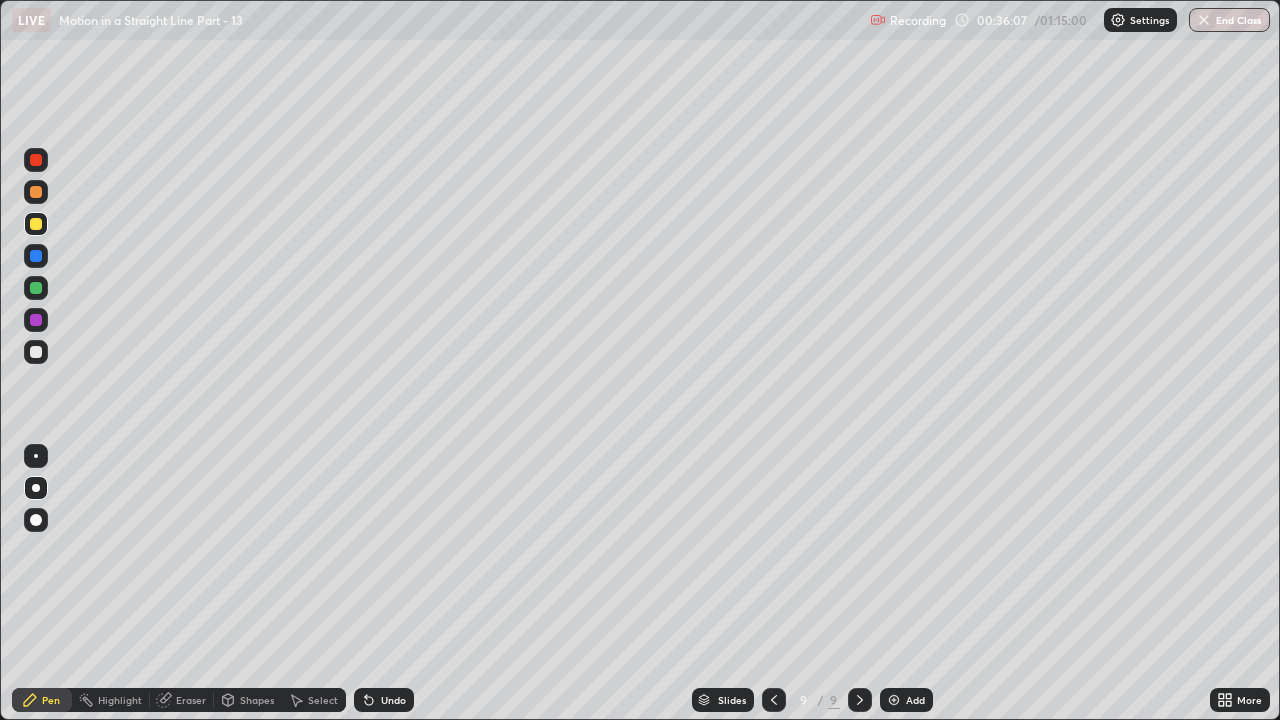 click at bounding box center (36, 352) 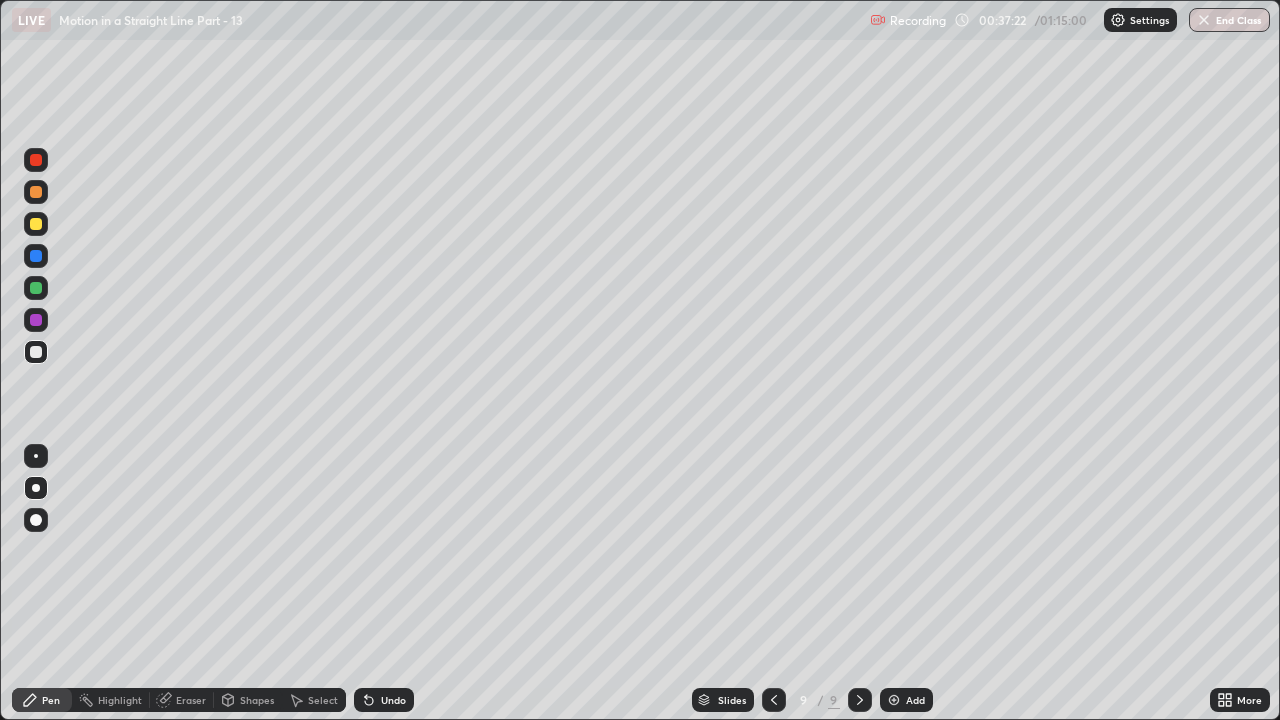 click on "Shapes" at bounding box center [248, 700] 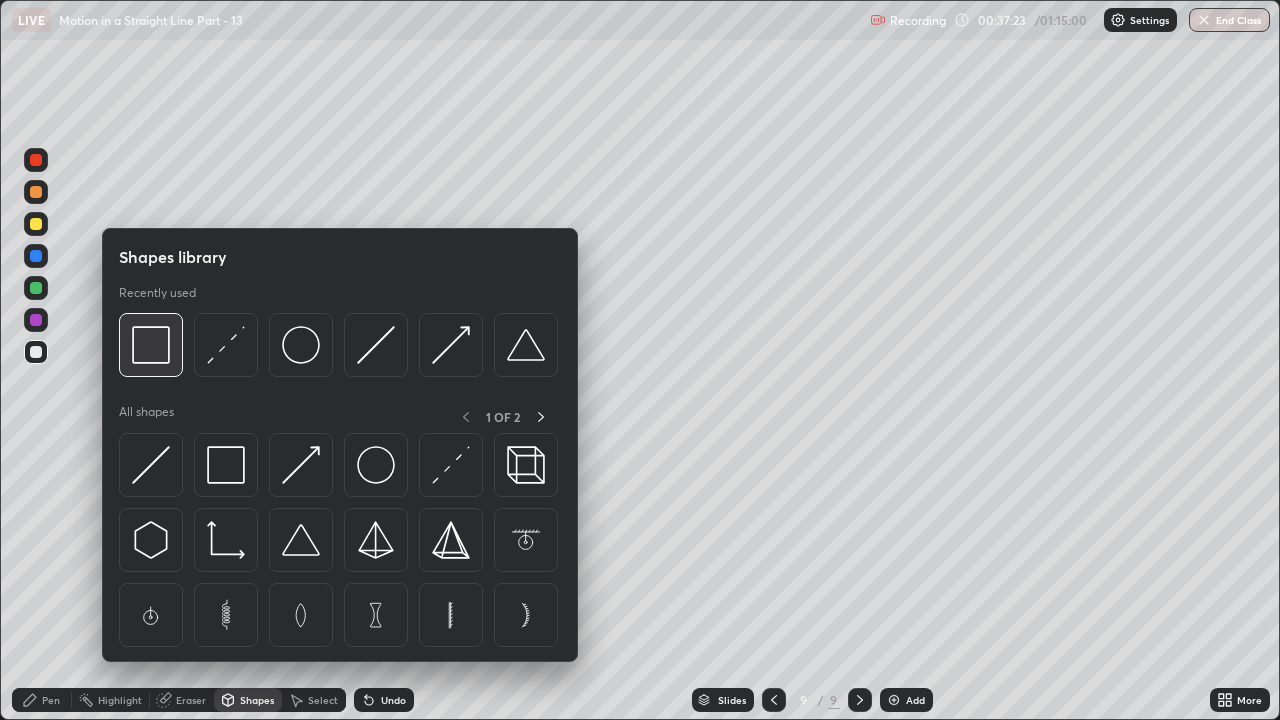 click at bounding box center (151, 345) 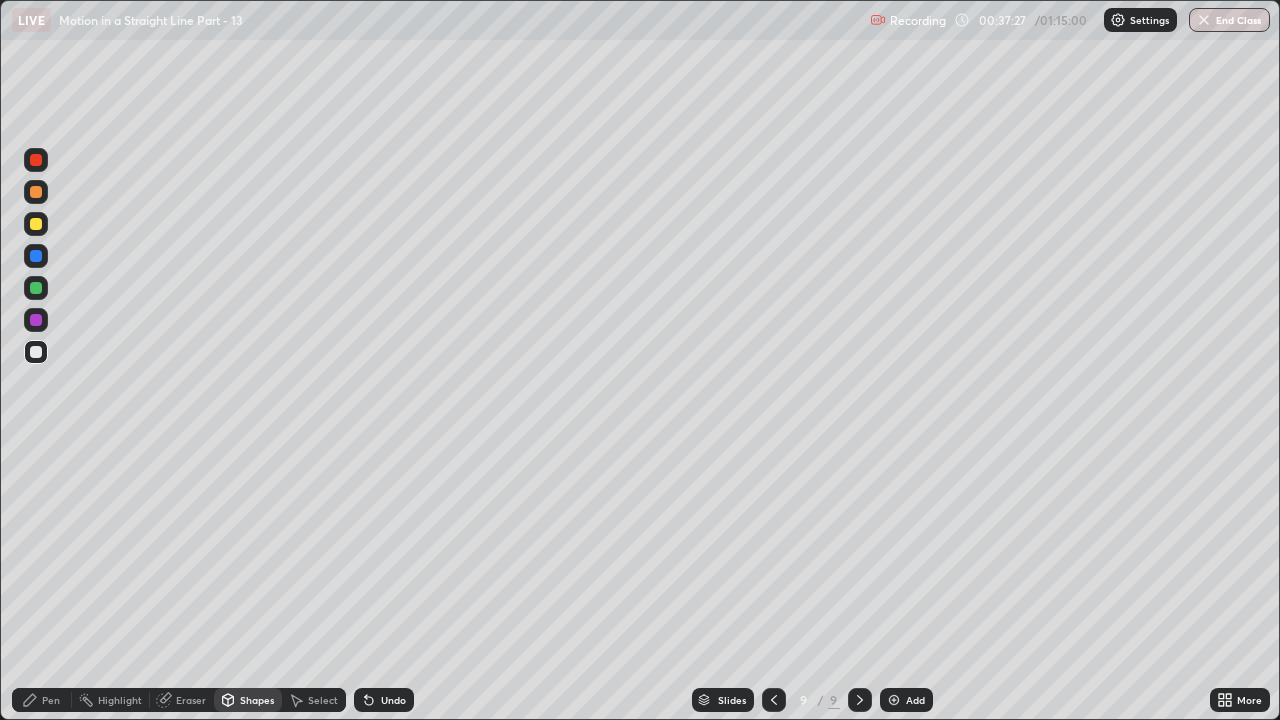 click on "Undo" at bounding box center (384, 700) 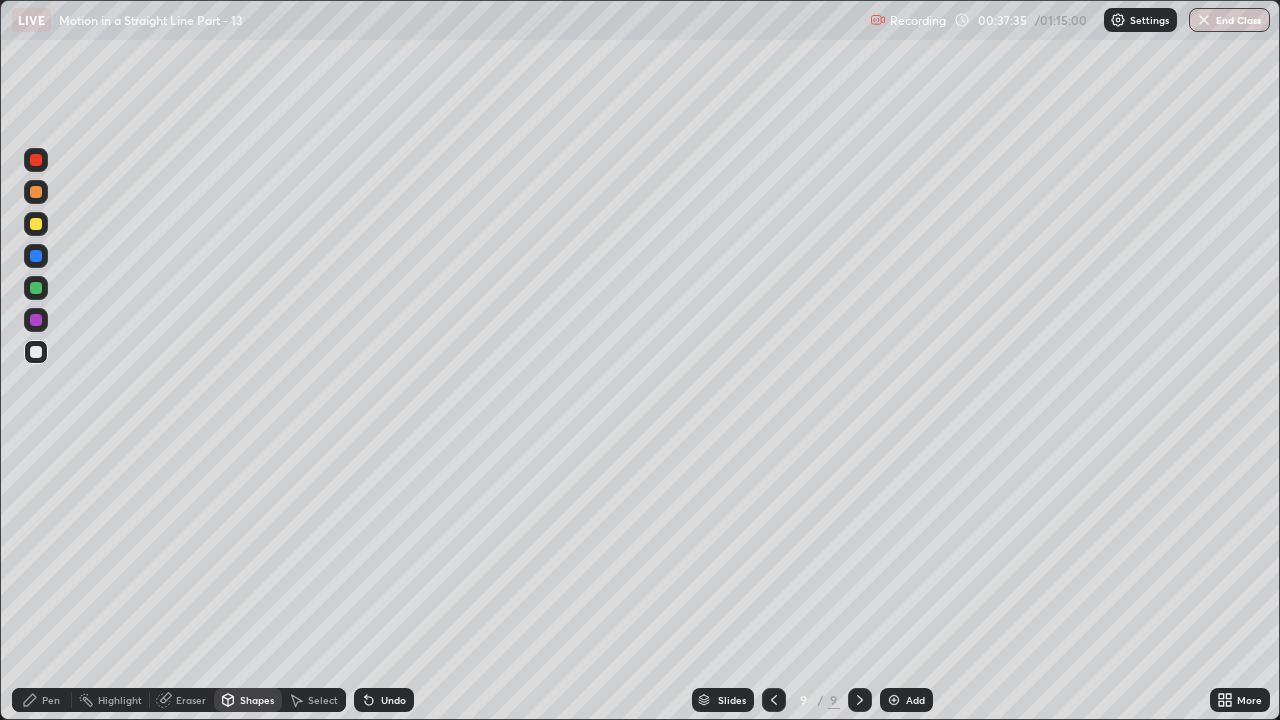 click at bounding box center (36, 160) 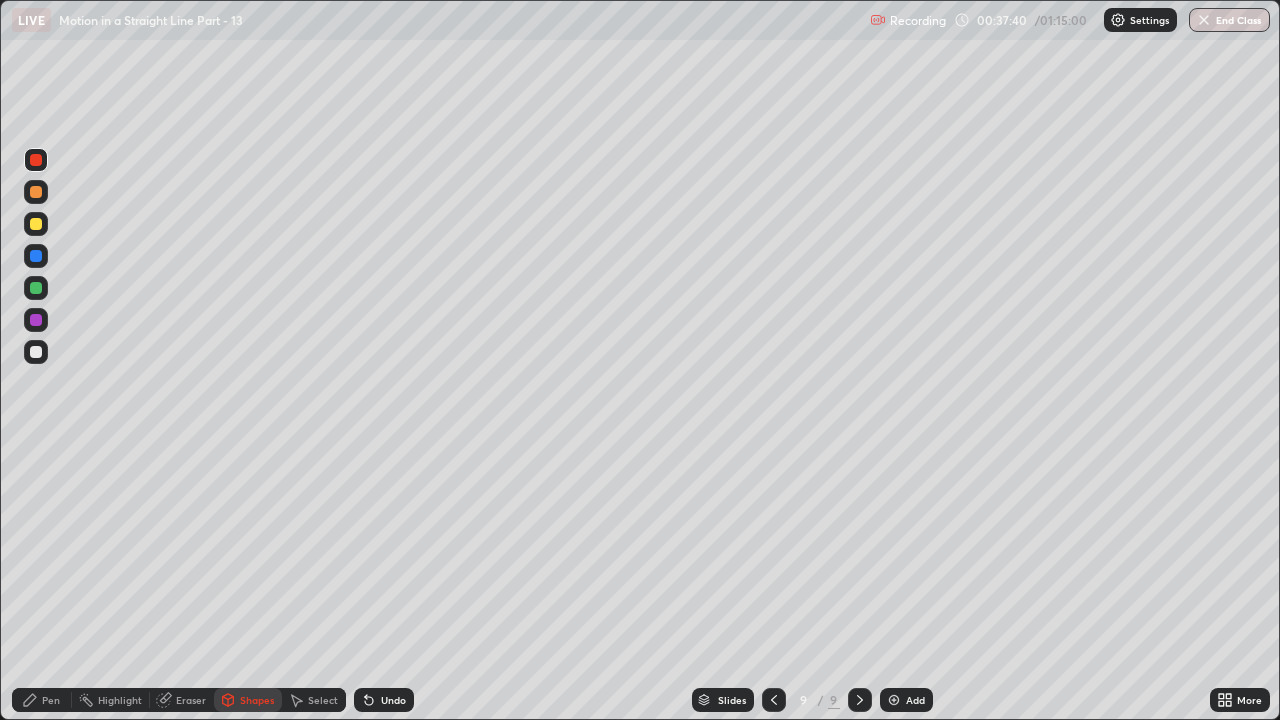 click on "Pen" at bounding box center (42, 700) 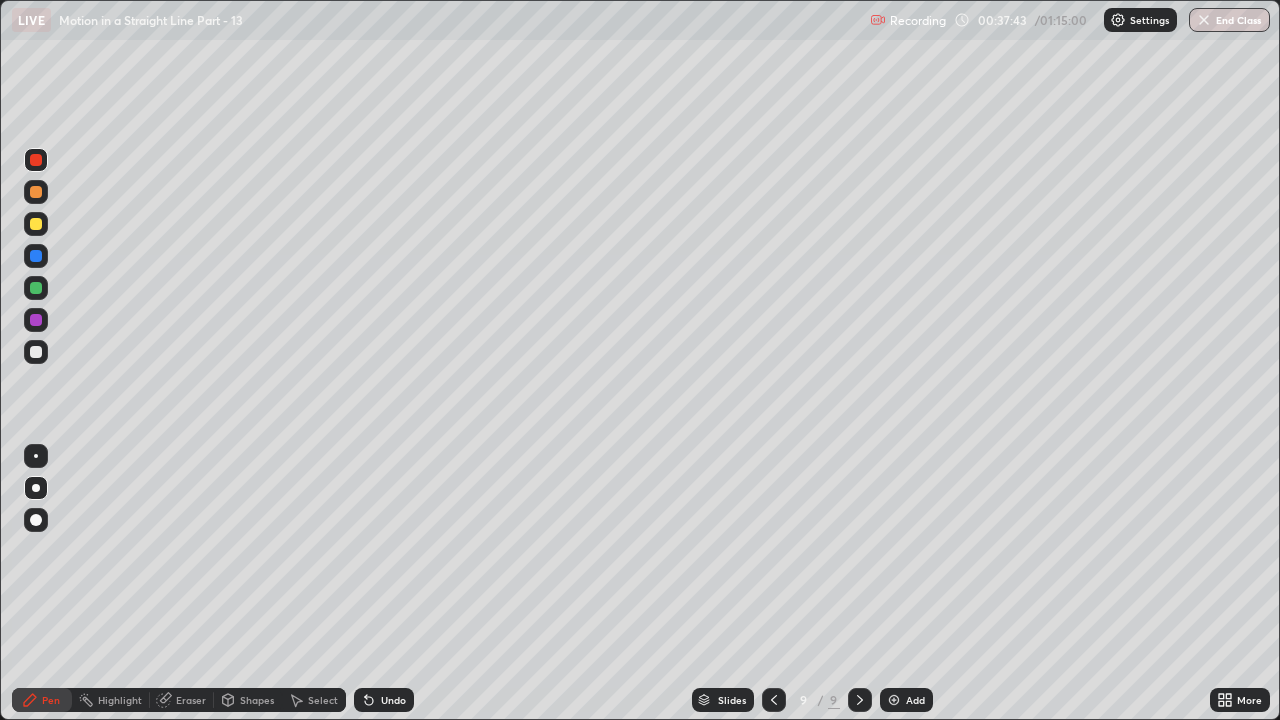click at bounding box center [36, 352] 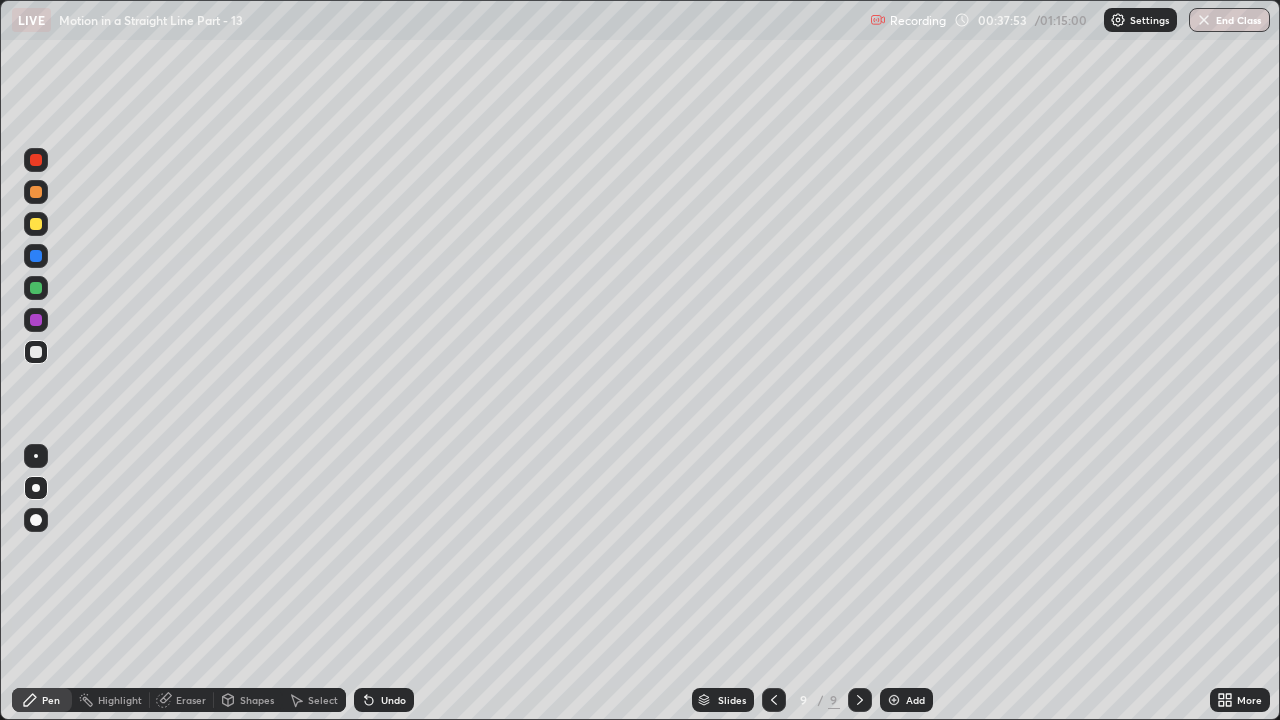 click on "Select" at bounding box center [323, 700] 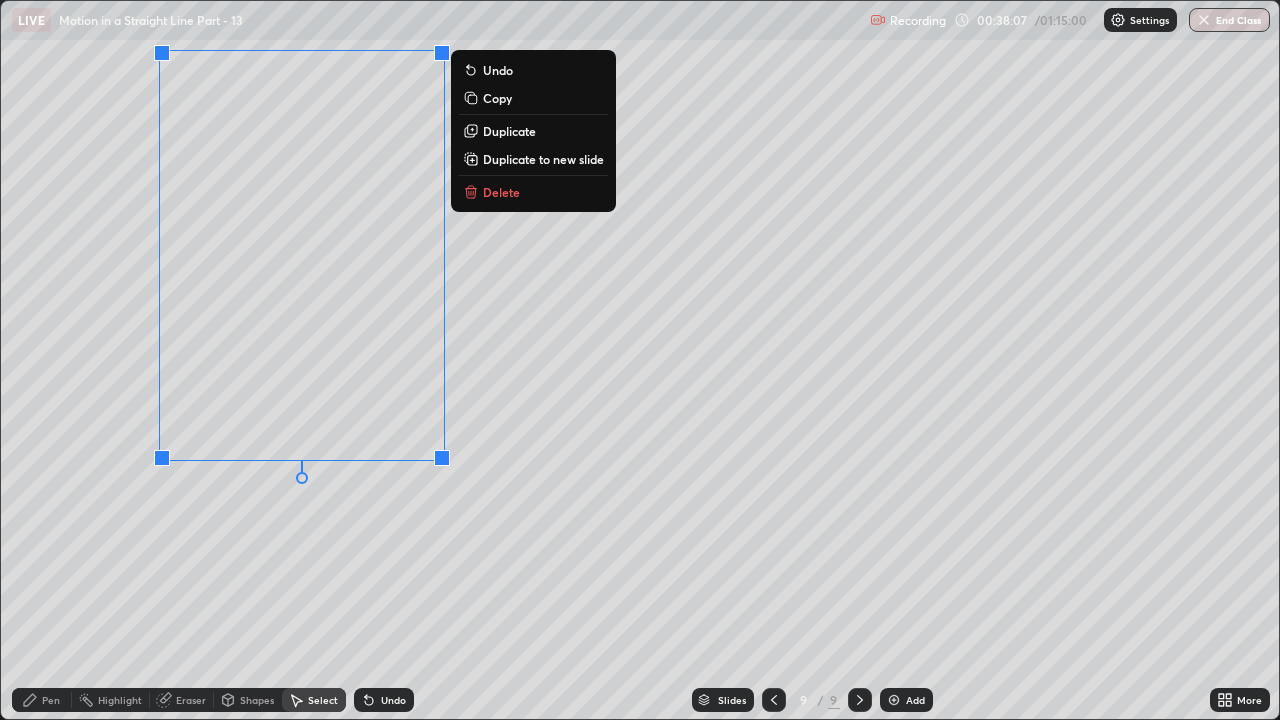 click on "0 ° Undo Copy Duplicate Duplicate to new slide Delete" at bounding box center [640, 360] 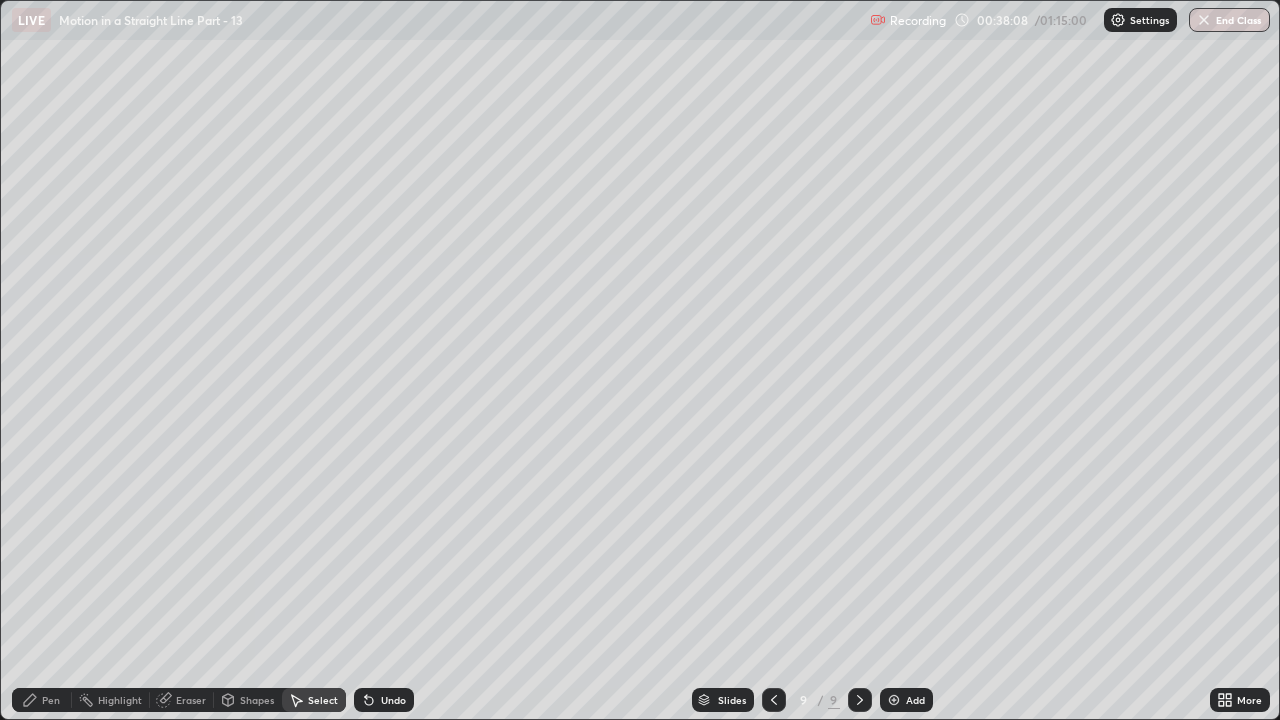 click on "Pen" at bounding box center [51, 700] 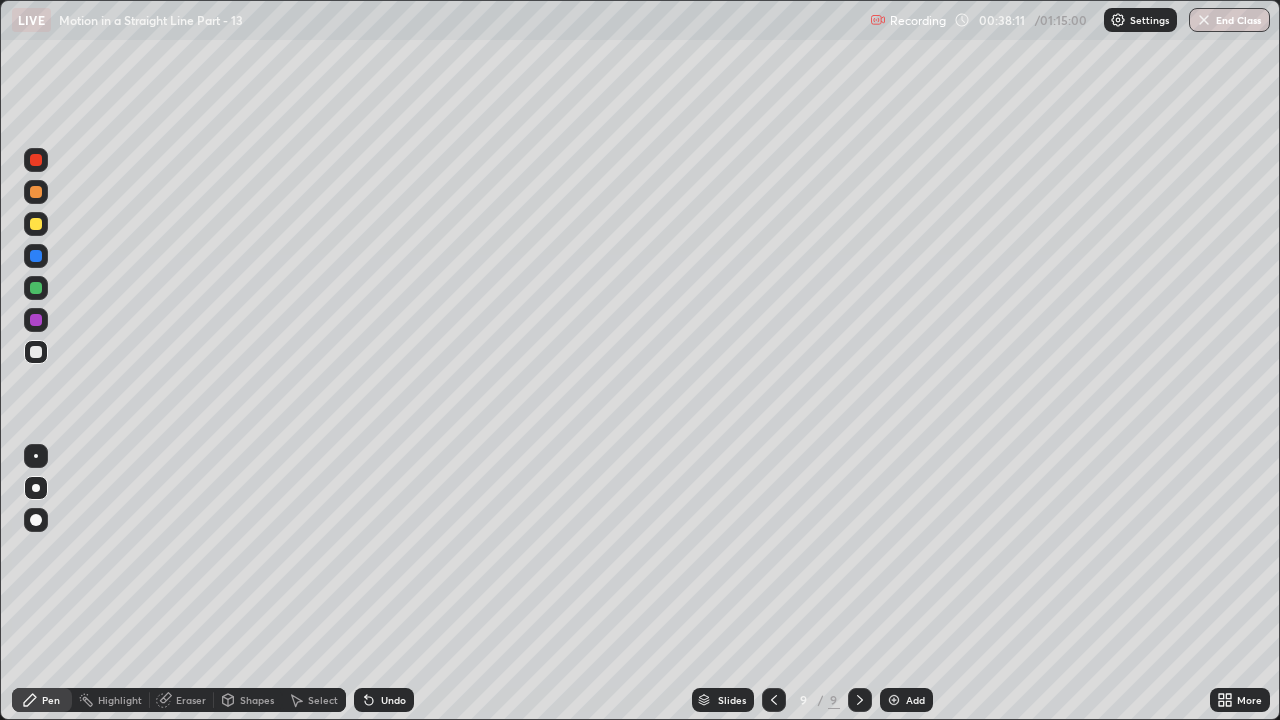 click on "Undo" at bounding box center [393, 700] 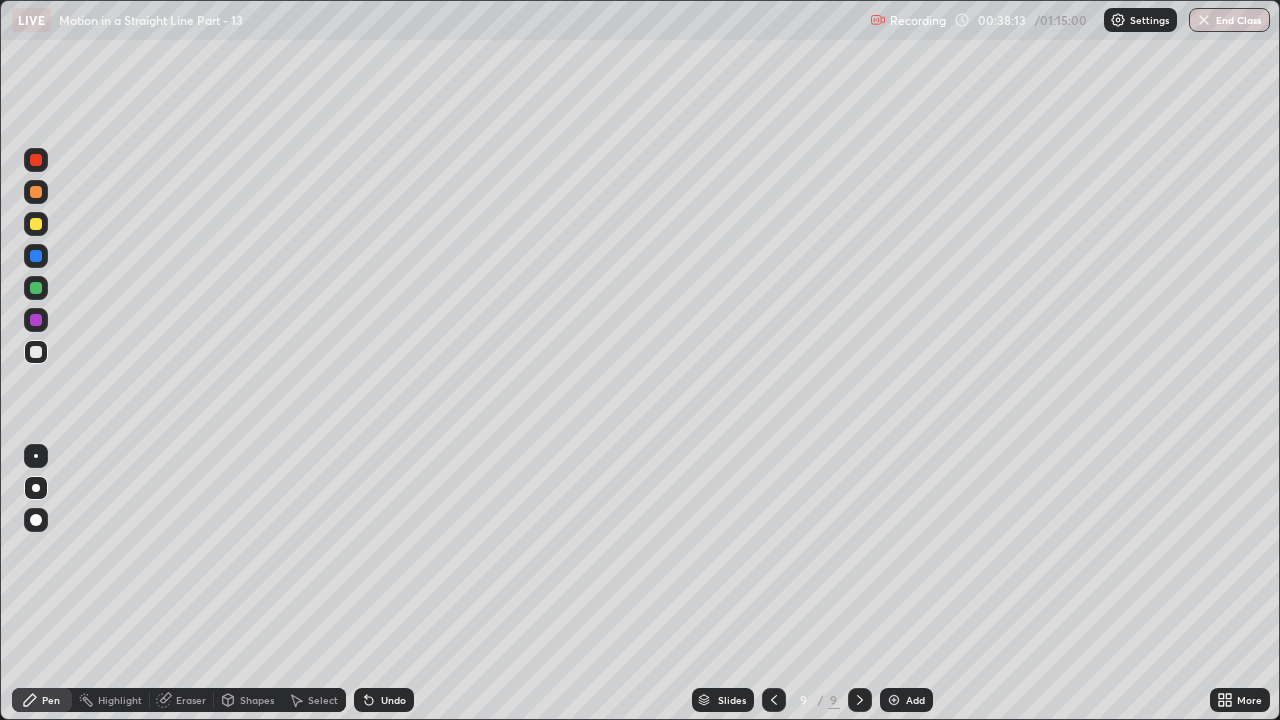 click on "Eraser" at bounding box center [191, 700] 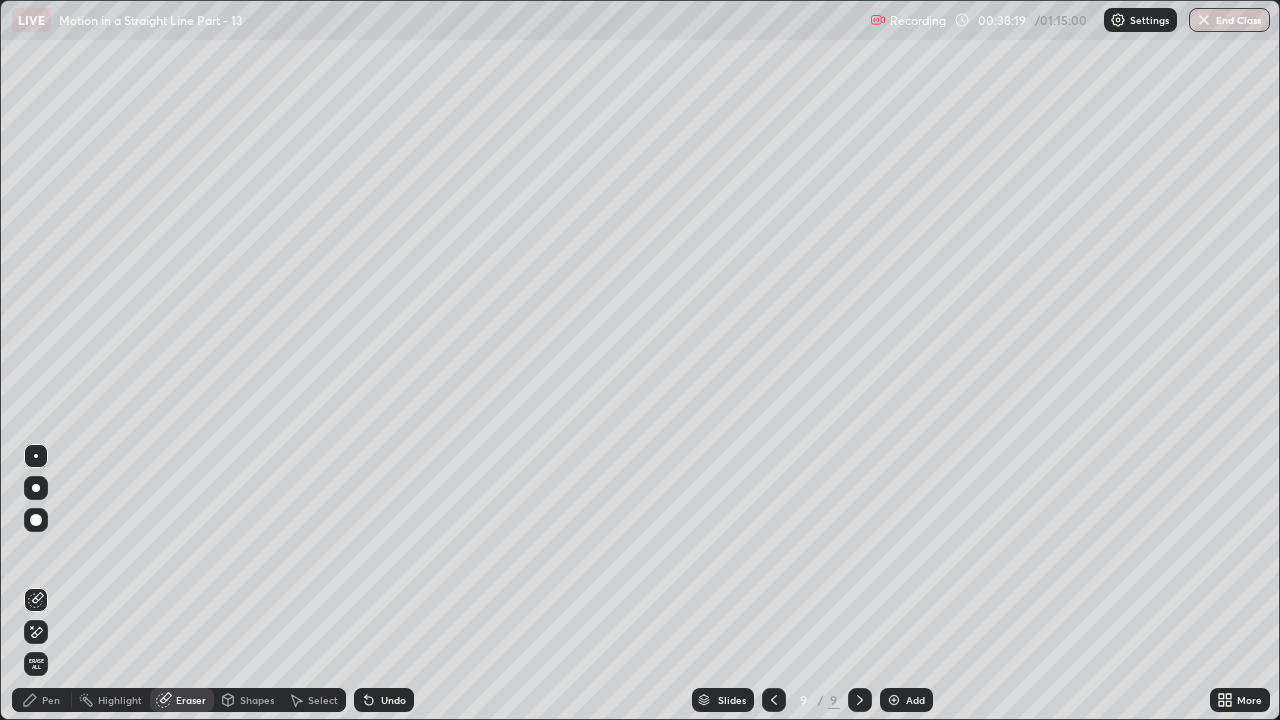 click on "Pen" at bounding box center [51, 700] 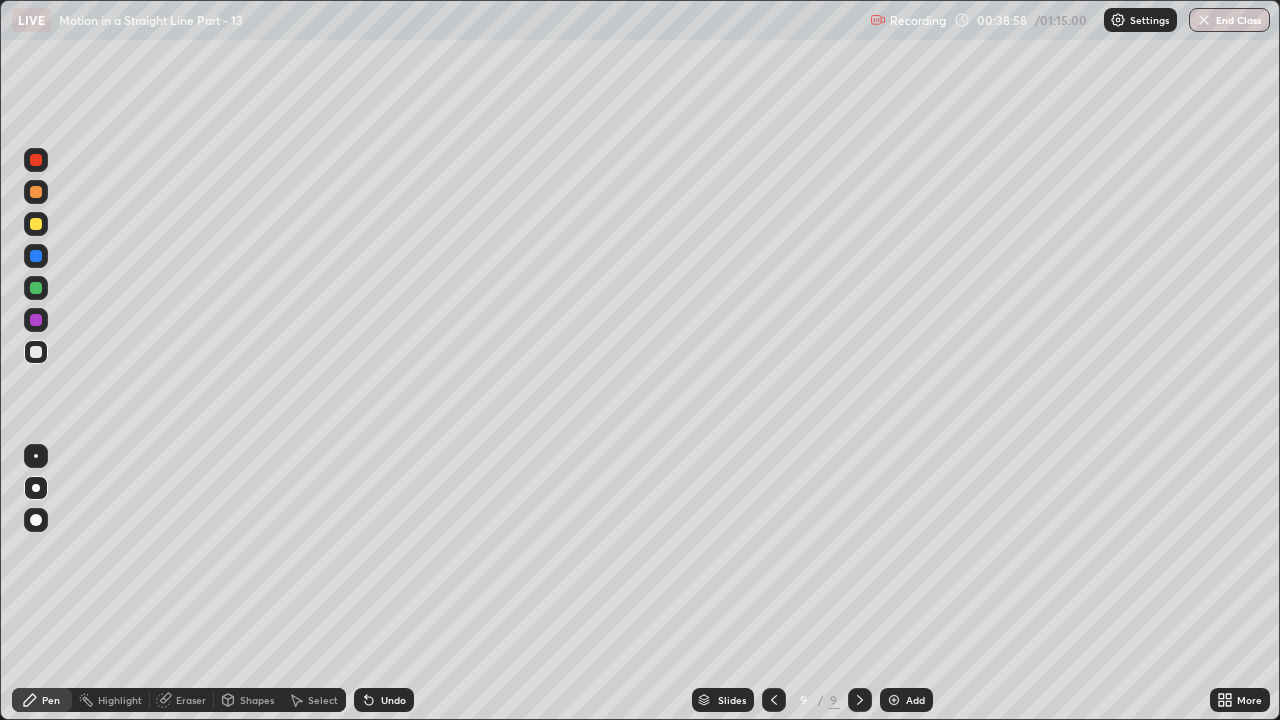 click on "More" at bounding box center (1249, 700) 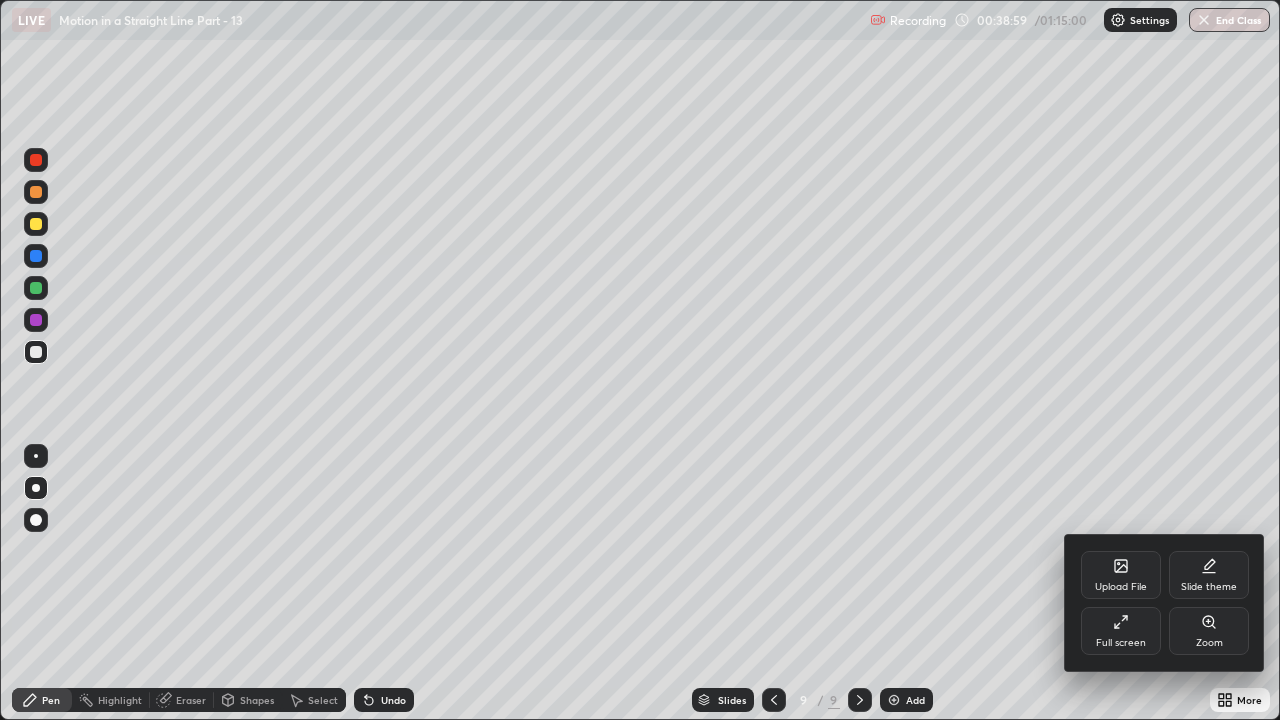 click on "Full screen" at bounding box center [1121, 631] 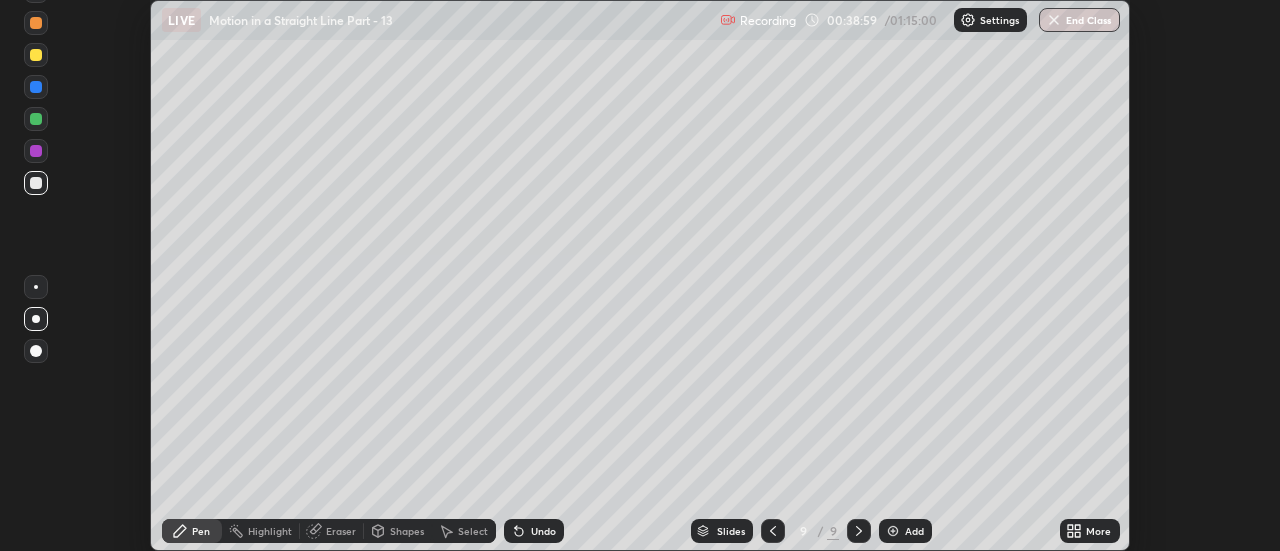 scroll, scrollTop: 551, scrollLeft: 1280, axis: both 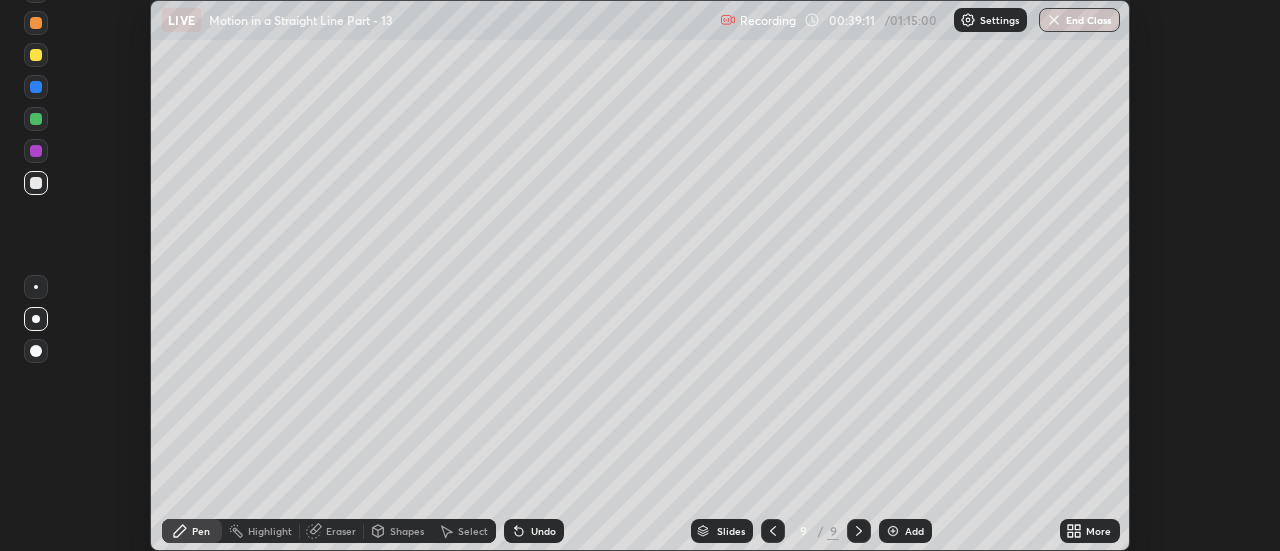 click on "More" at bounding box center (1098, 531) 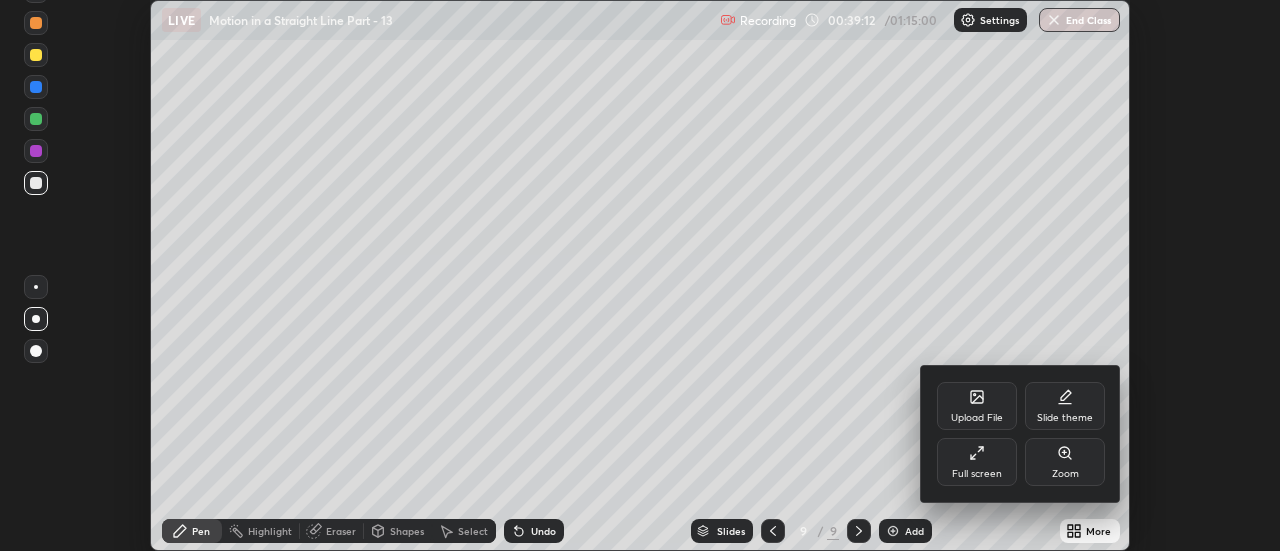 click on "Full screen" at bounding box center [977, 462] 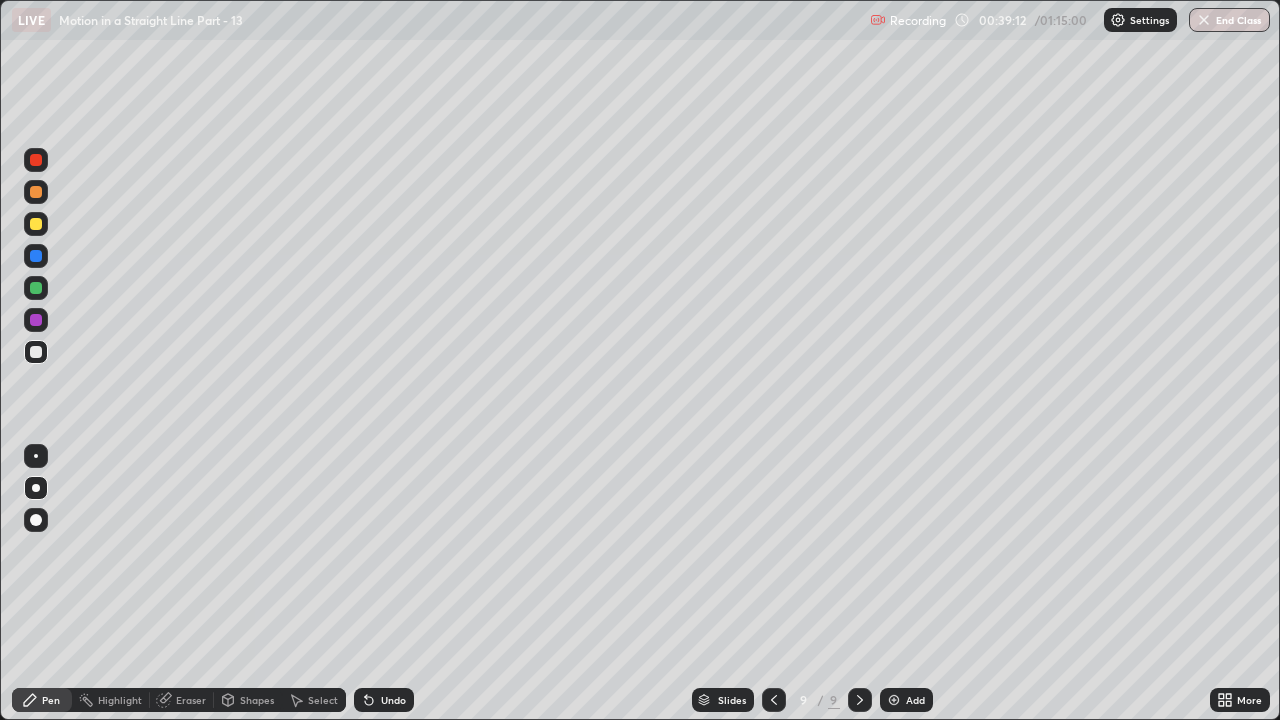 scroll, scrollTop: 99280, scrollLeft: 98720, axis: both 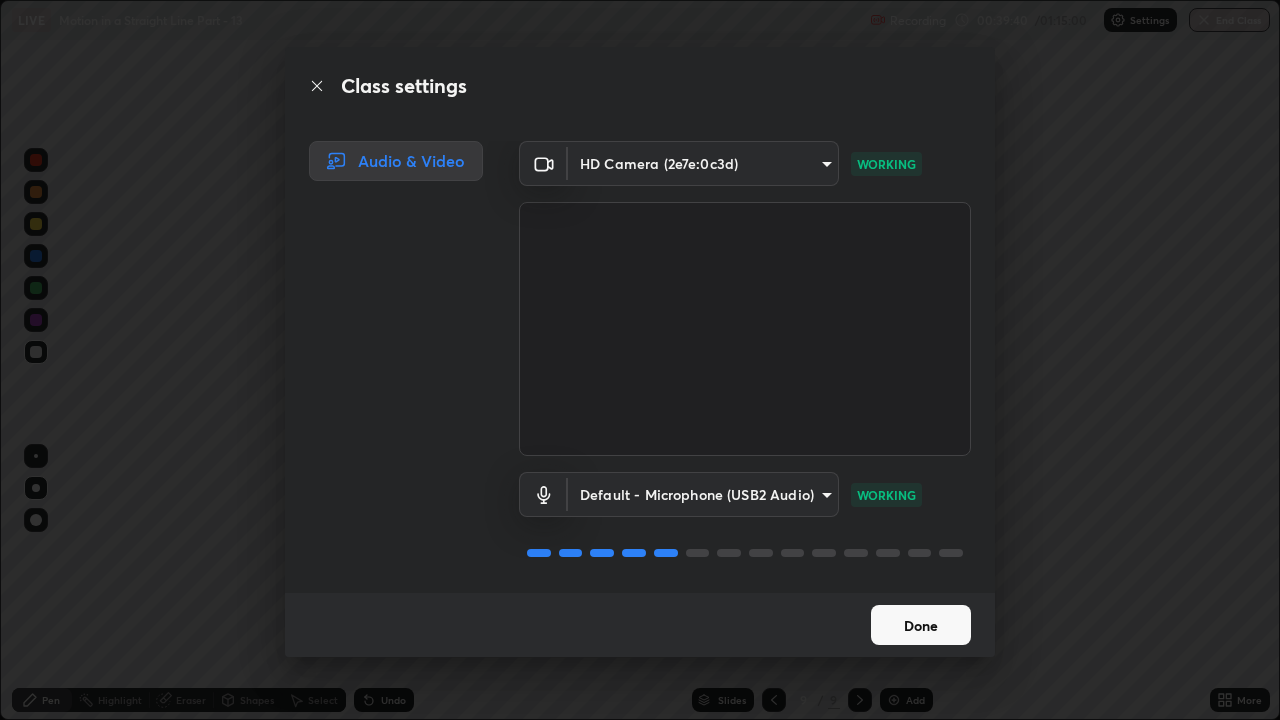 click on "Done" at bounding box center [921, 625] 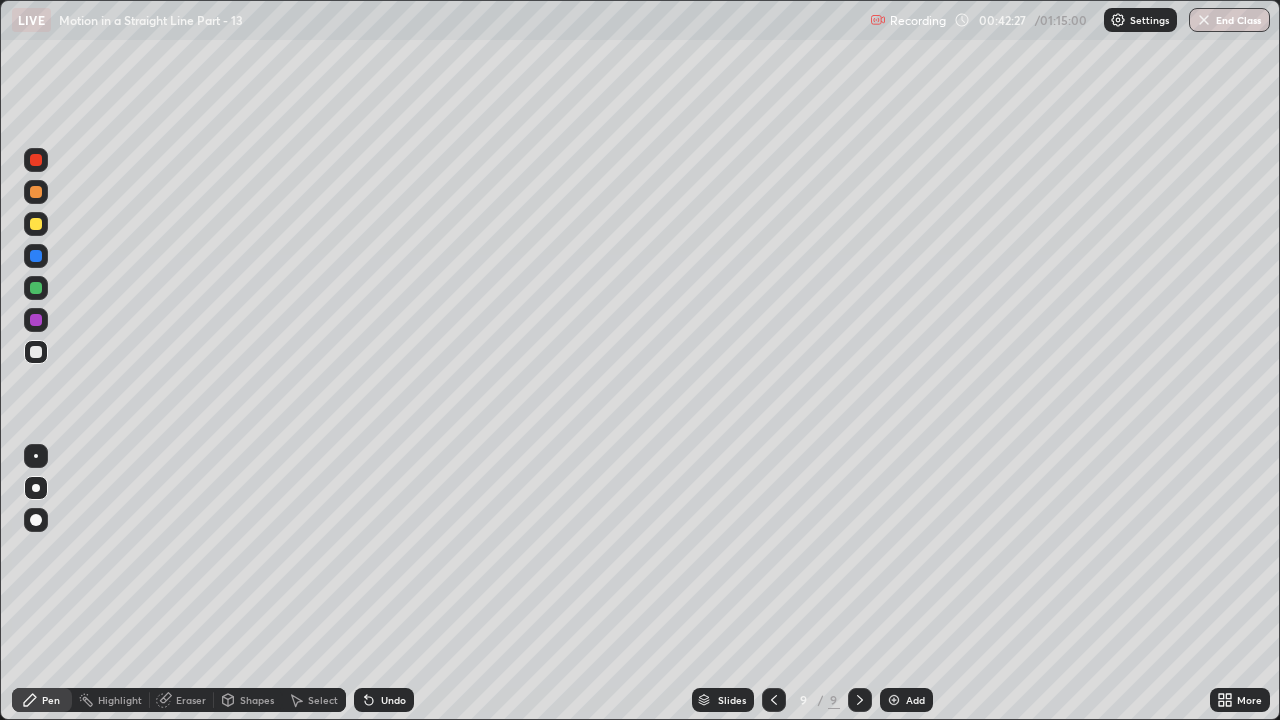 click on "Add" at bounding box center (915, 700) 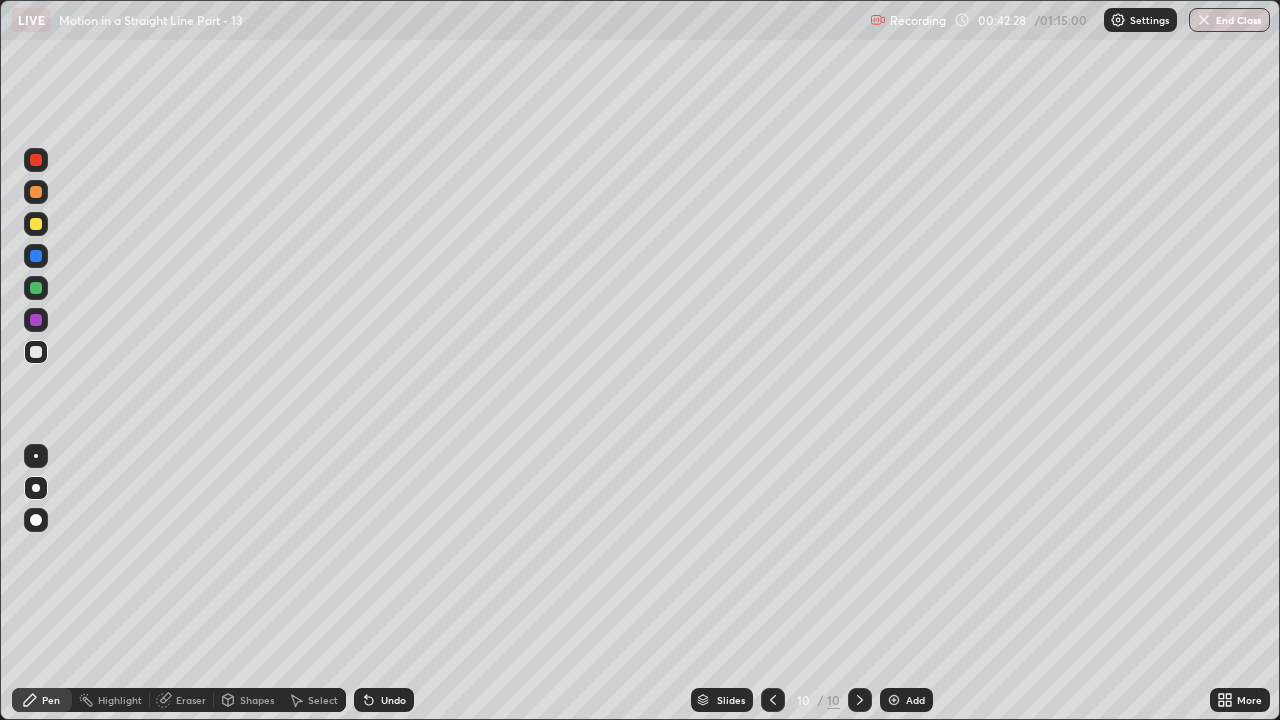 click at bounding box center [36, 288] 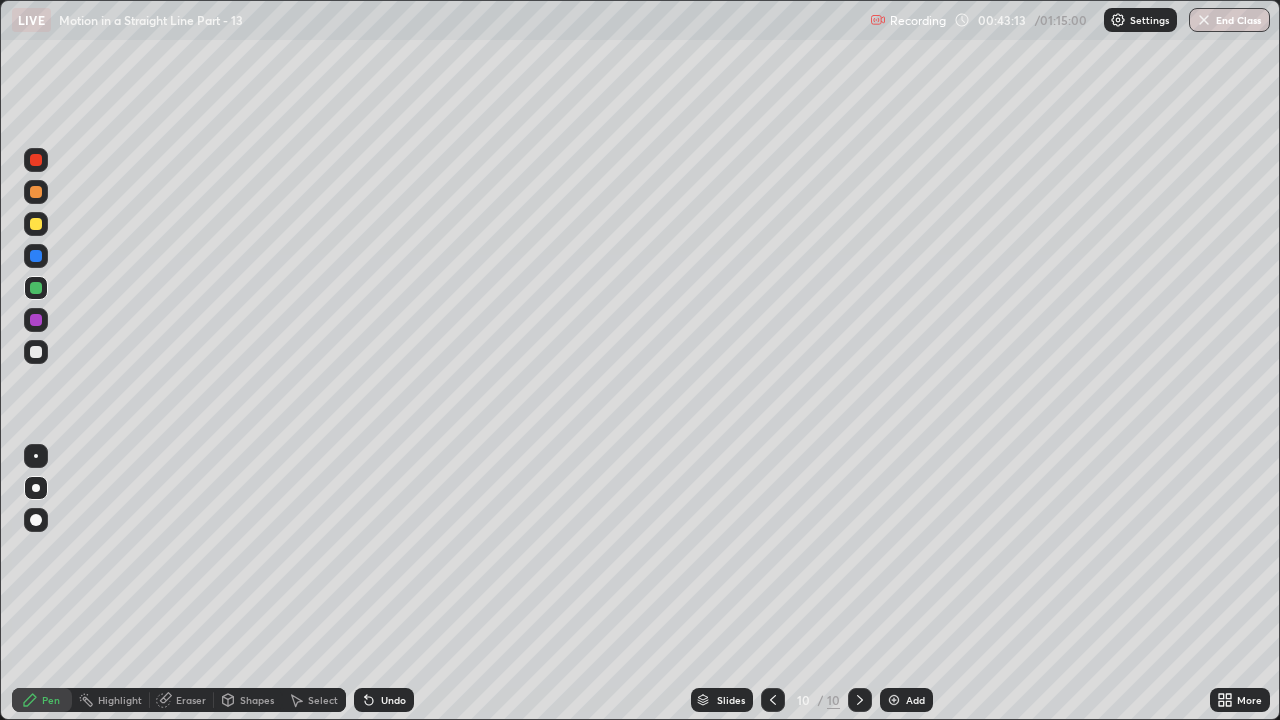 click on "Undo" at bounding box center [393, 700] 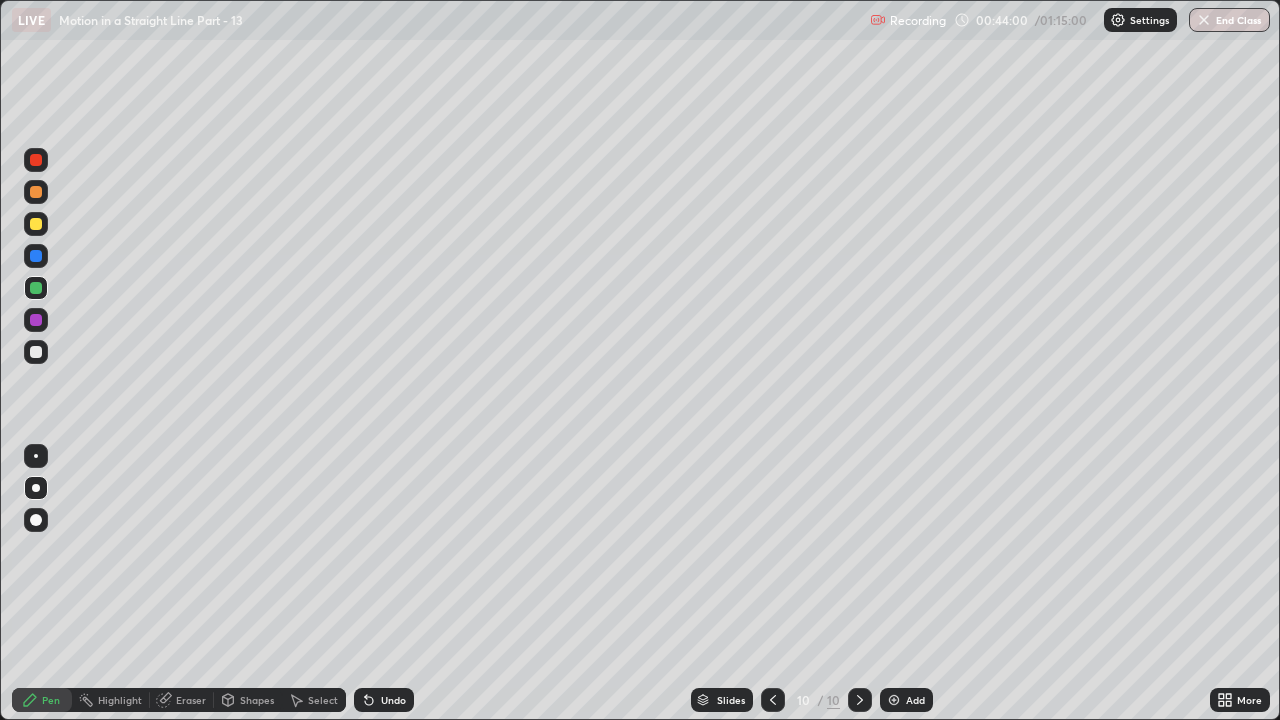 click 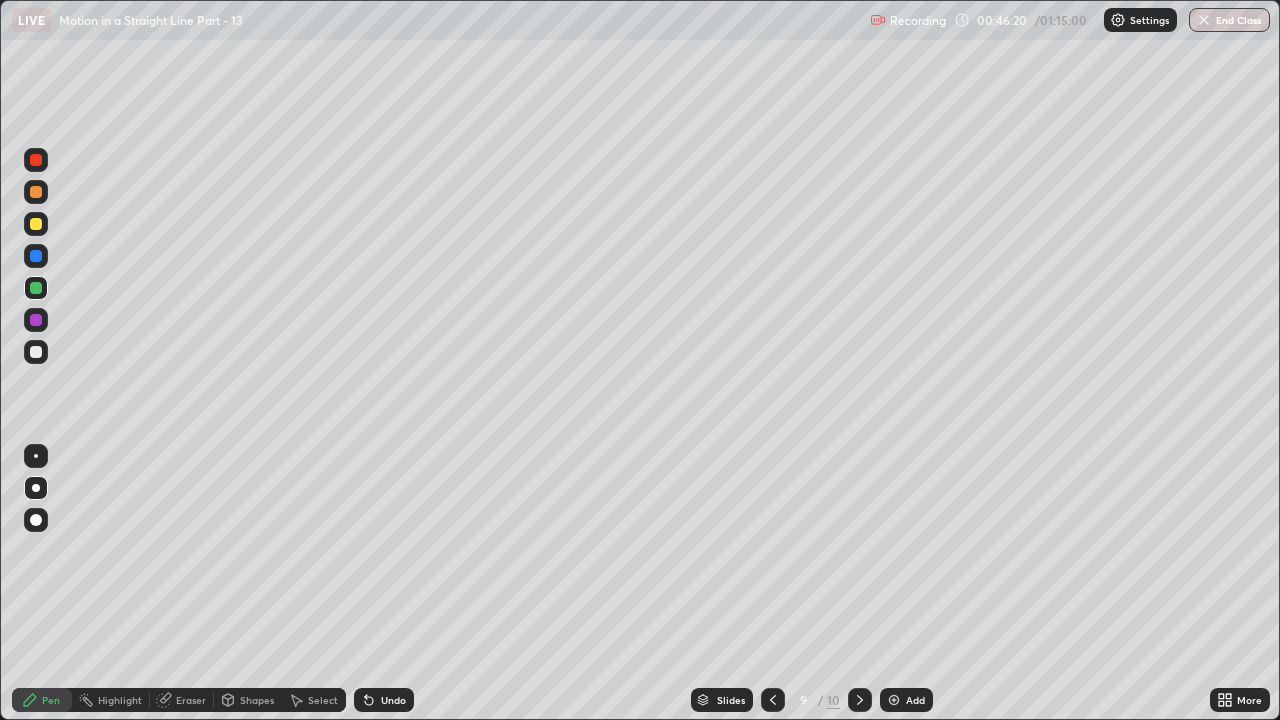 click 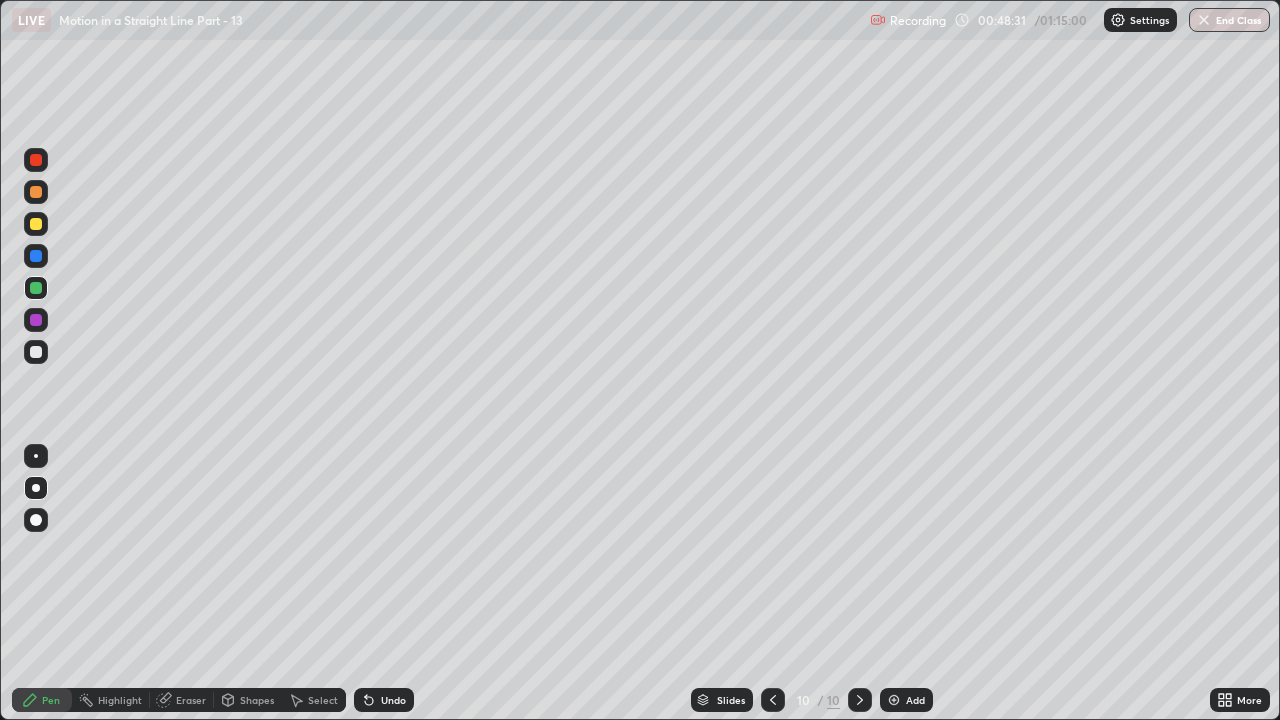click on "Add" at bounding box center (915, 700) 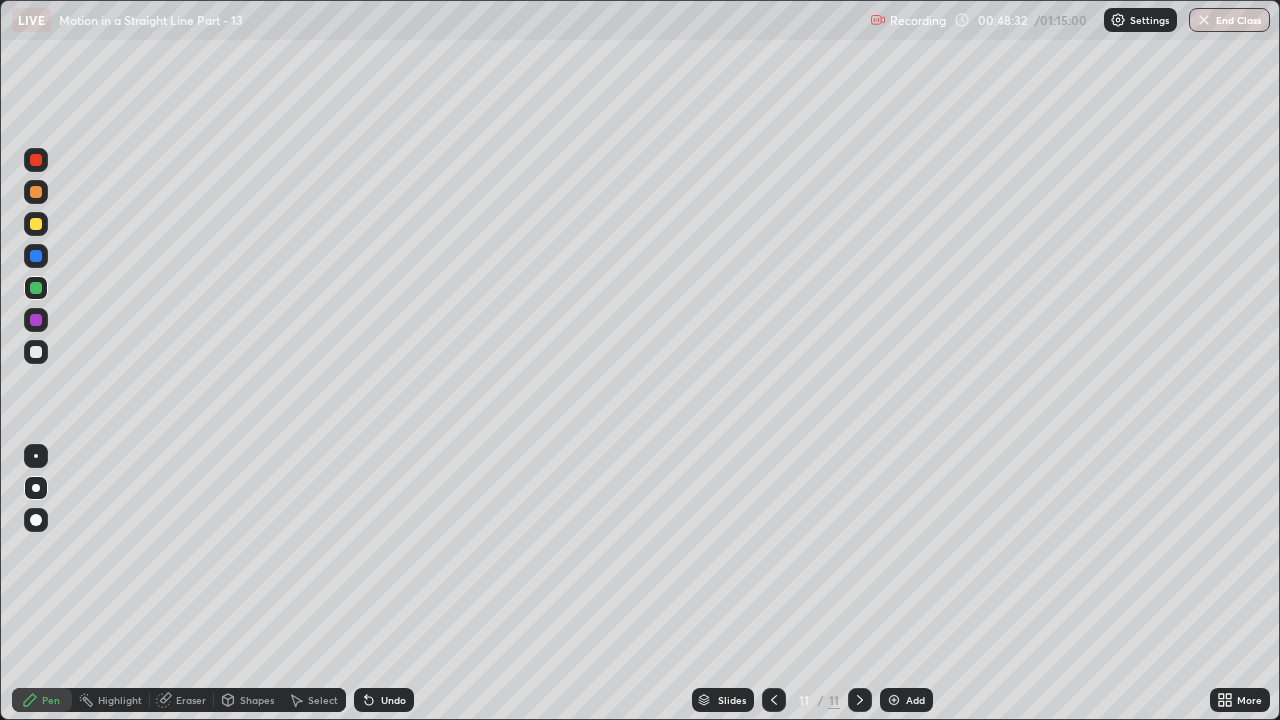 click at bounding box center [36, 224] 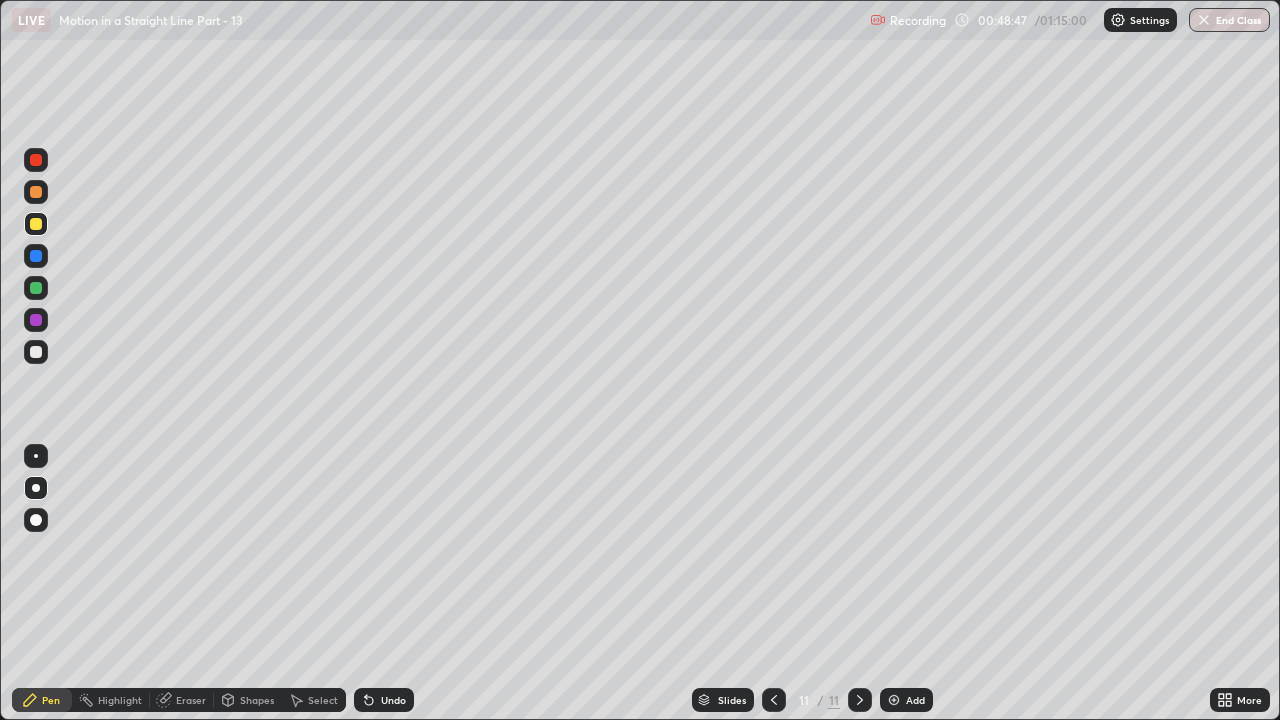 click 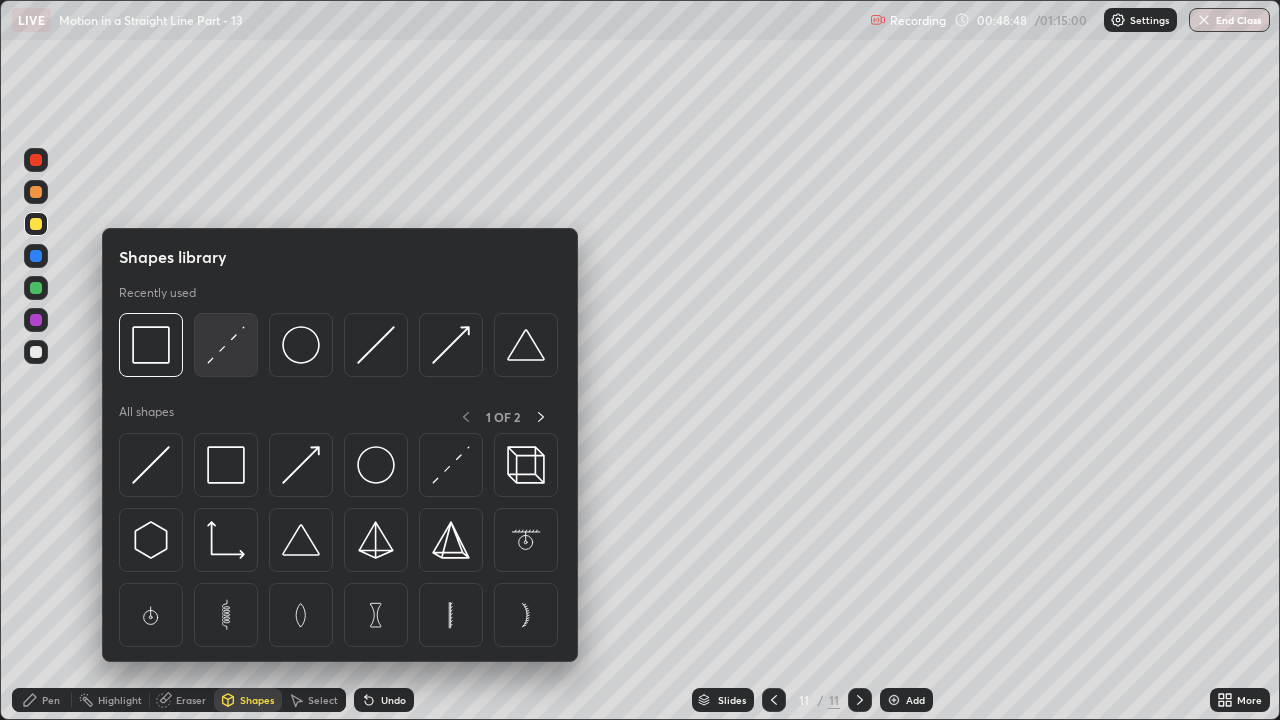 click at bounding box center [226, 345] 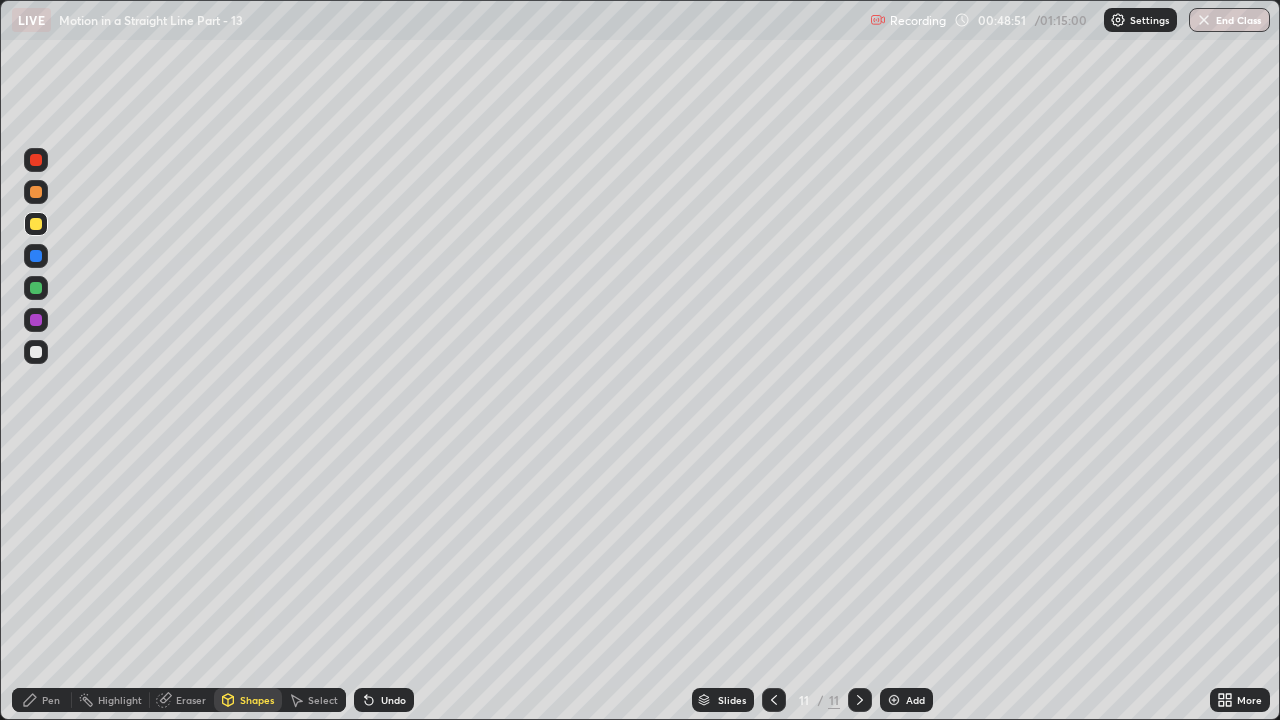 click on "Pen" at bounding box center (42, 700) 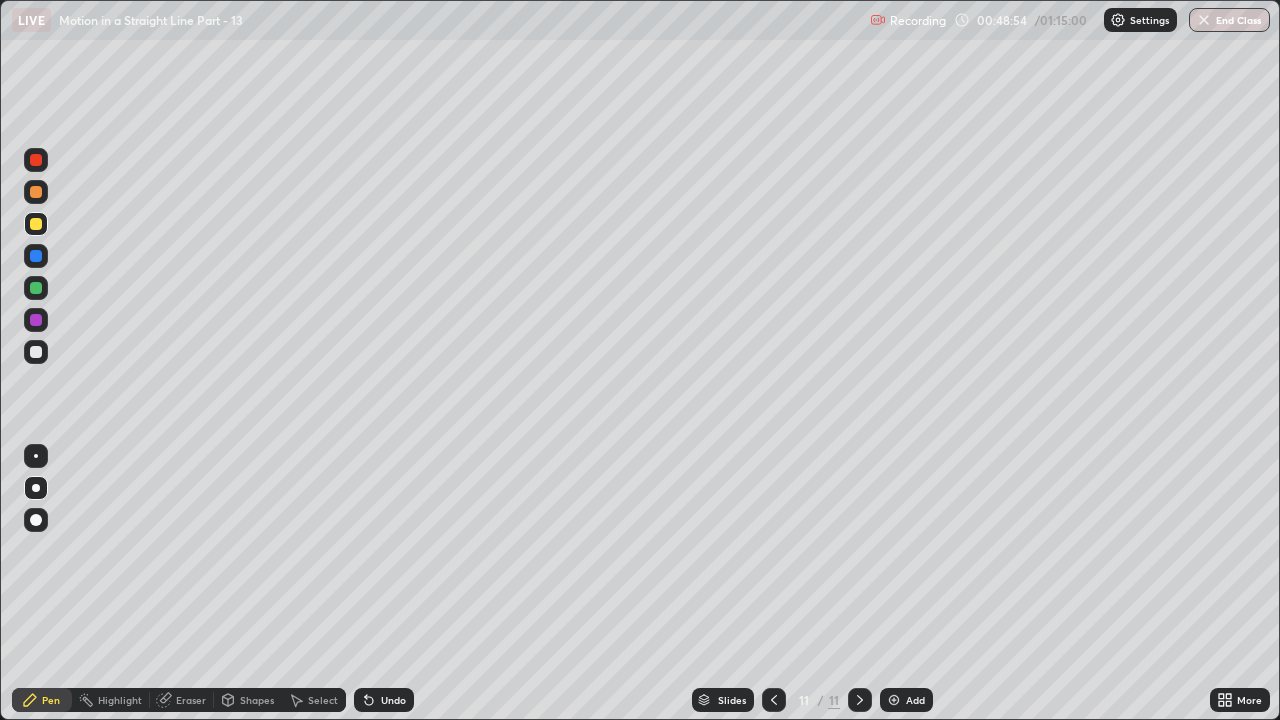 click 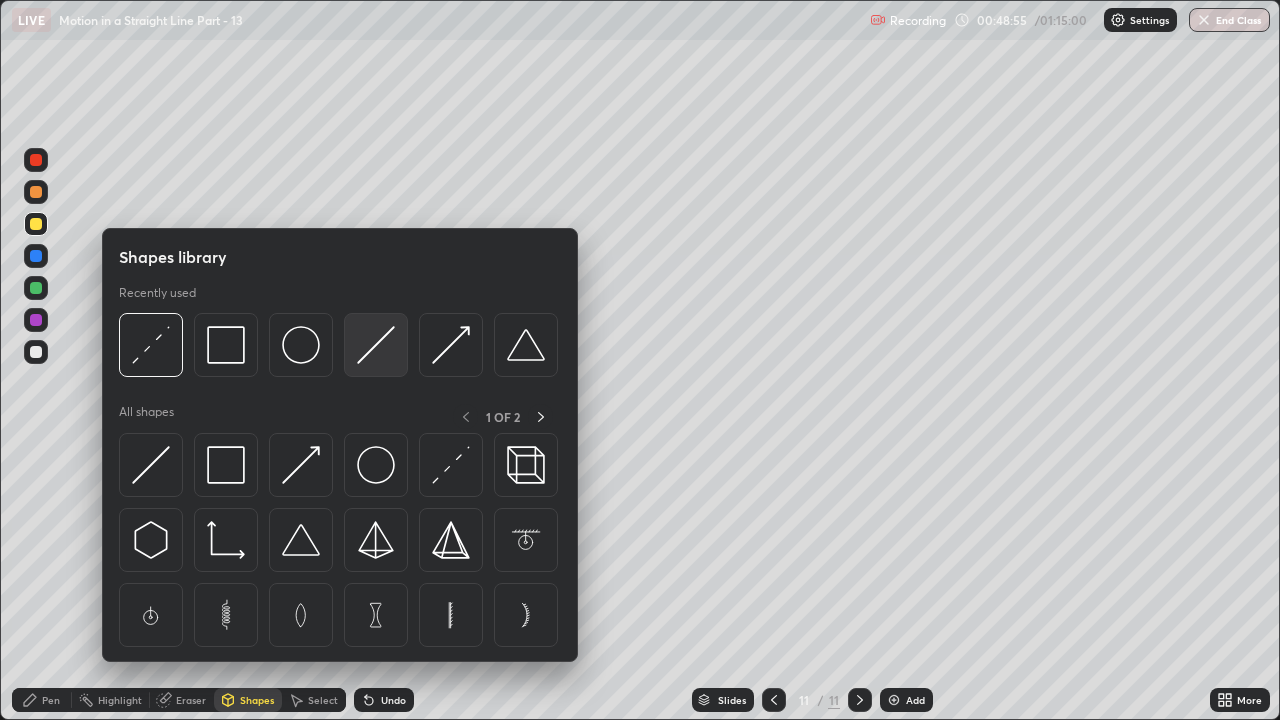 click at bounding box center (376, 345) 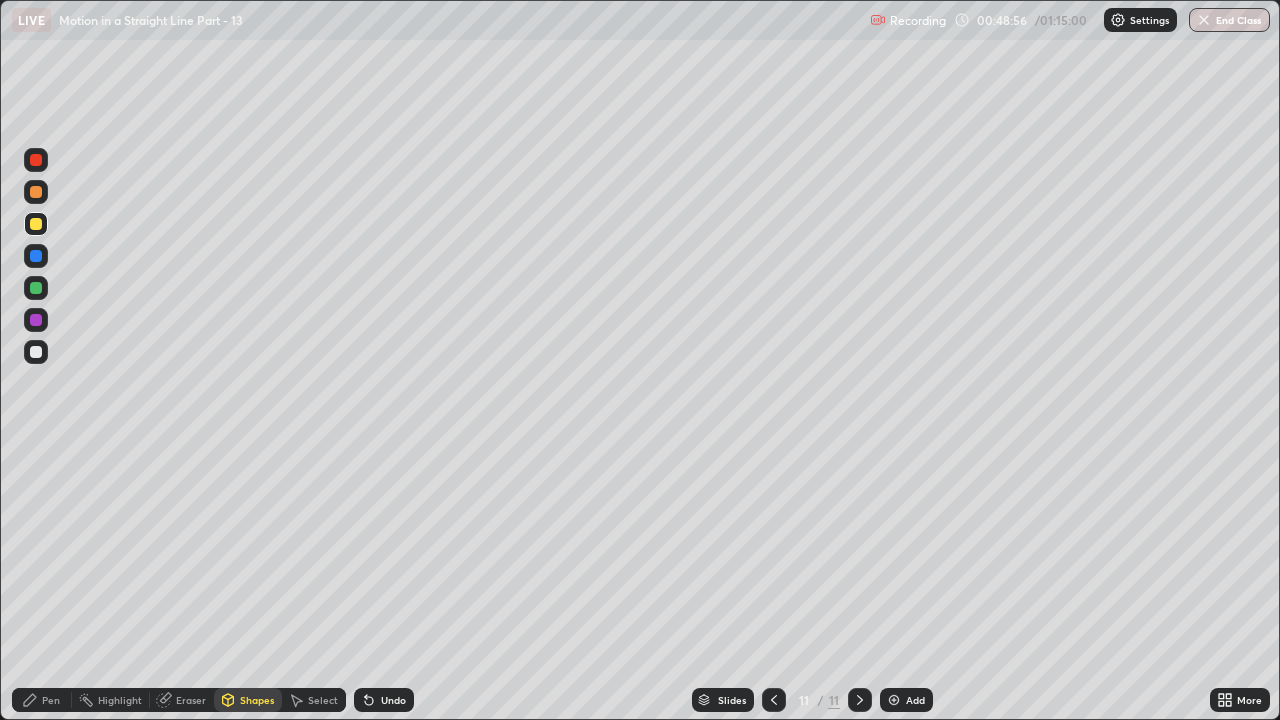 click on "Pen" at bounding box center [42, 700] 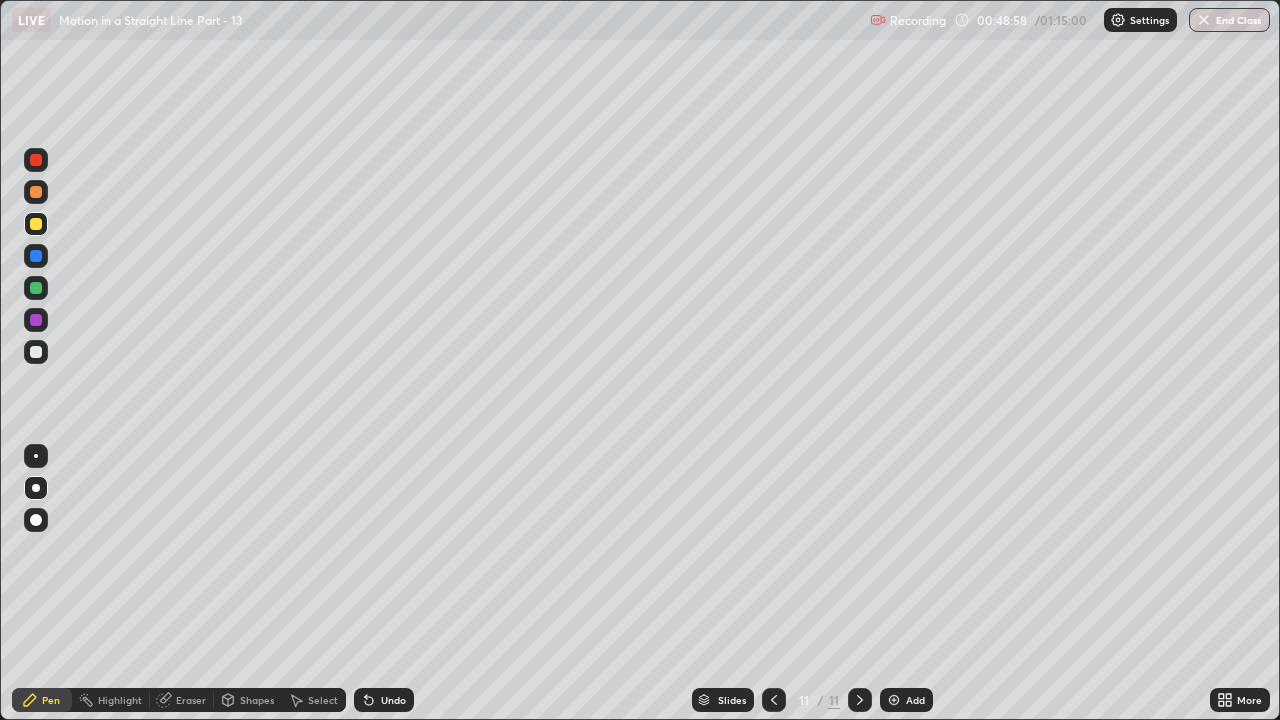 click on "Shapes" at bounding box center (257, 700) 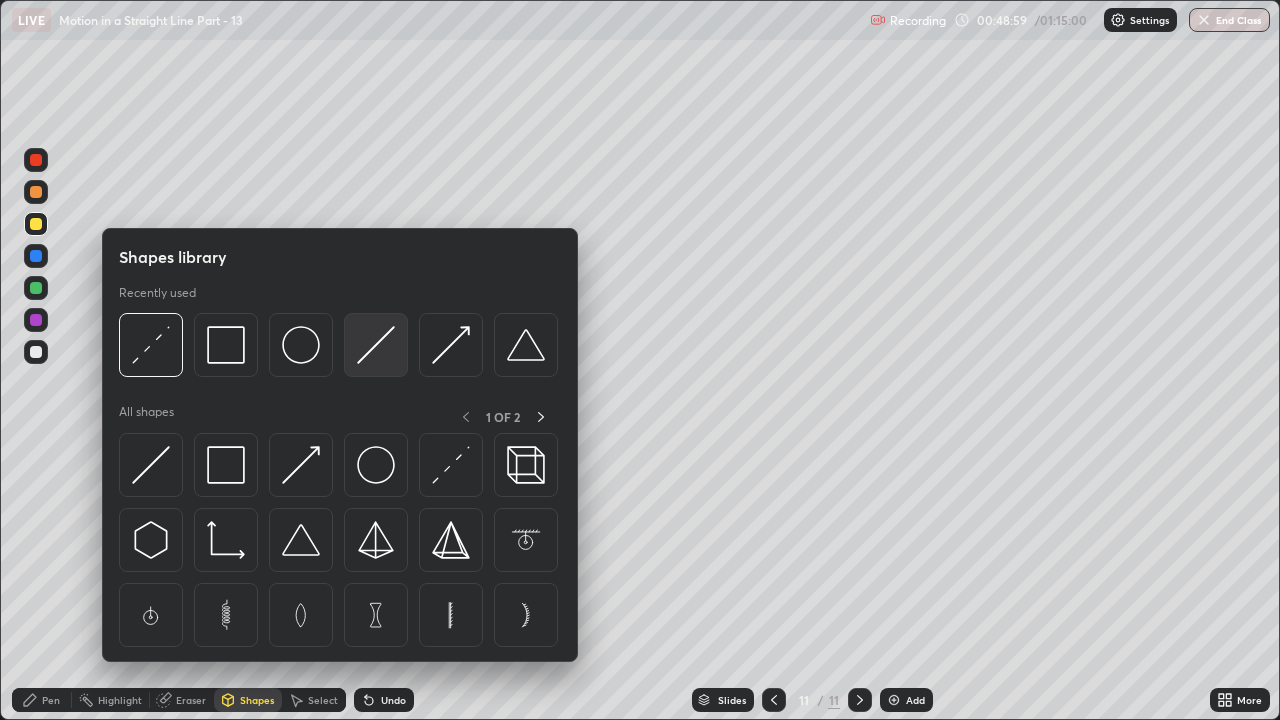 click at bounding box center [376, 345] 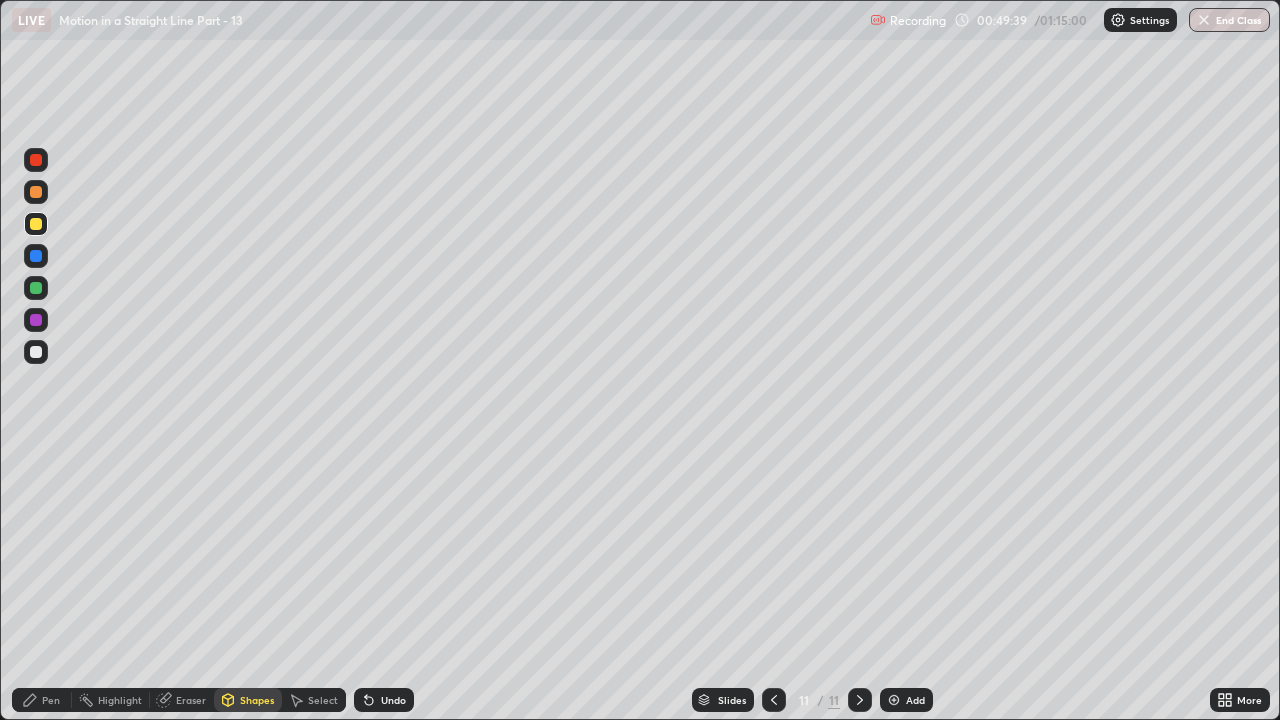 click 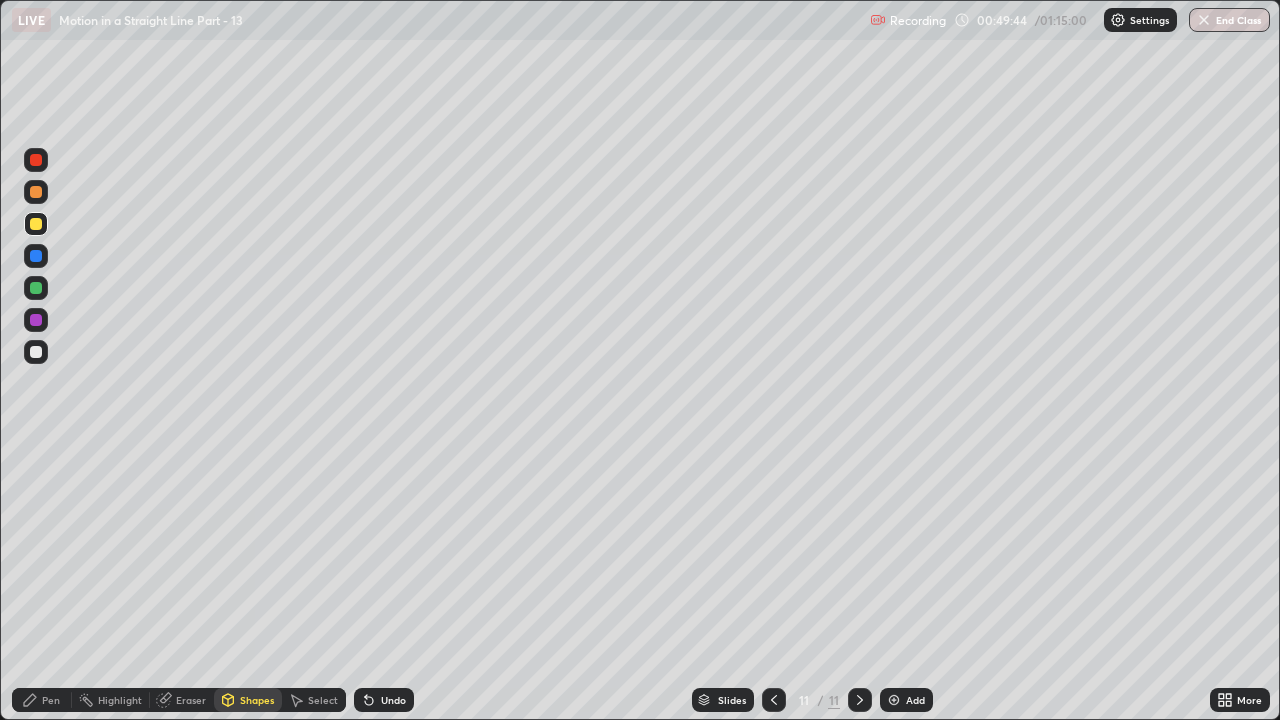 click on "Undo" at bounding box center (393, 700) 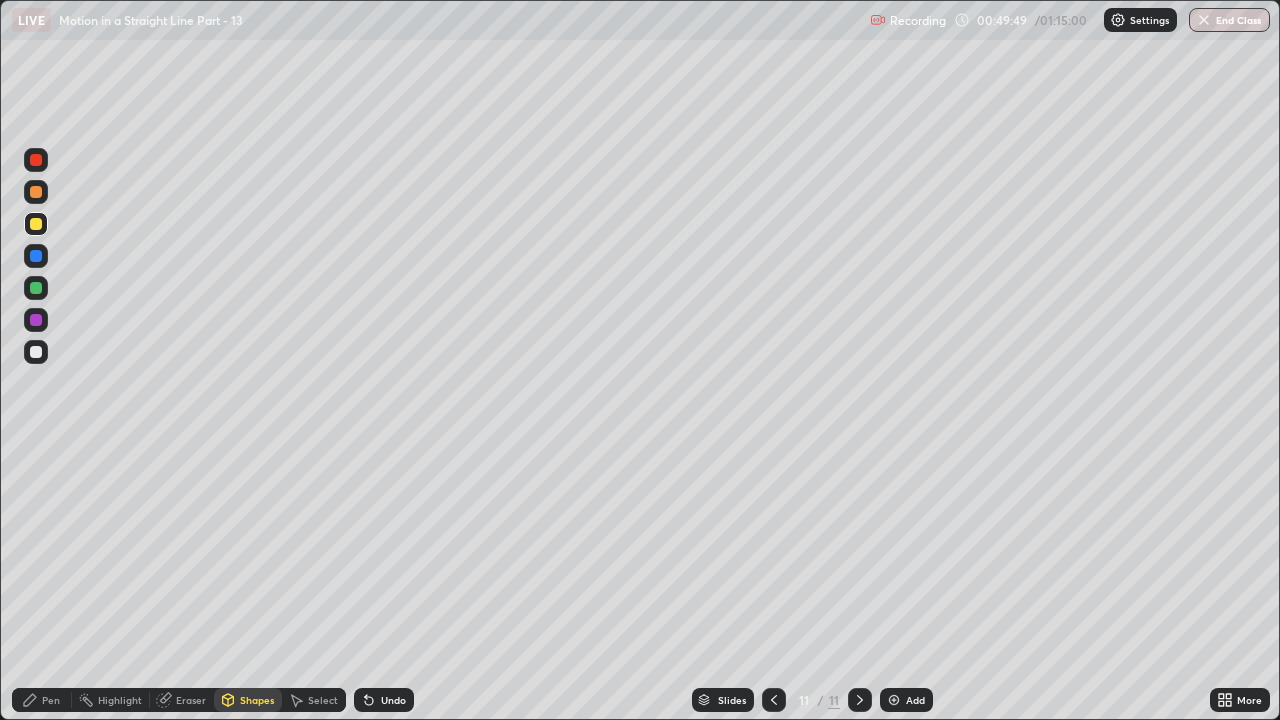 click 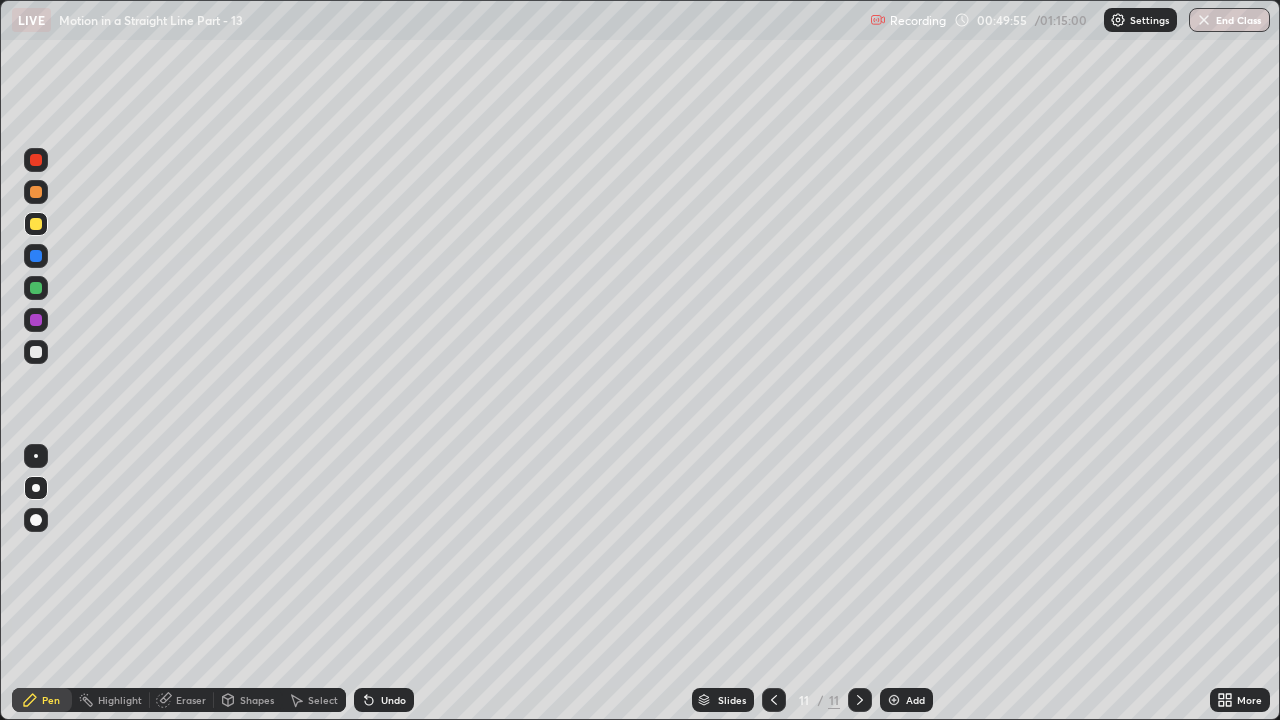 click on "Shapes" at bounding box center [257, 700] 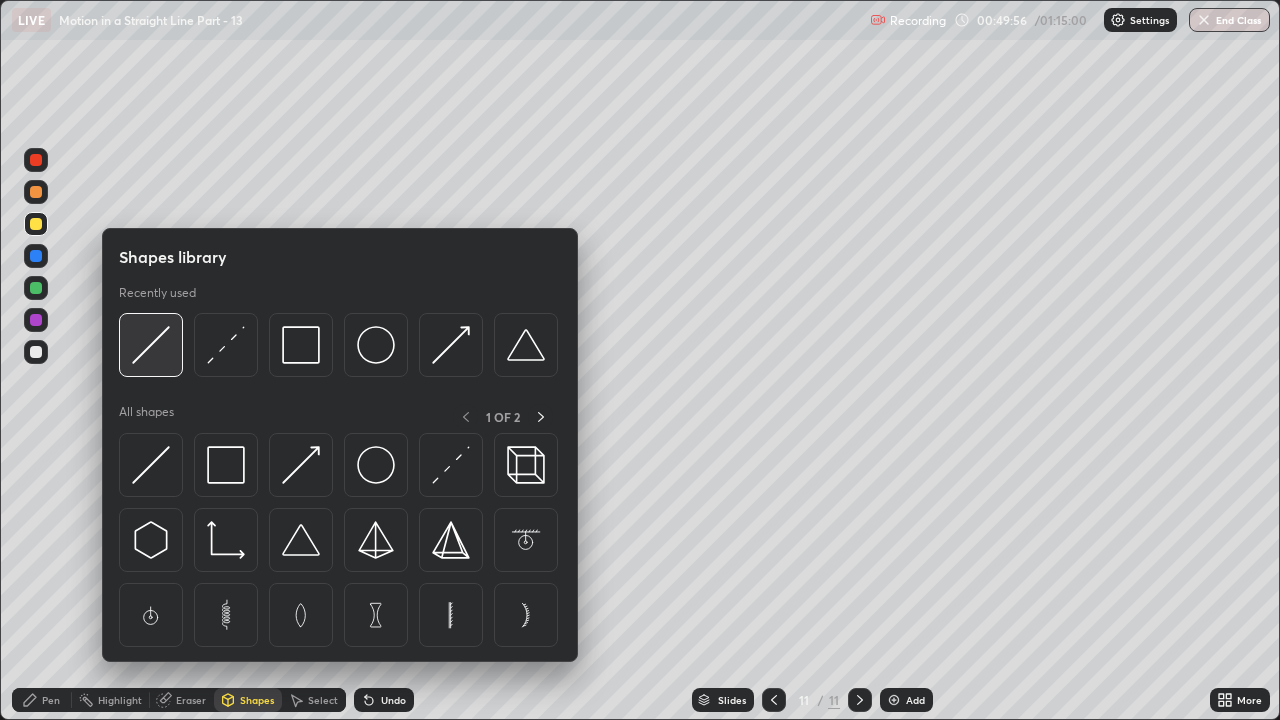click at bounding box center [151, 345] 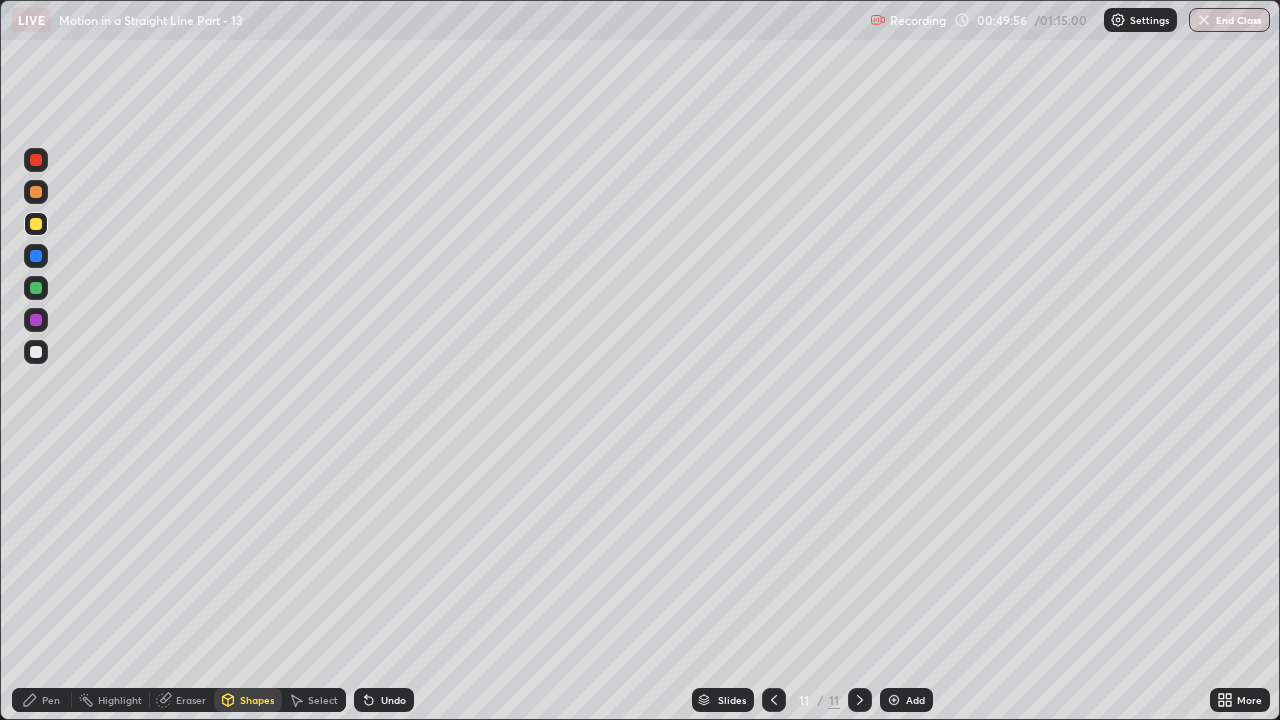 click at bounding box center [36, 352] 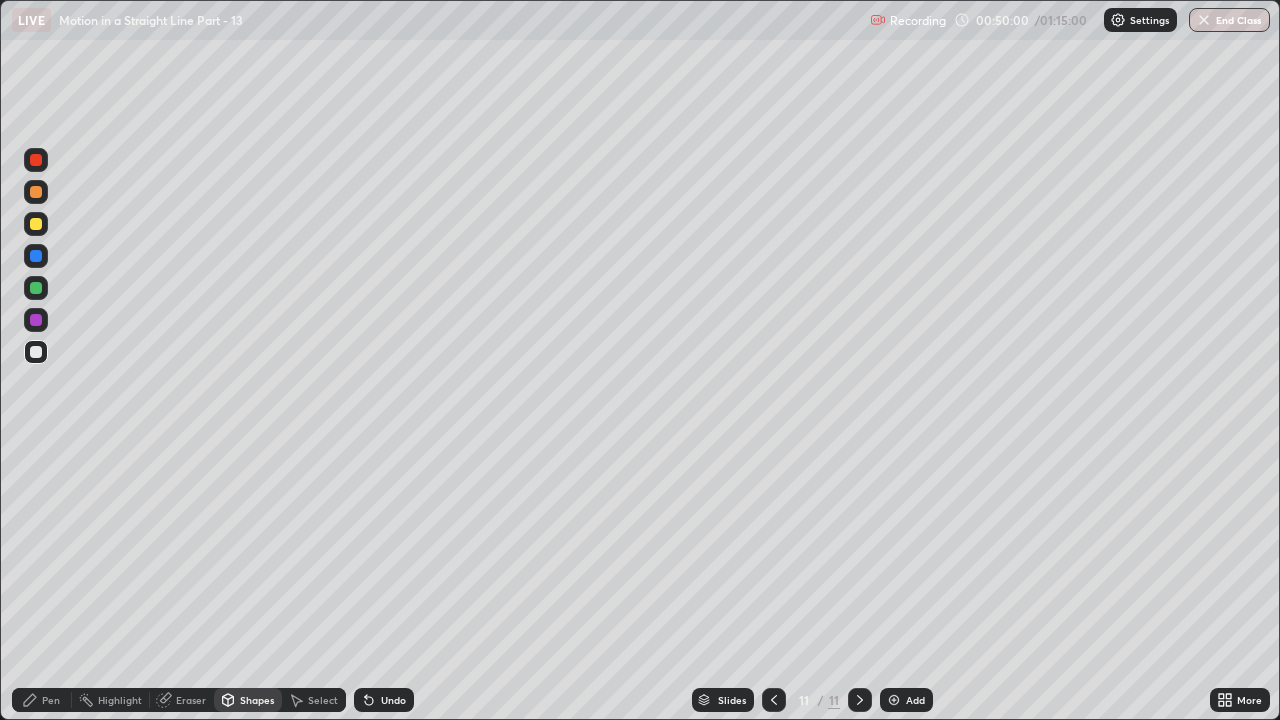 click on "Undo" at bounding box center (393, 700) 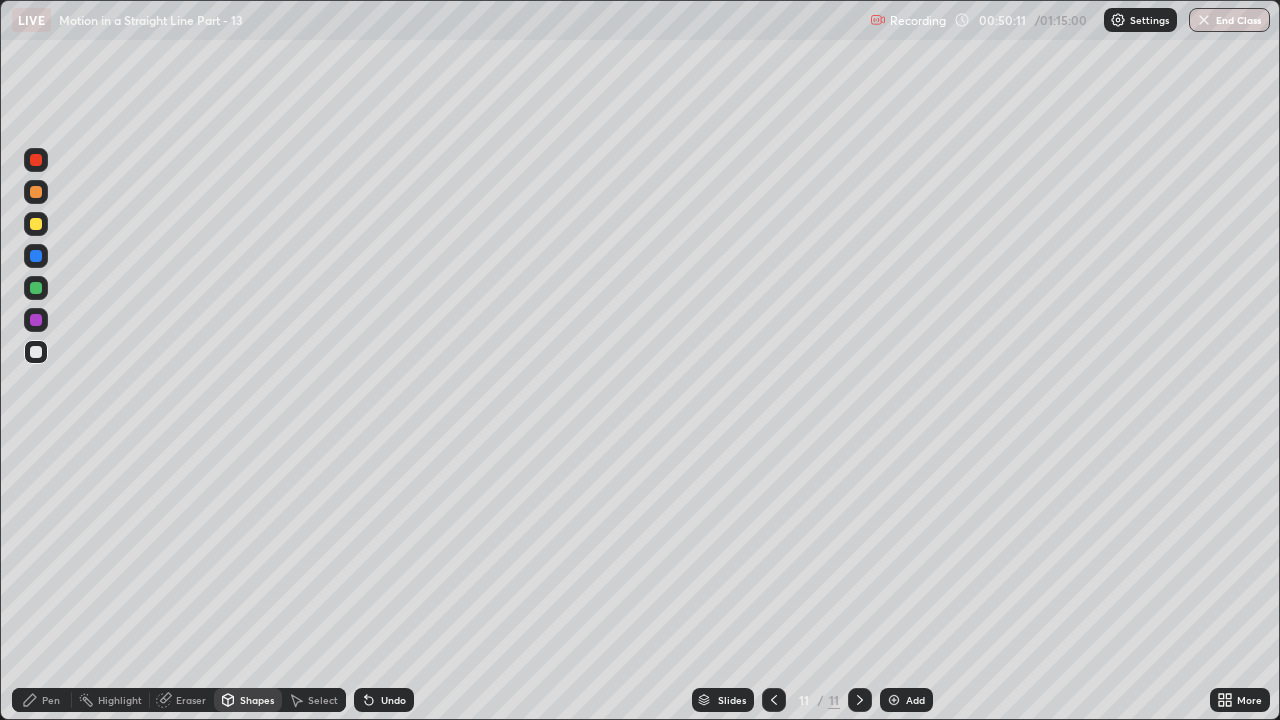 click on "Undo" at bounding box center [393, 700] 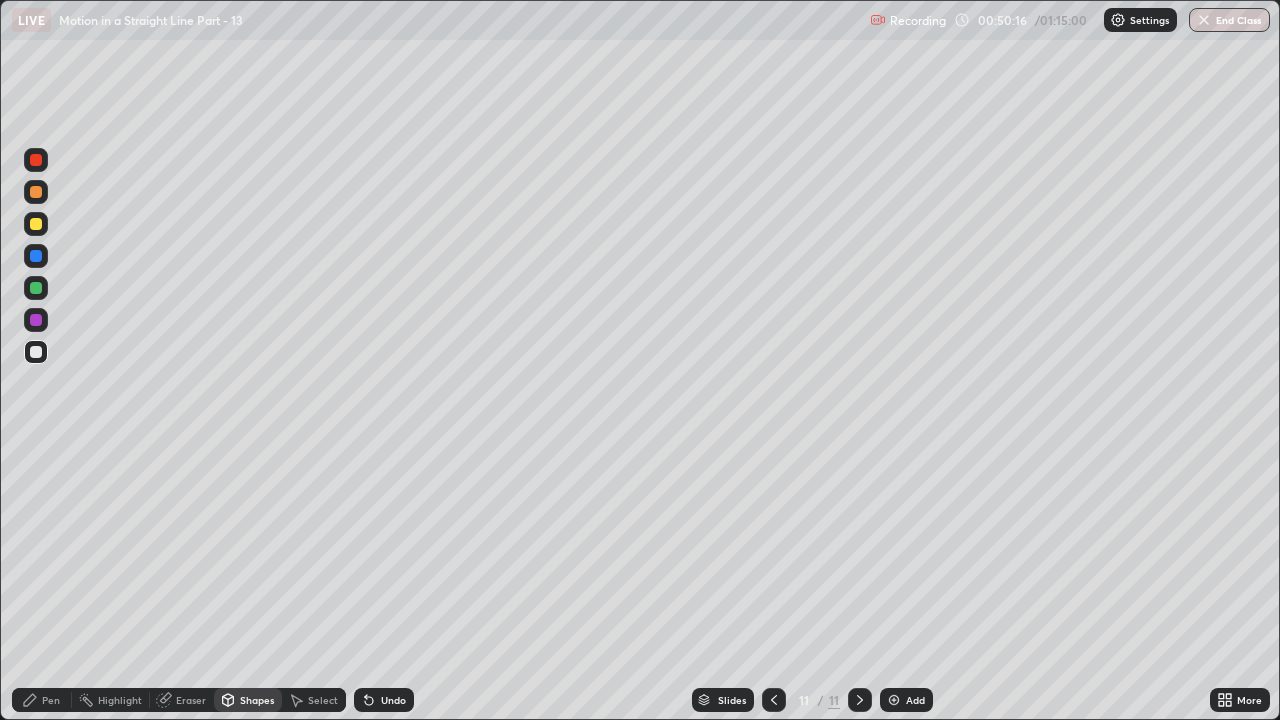 click on "Pen" at bounding box center [42, 700] 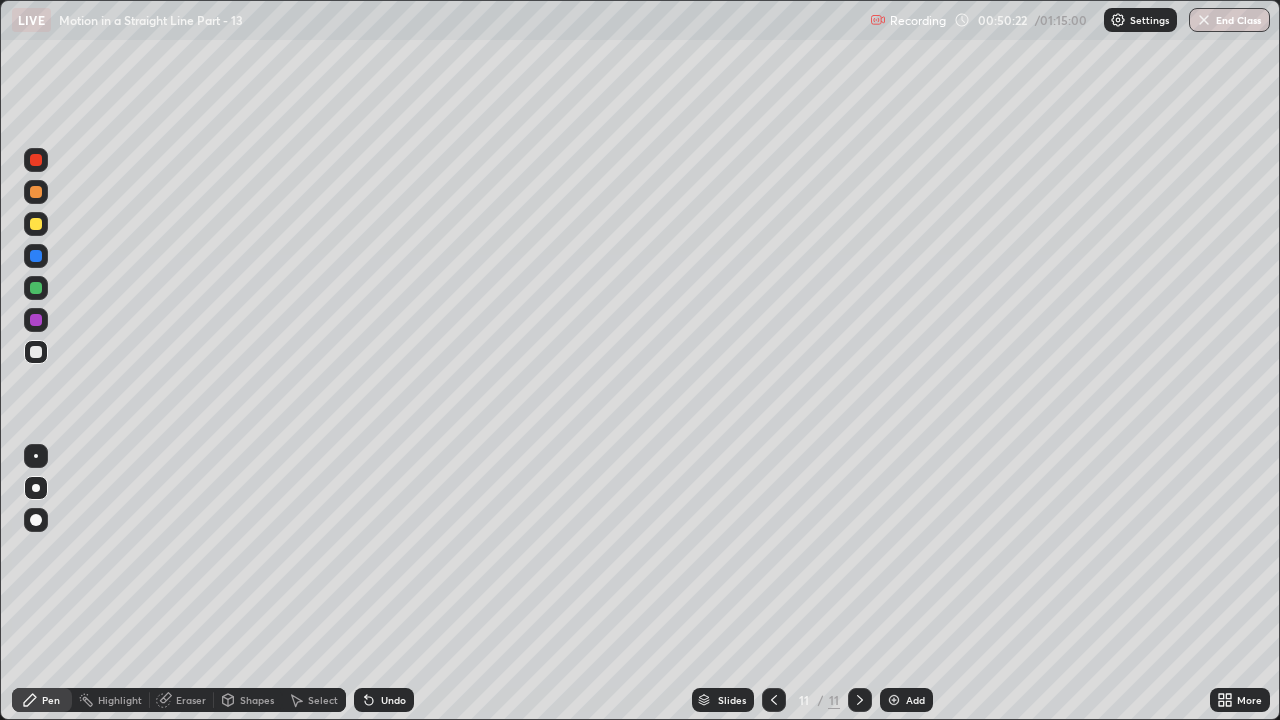 click on "Undo" at bounding box center (393, 700) 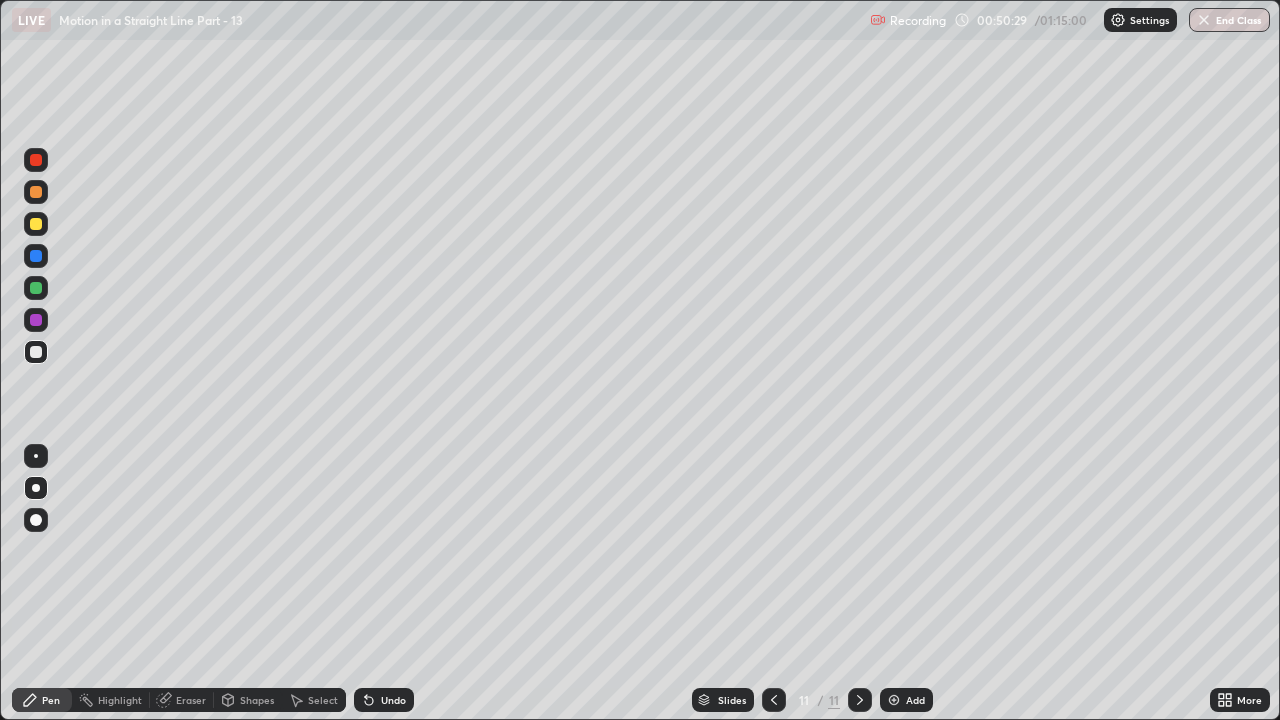 click at bounding box center [36, 224] 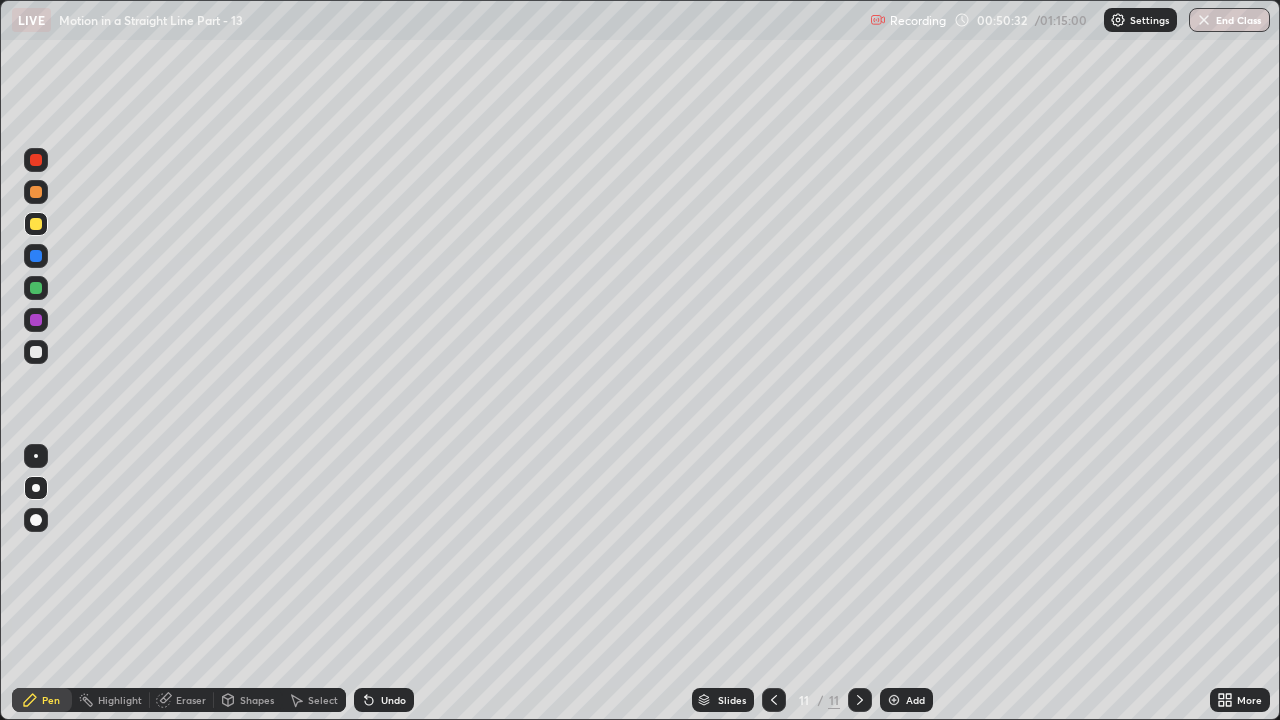 click at bounding box center (36, 288) 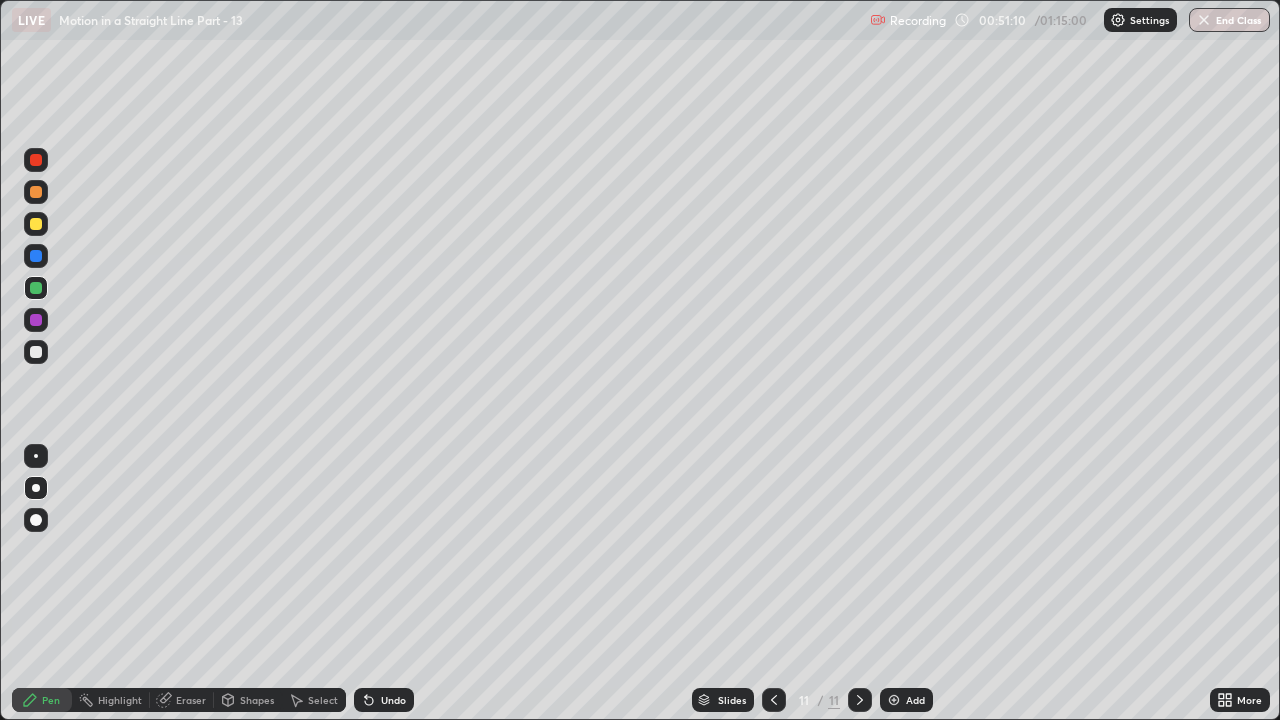 click at bounding box center (36, 256) 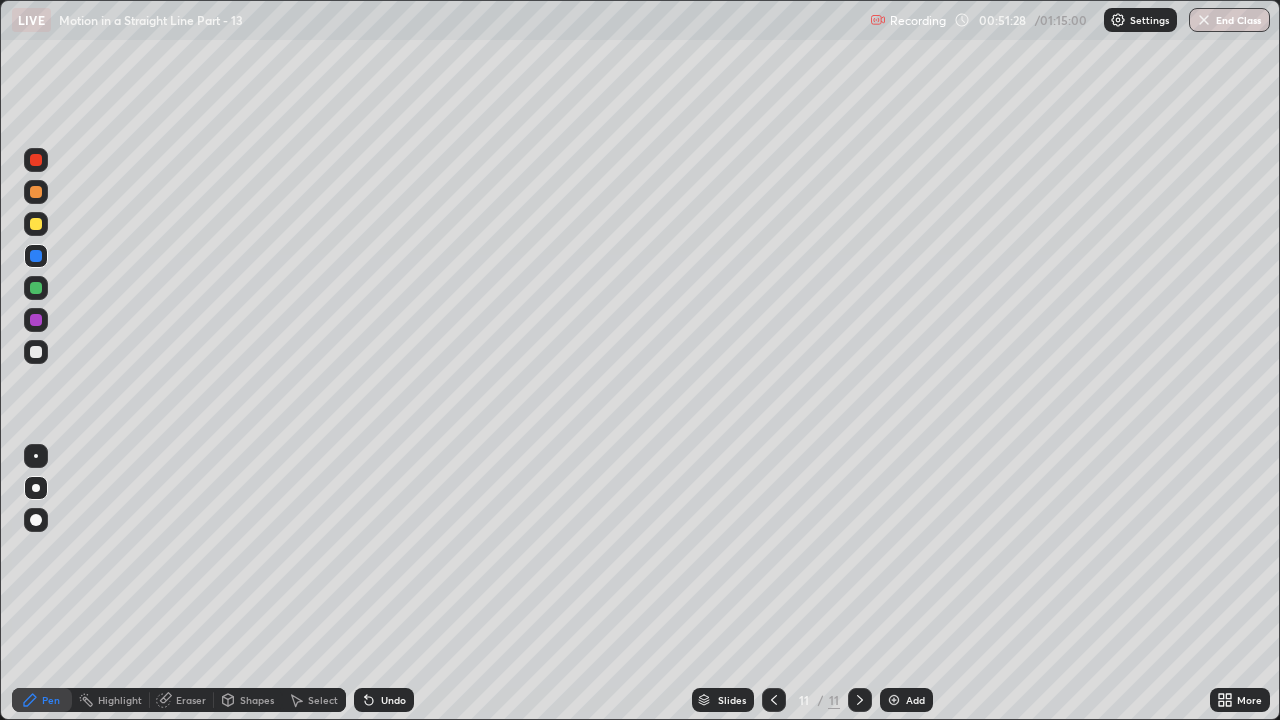 click at bounding box center (36, 320) 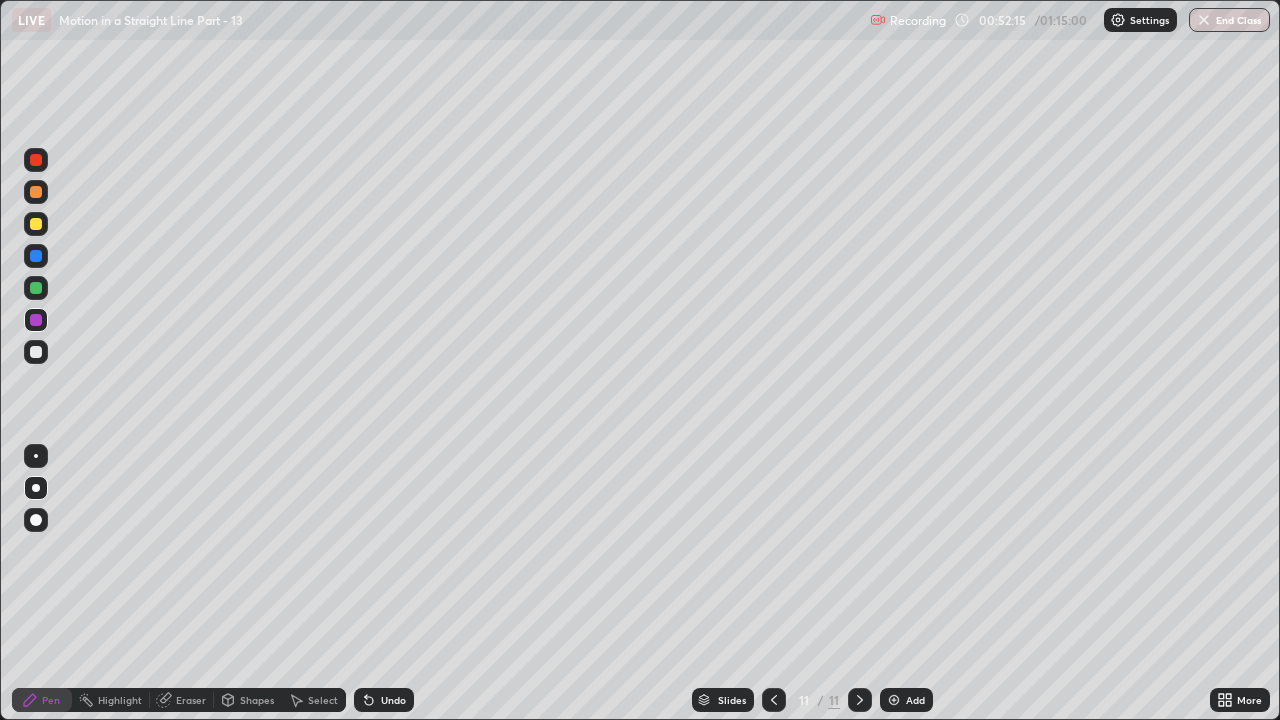 click at bounding box center [36, 288] 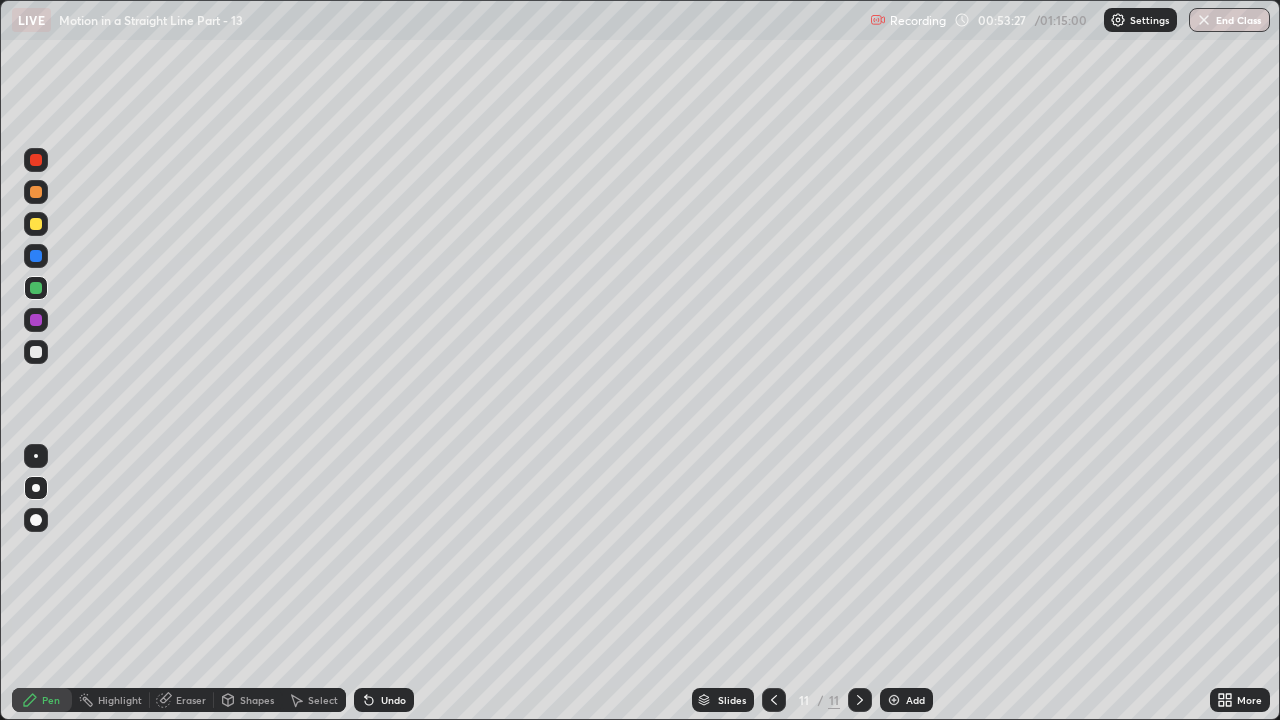 click on "Add" at bounding box center (915, 700) 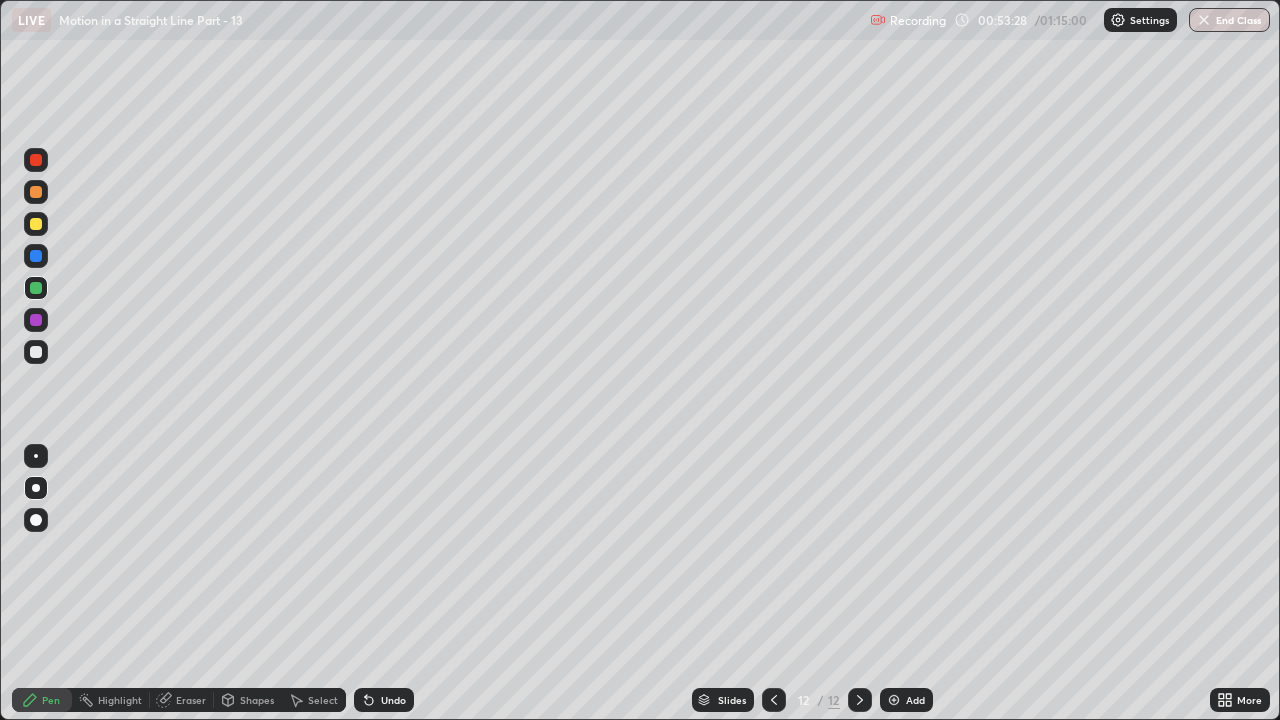 click at bounding box center (36, 224) 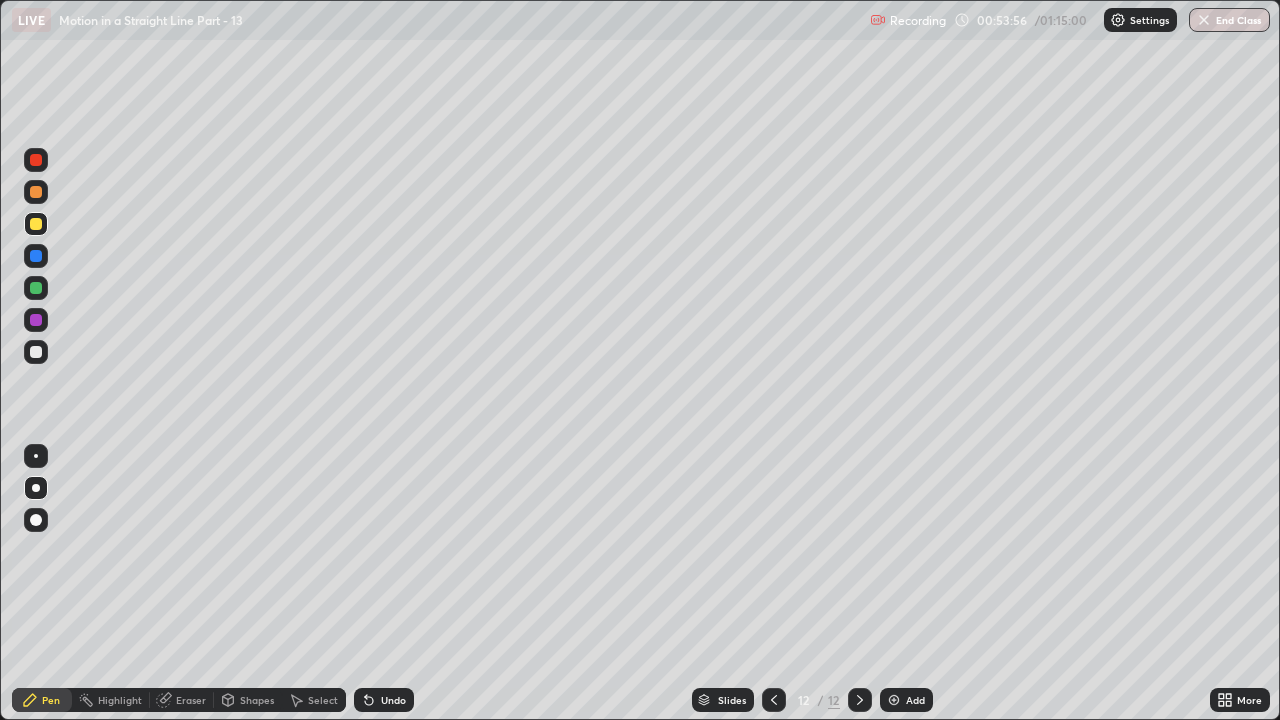 click on "Undo" at bounding box center [393, 700] 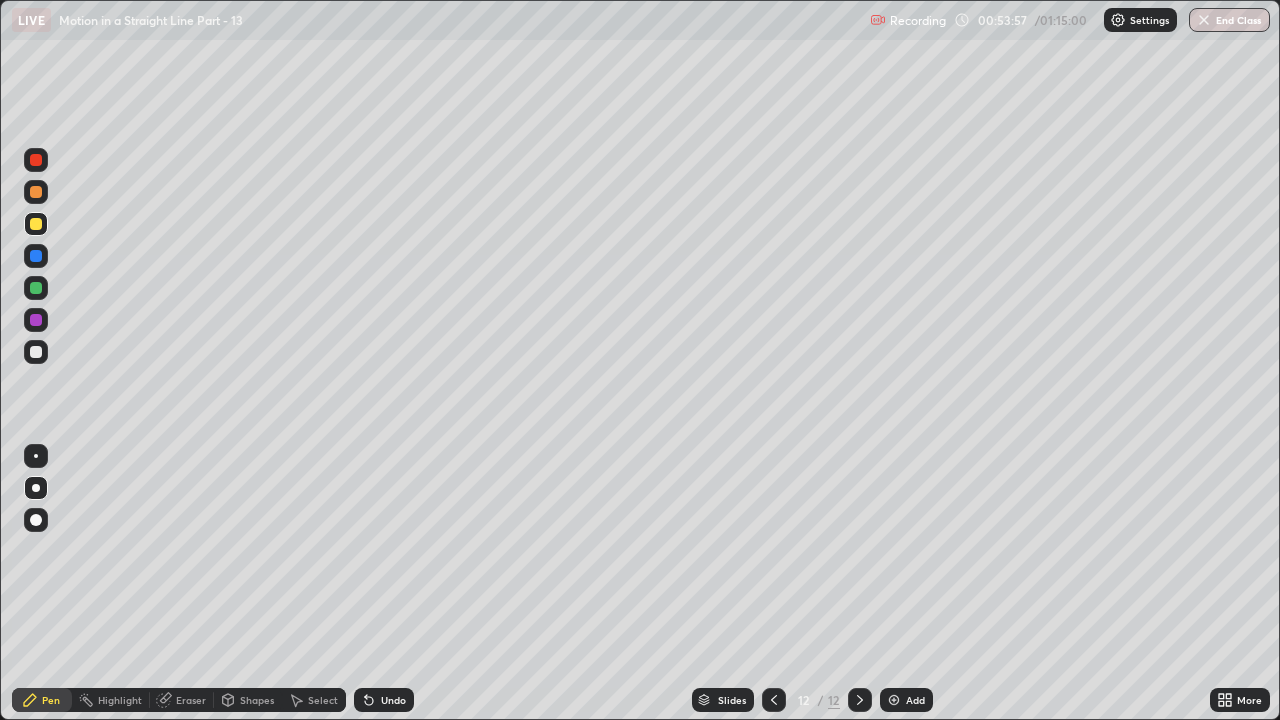 click on "Undo" at bounding box center (393, 700) 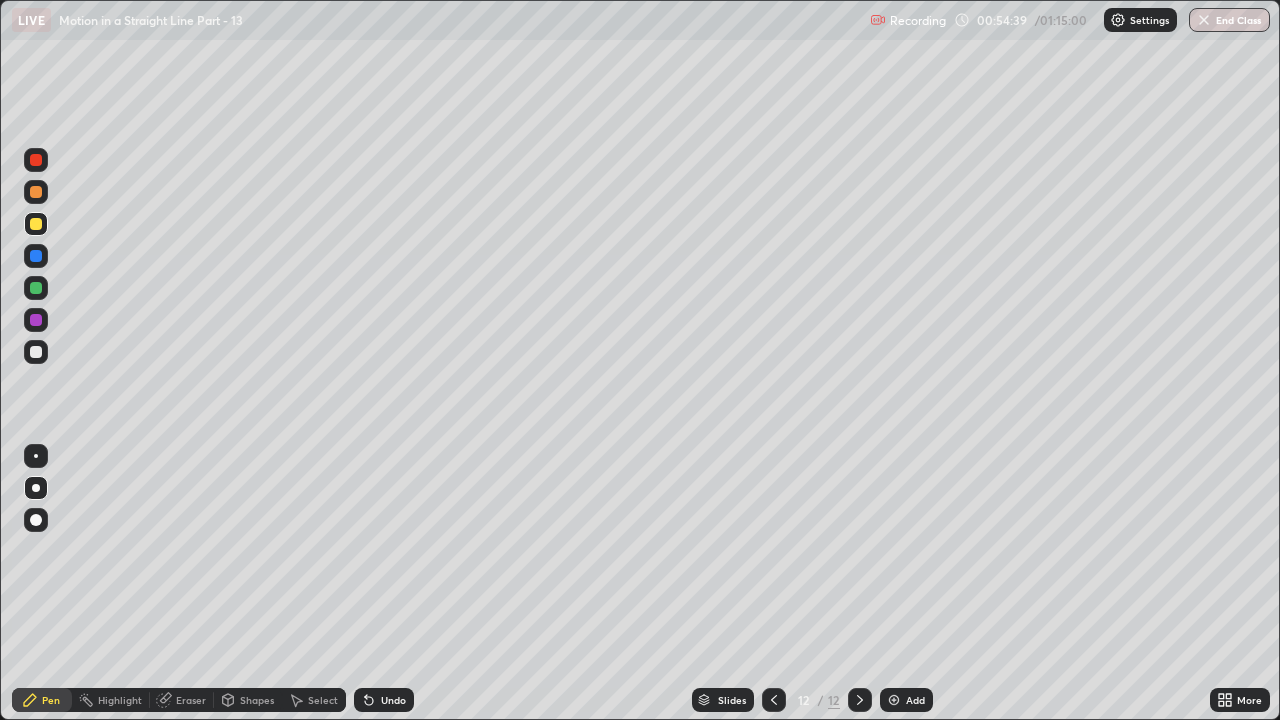 click at bounding box center (36, 288) 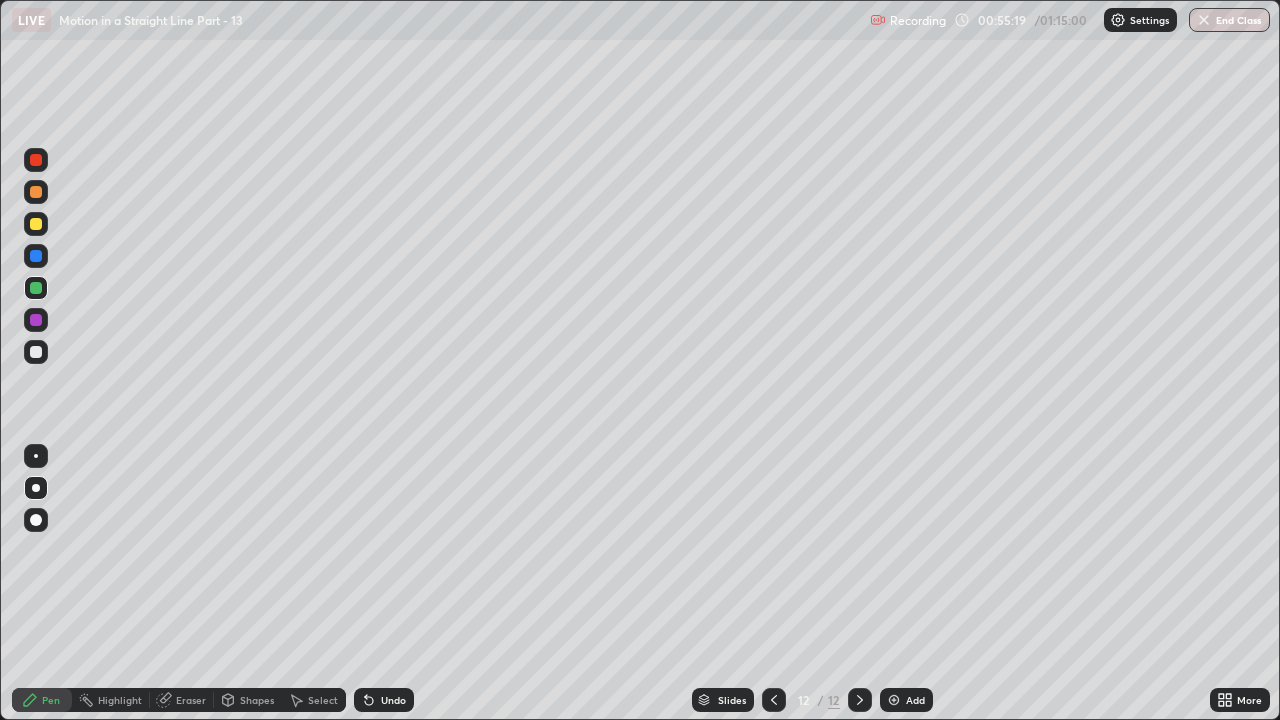 click at bounding box center [36, 224] 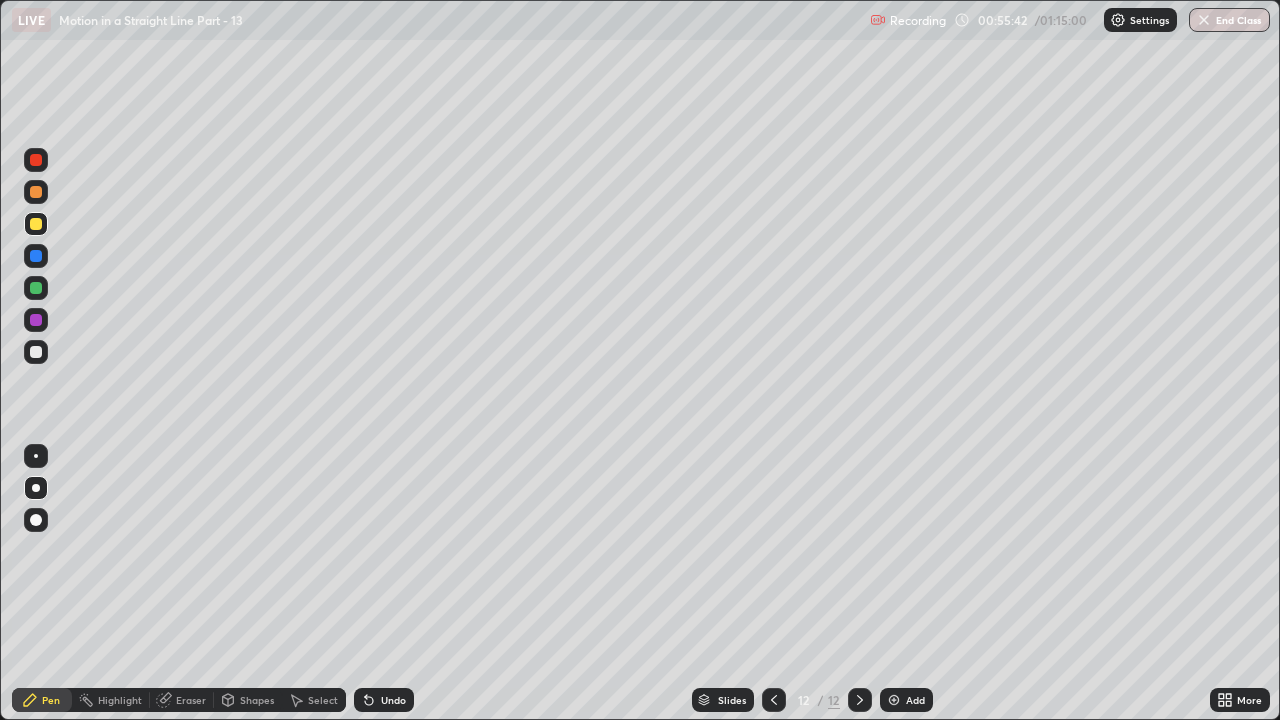 click on "Undo" at bounding box center (393, 700) 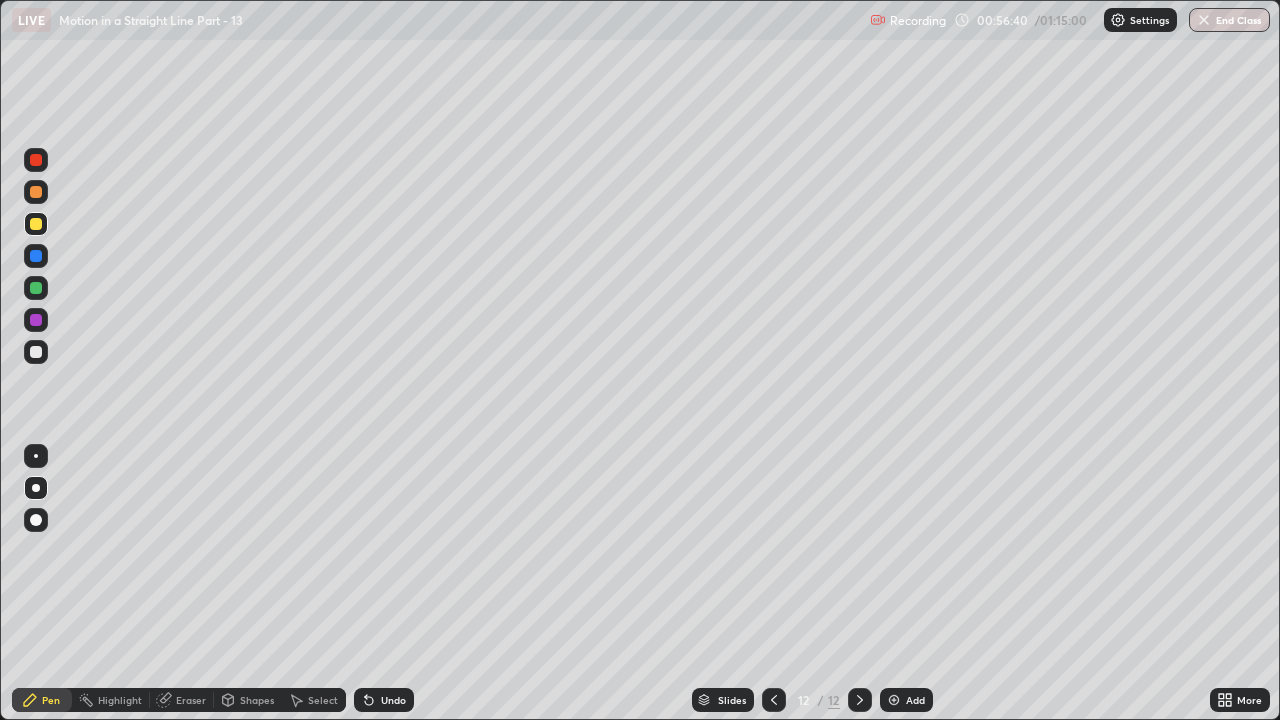 click at bounding box center [36, 352] 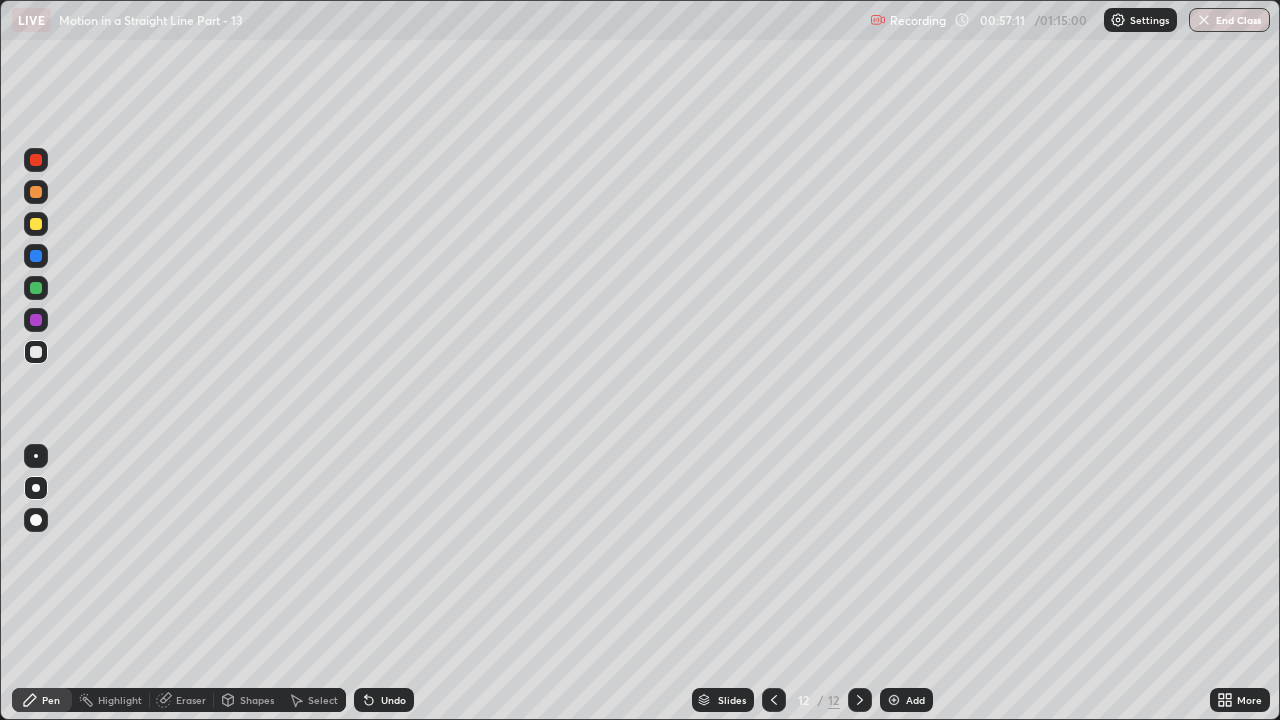 click on "Add" at bounding box center (915, 700) 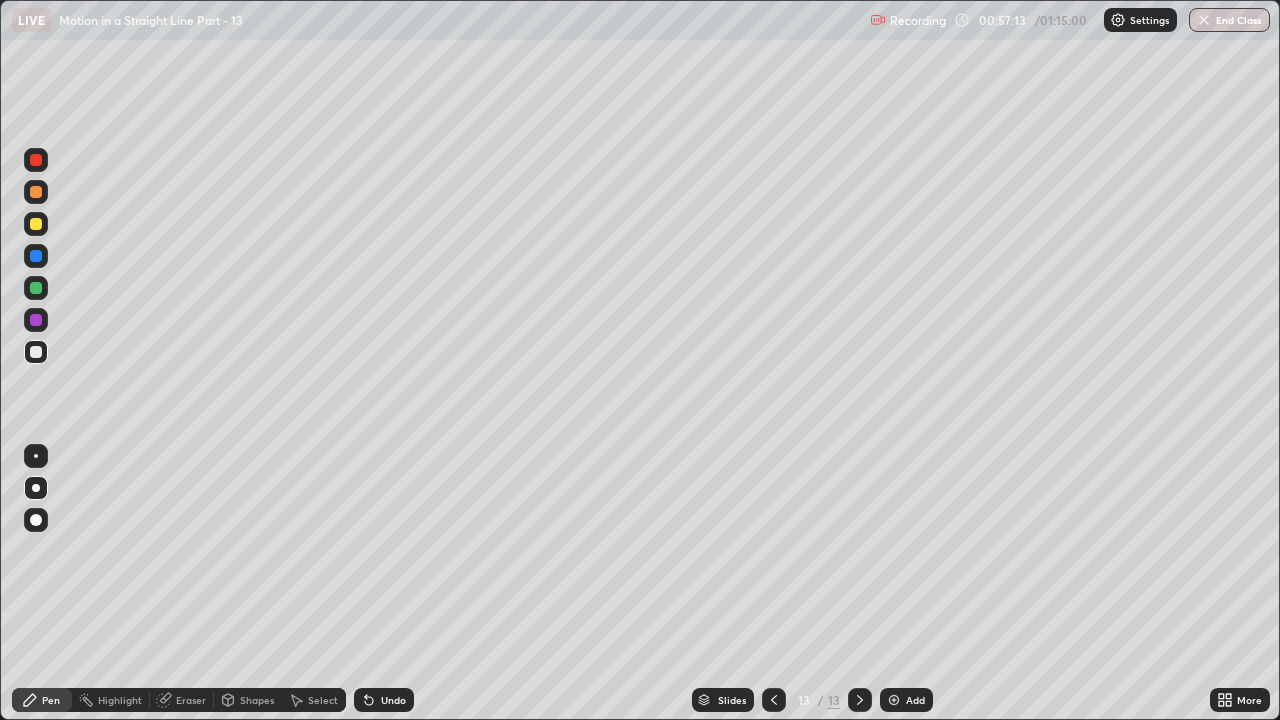 click at bounding box center [36, 224] 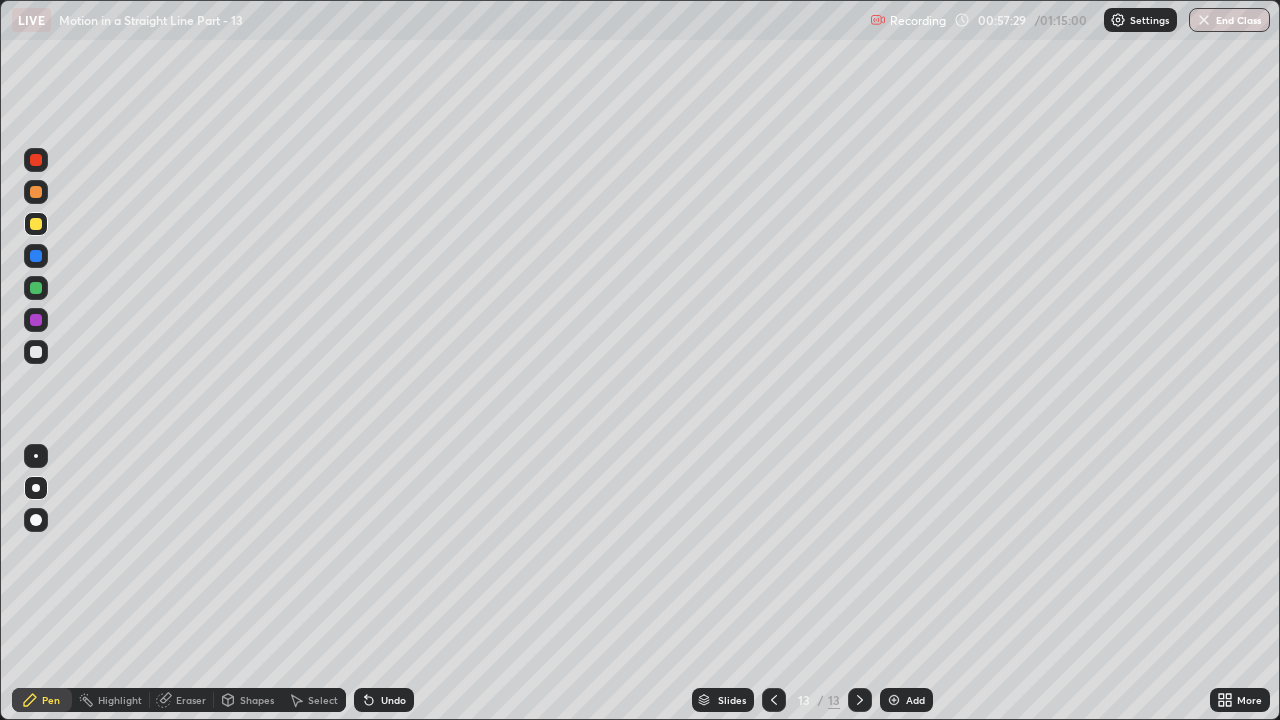 click at bounding box center [36, 288] 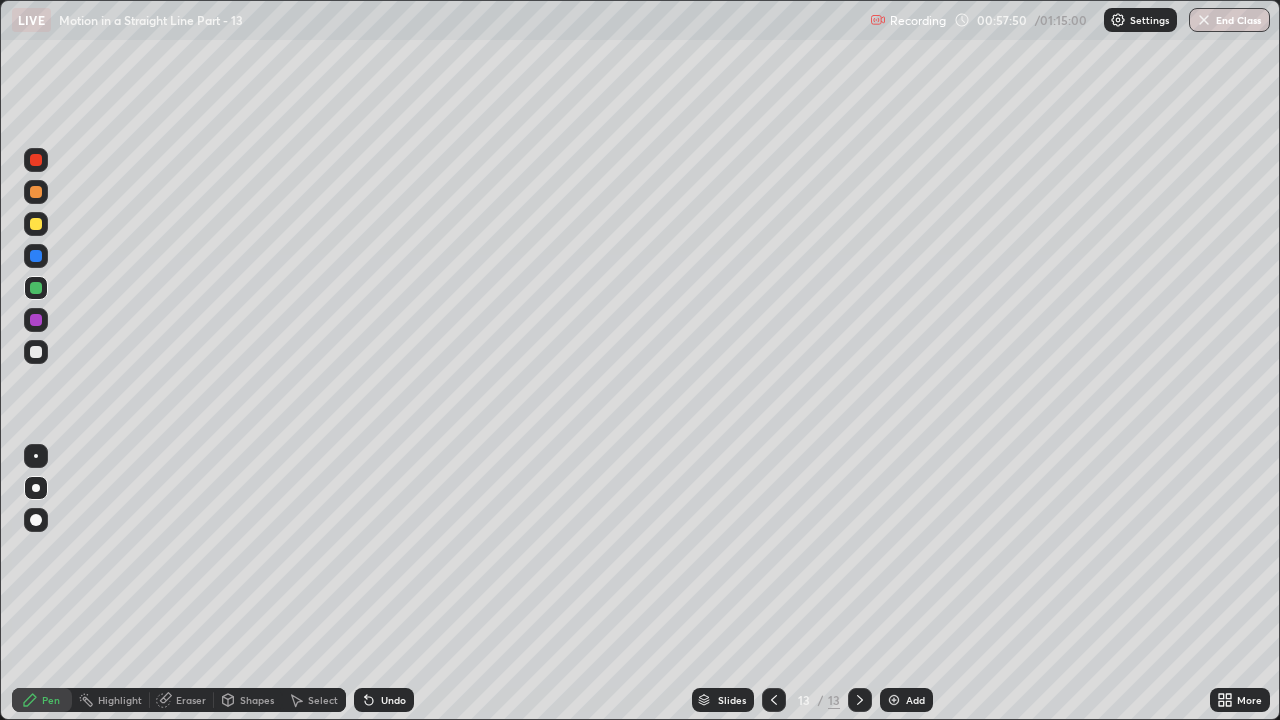 click 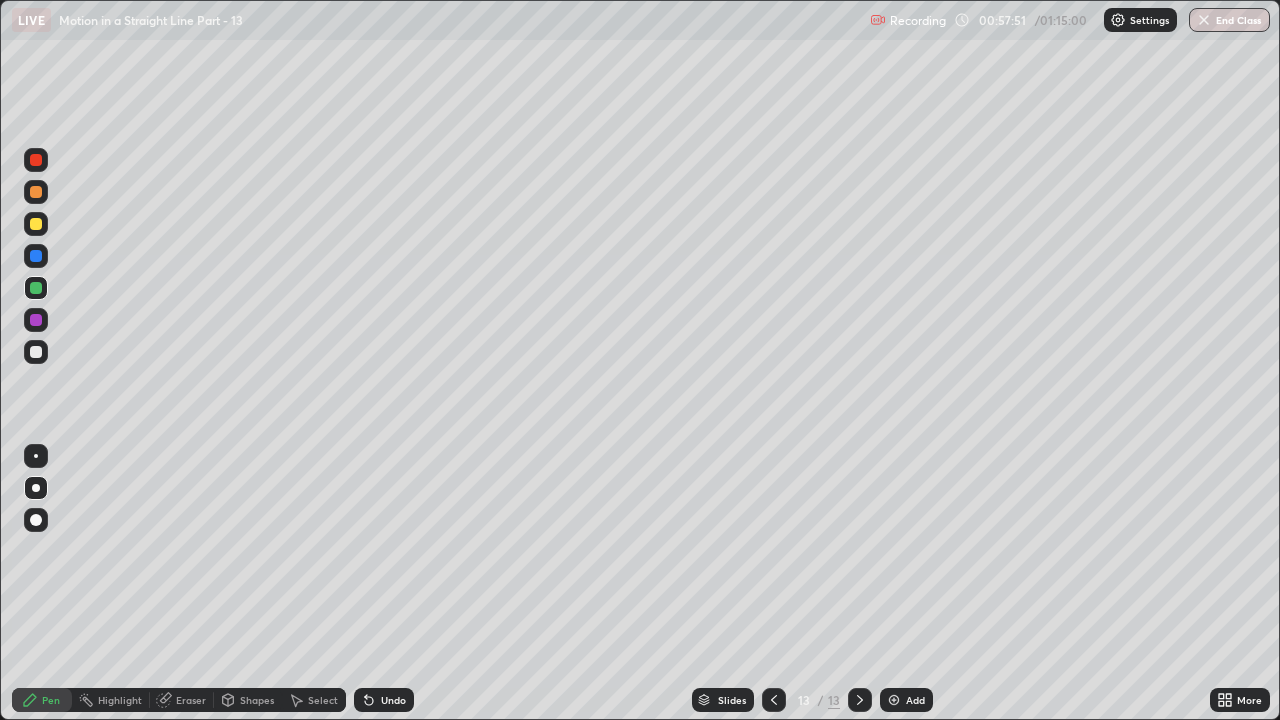 click on "Undo" at bounding box center [384, 700] 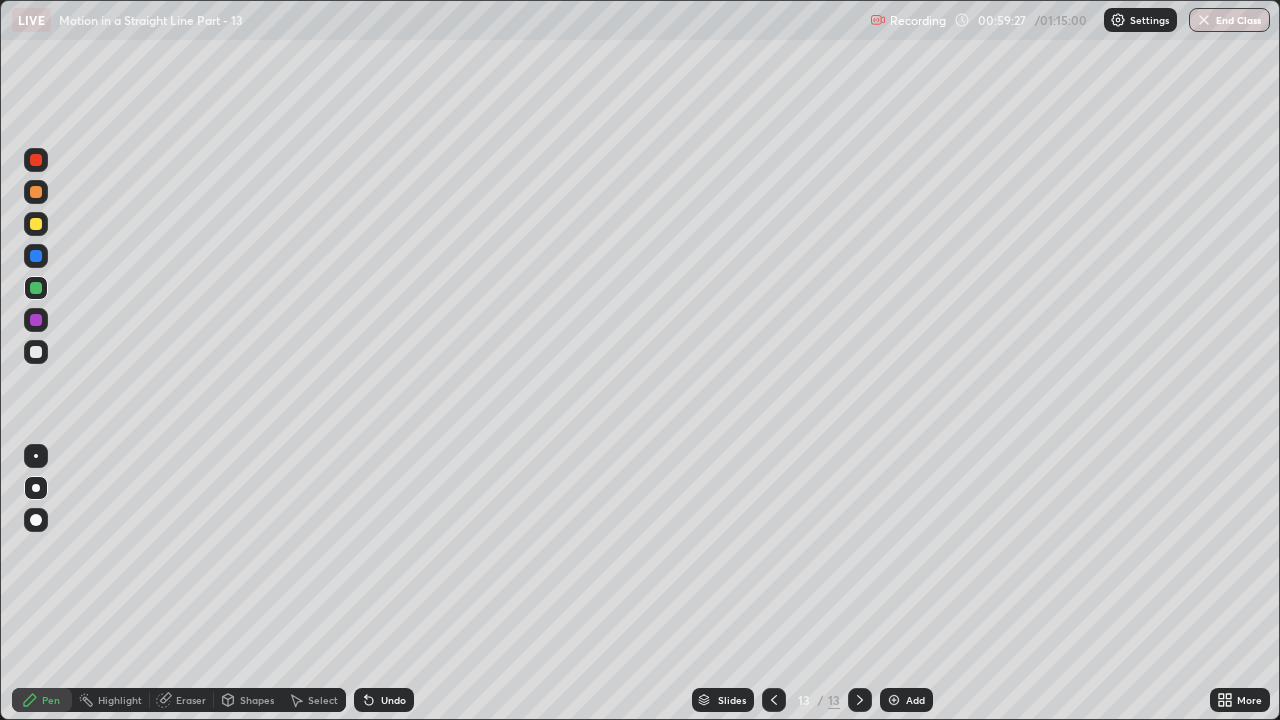 click on "Undo" at bounding box center [393, 700] 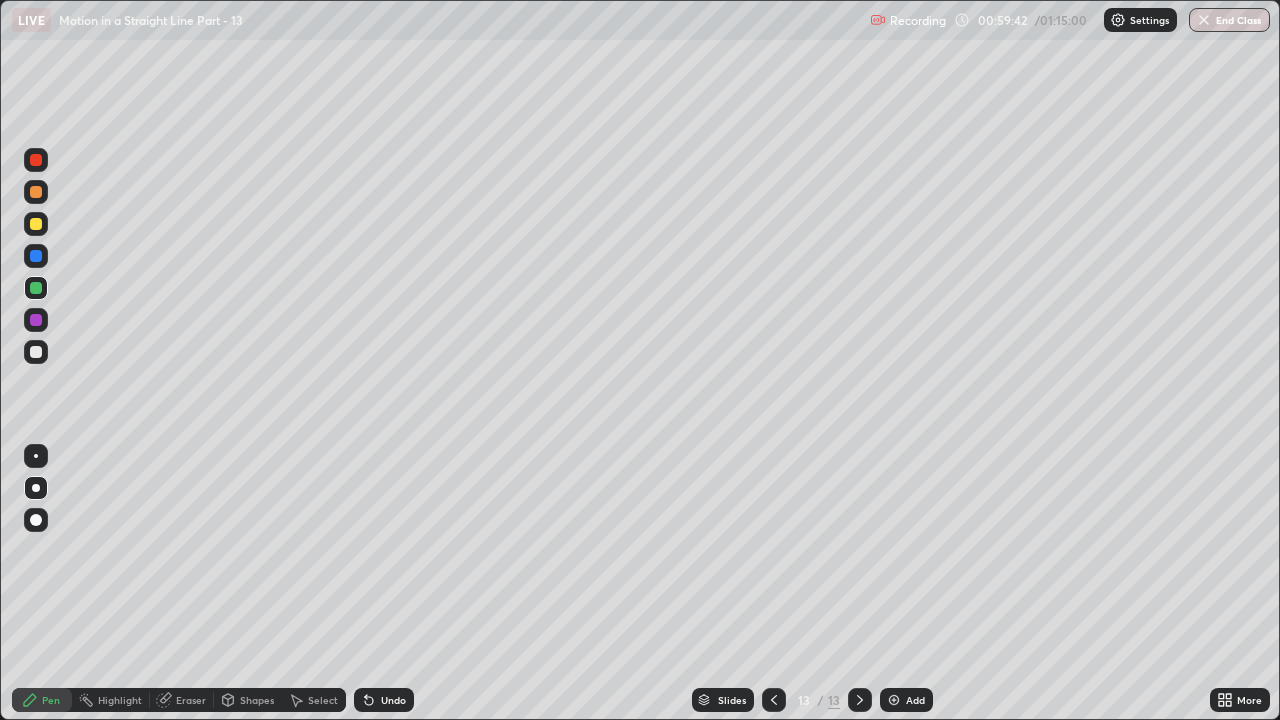 click at bounding box center [36, 224] 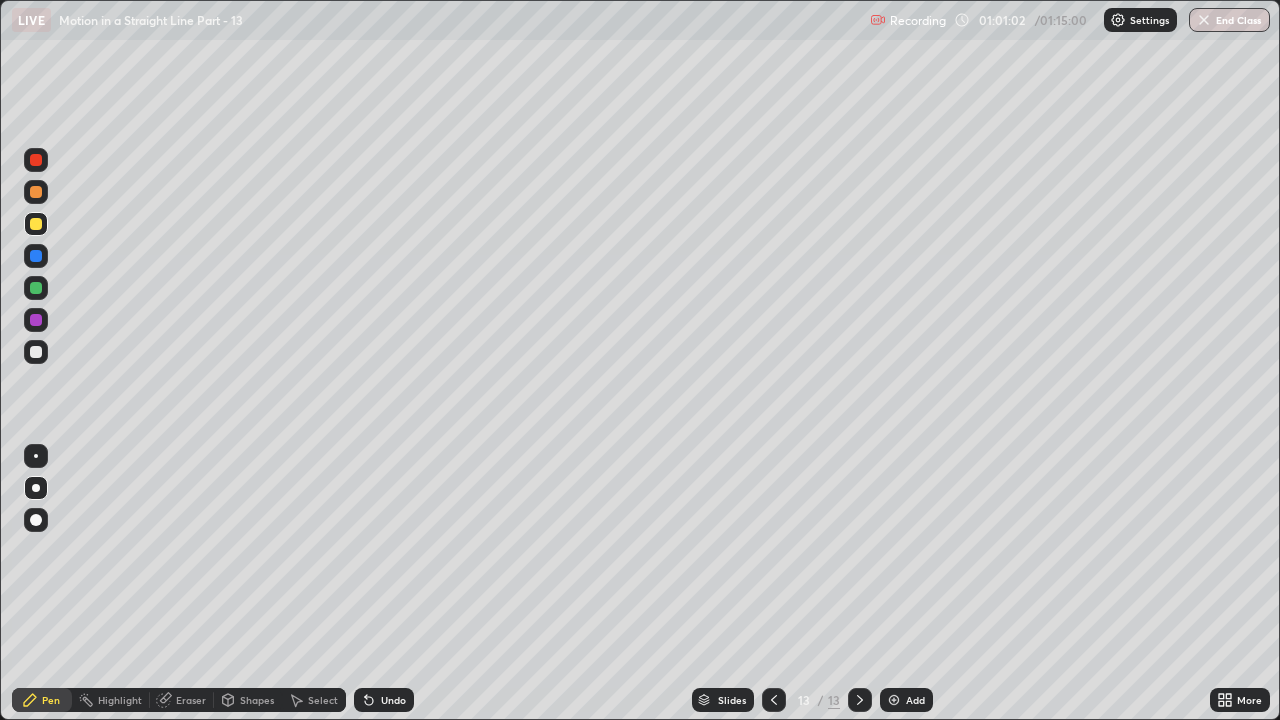 click on "Add" at bounding box center [915, 700] 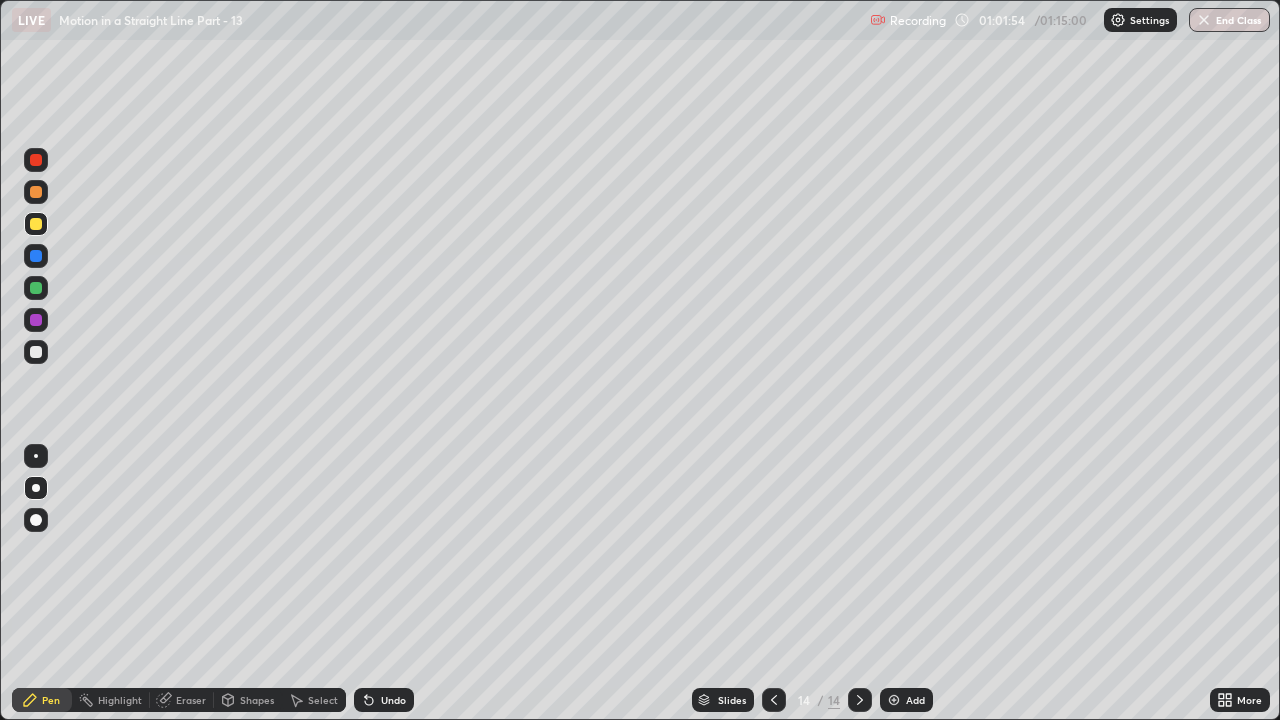 click on "Undo" at bounding box center [393, 700] 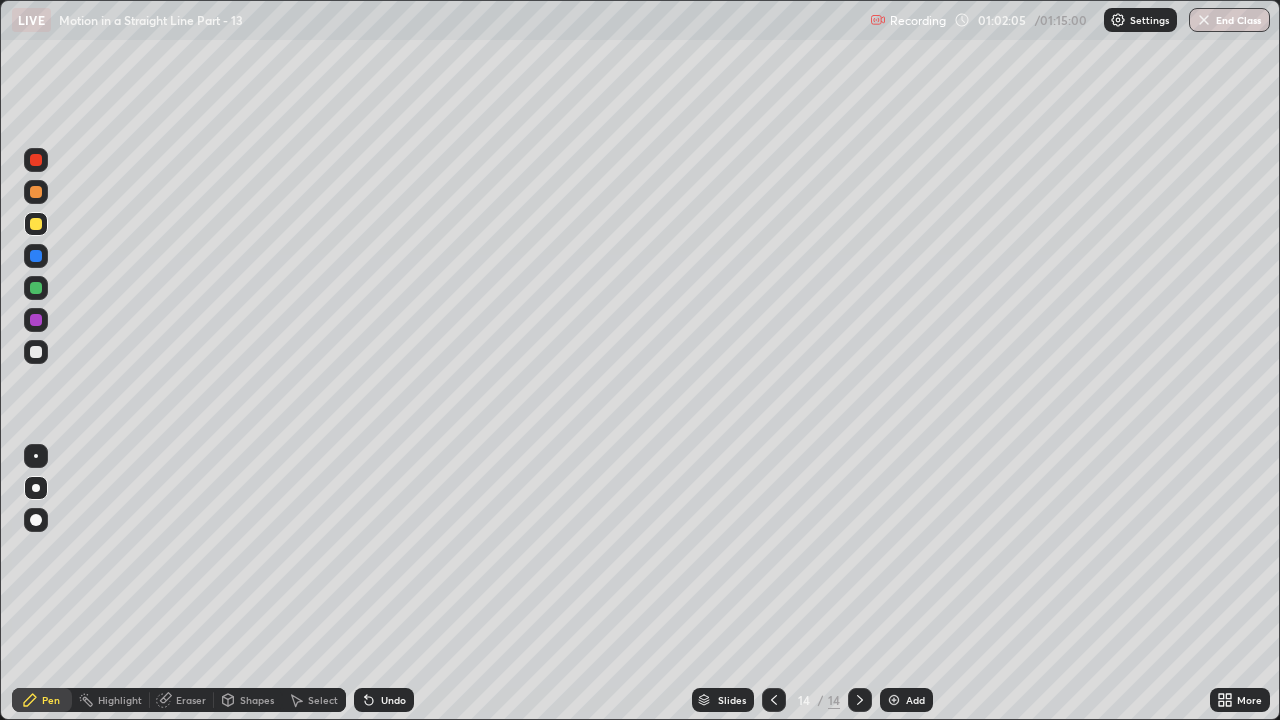 click 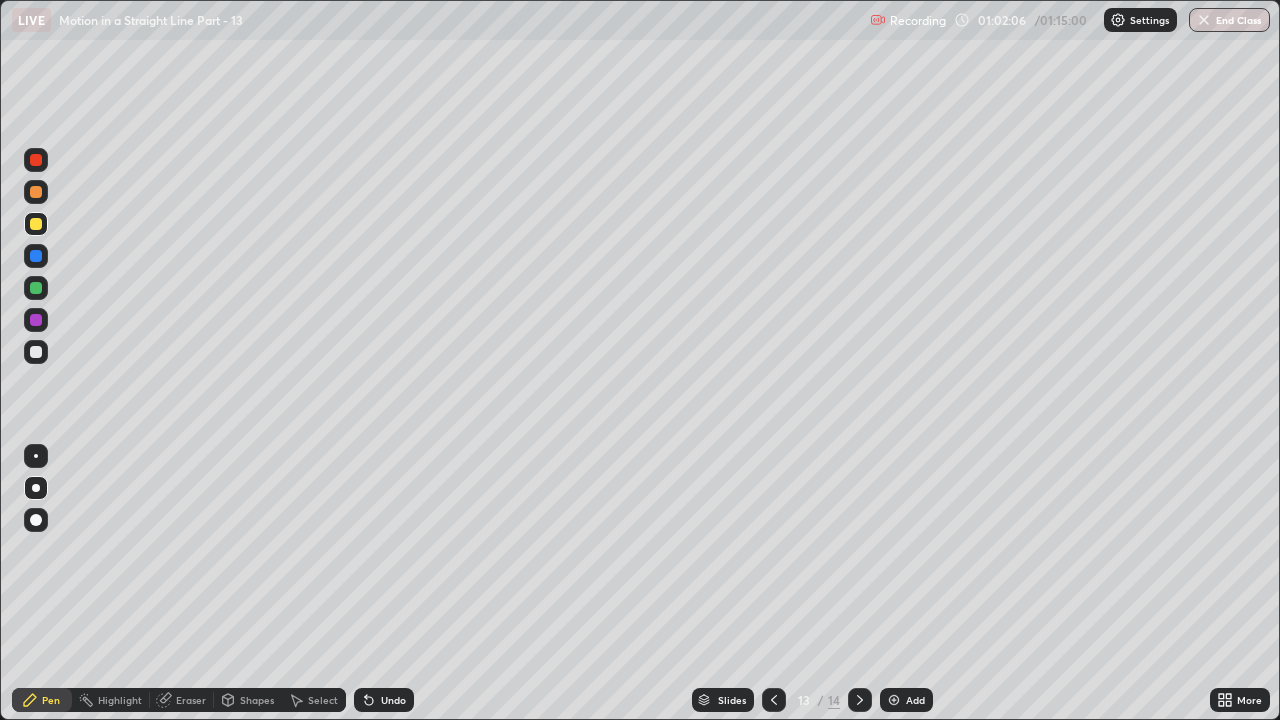 click 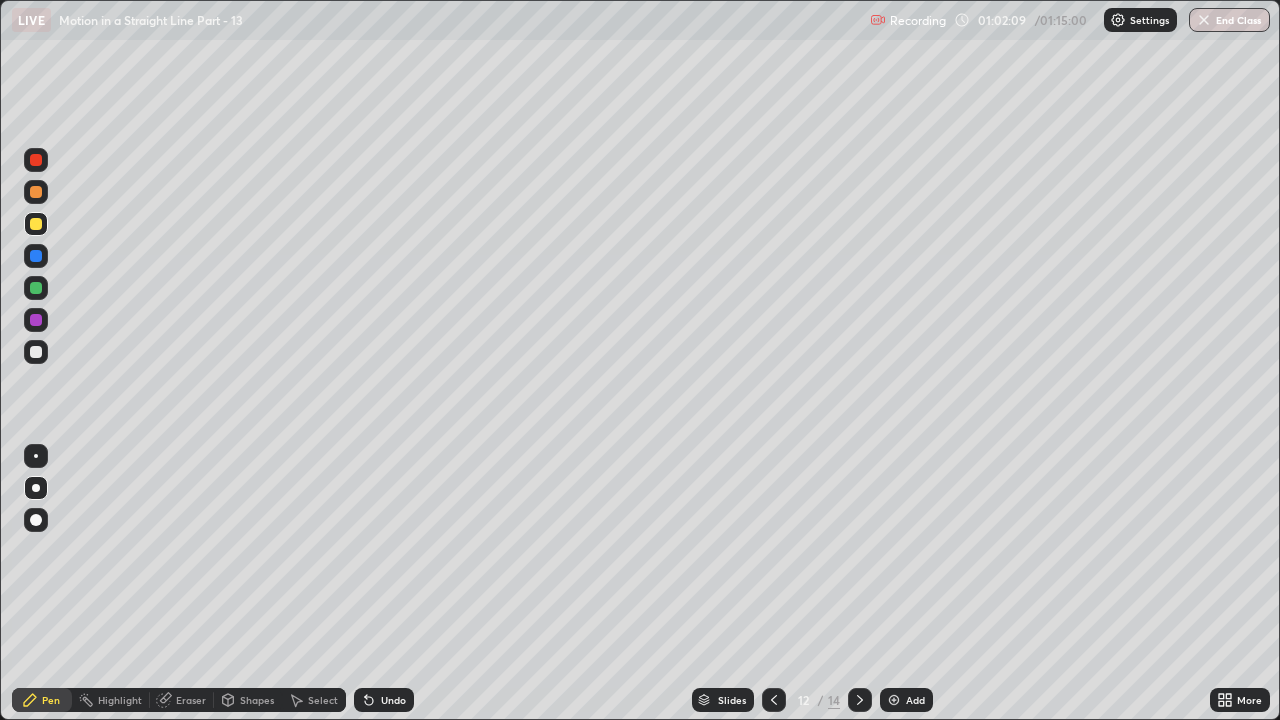 click 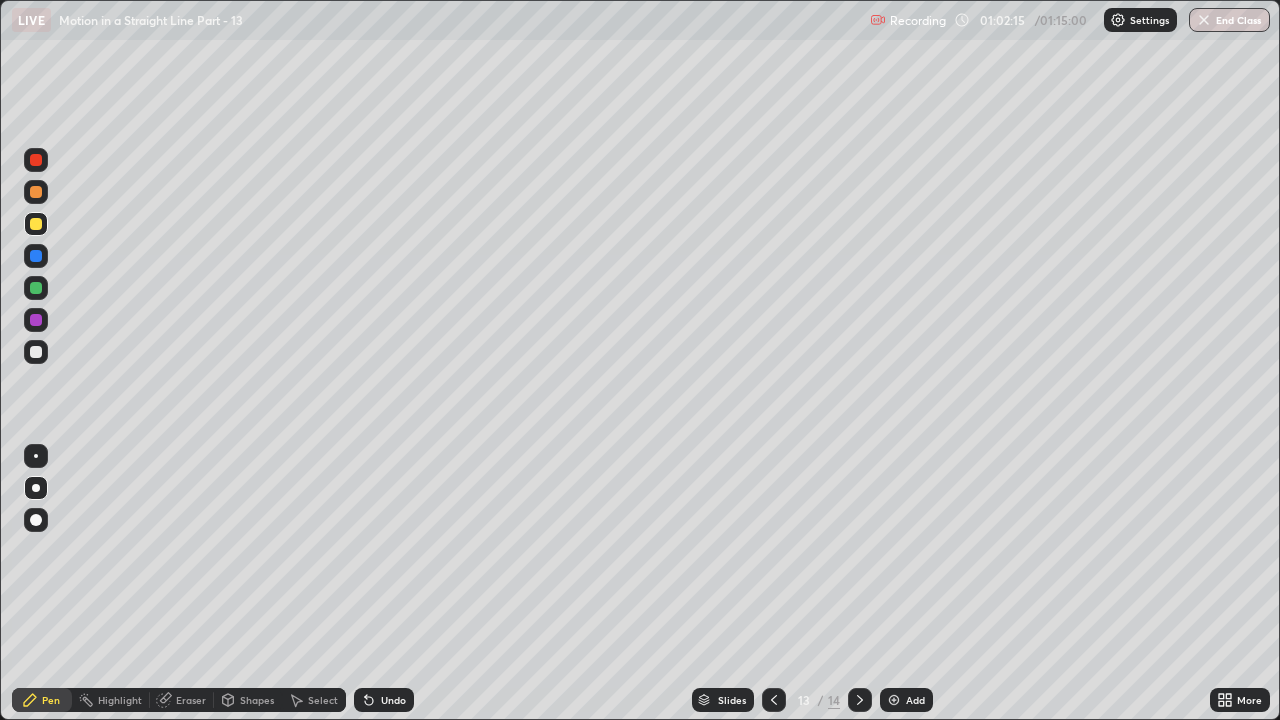 click 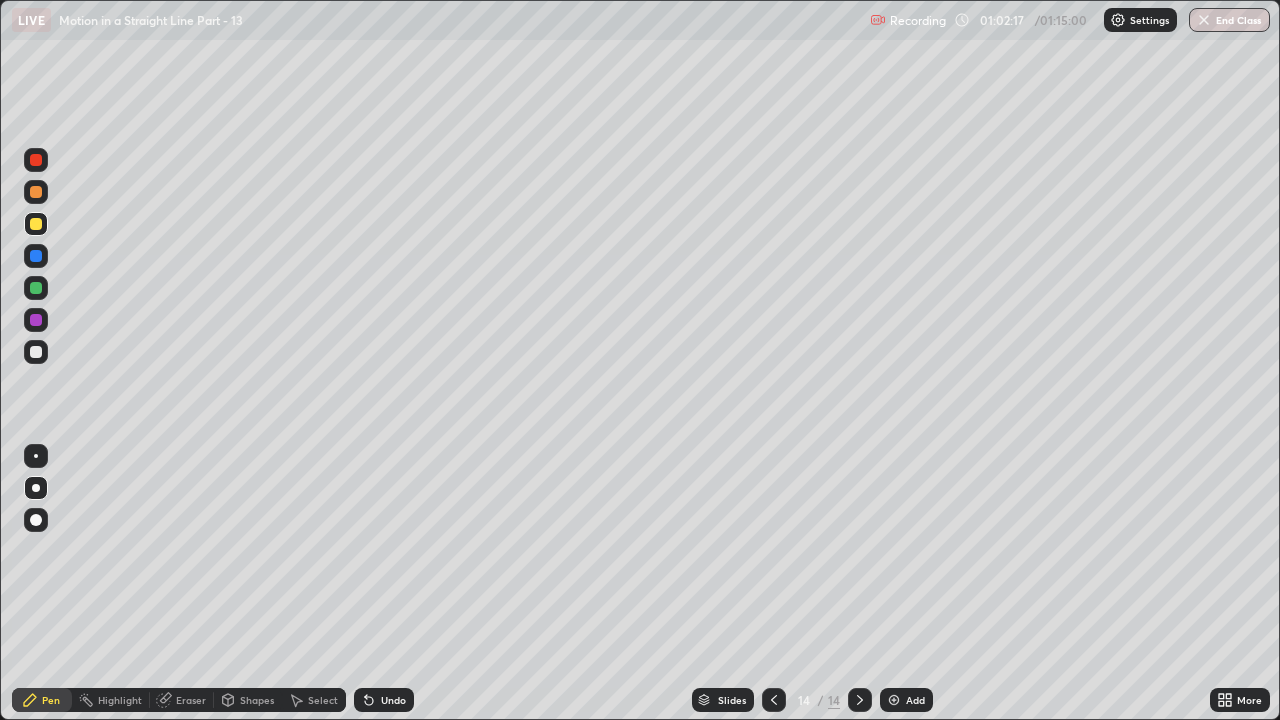 click 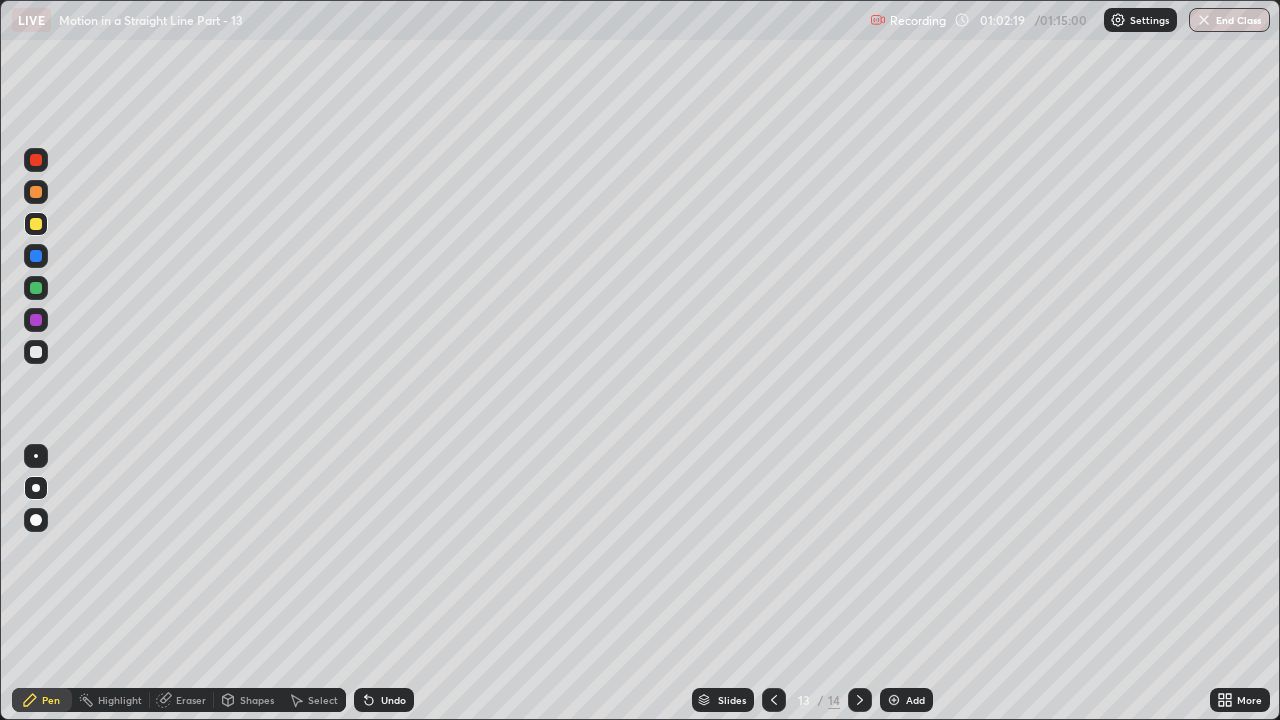 click 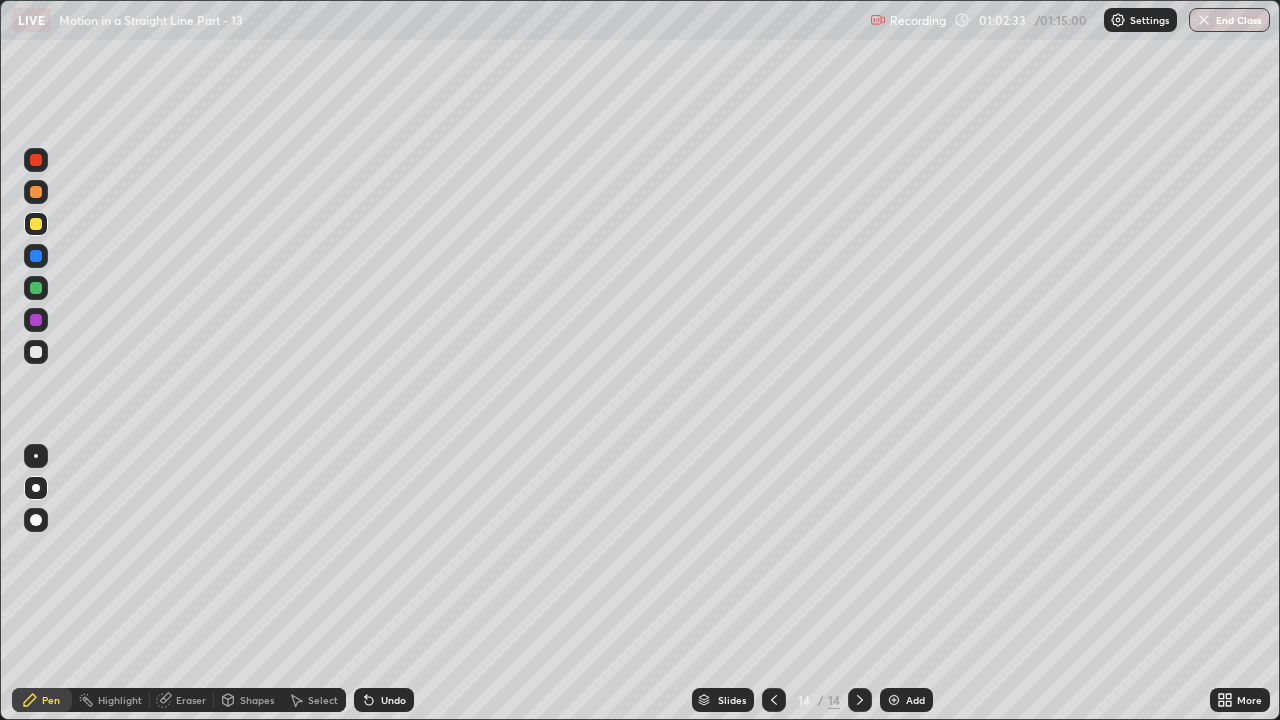click at bounding box center (36, 288) 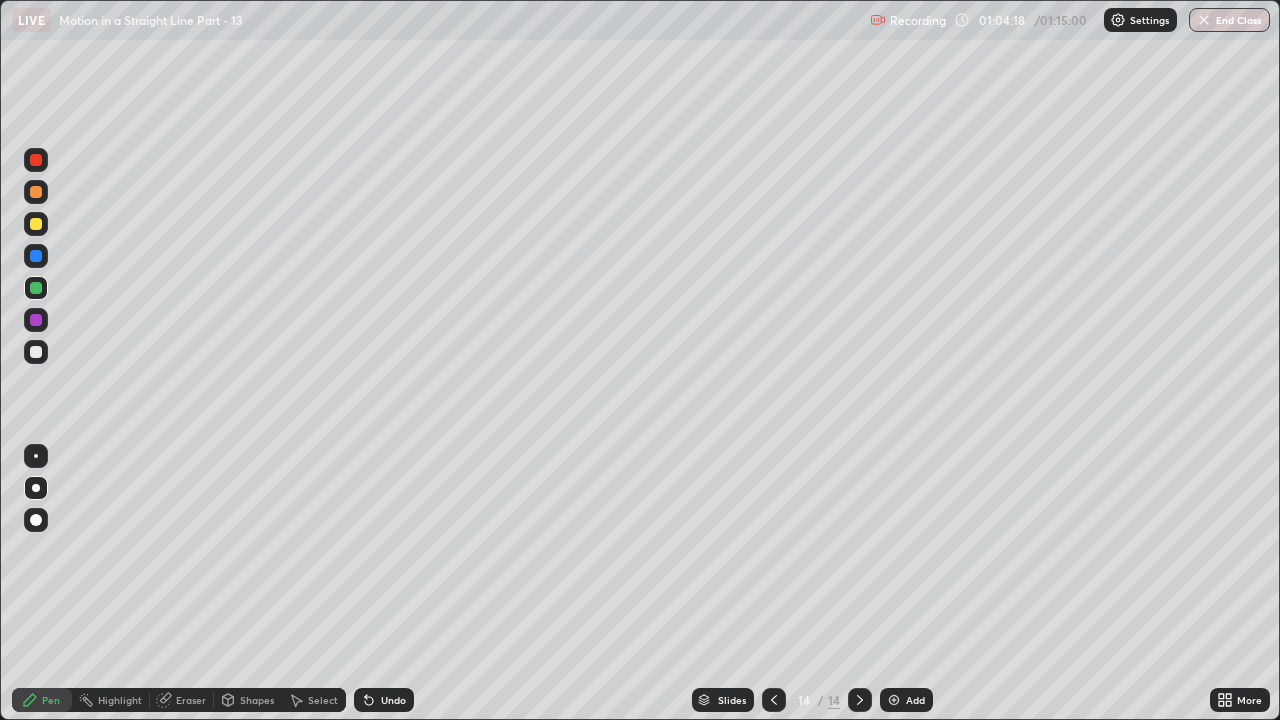 click 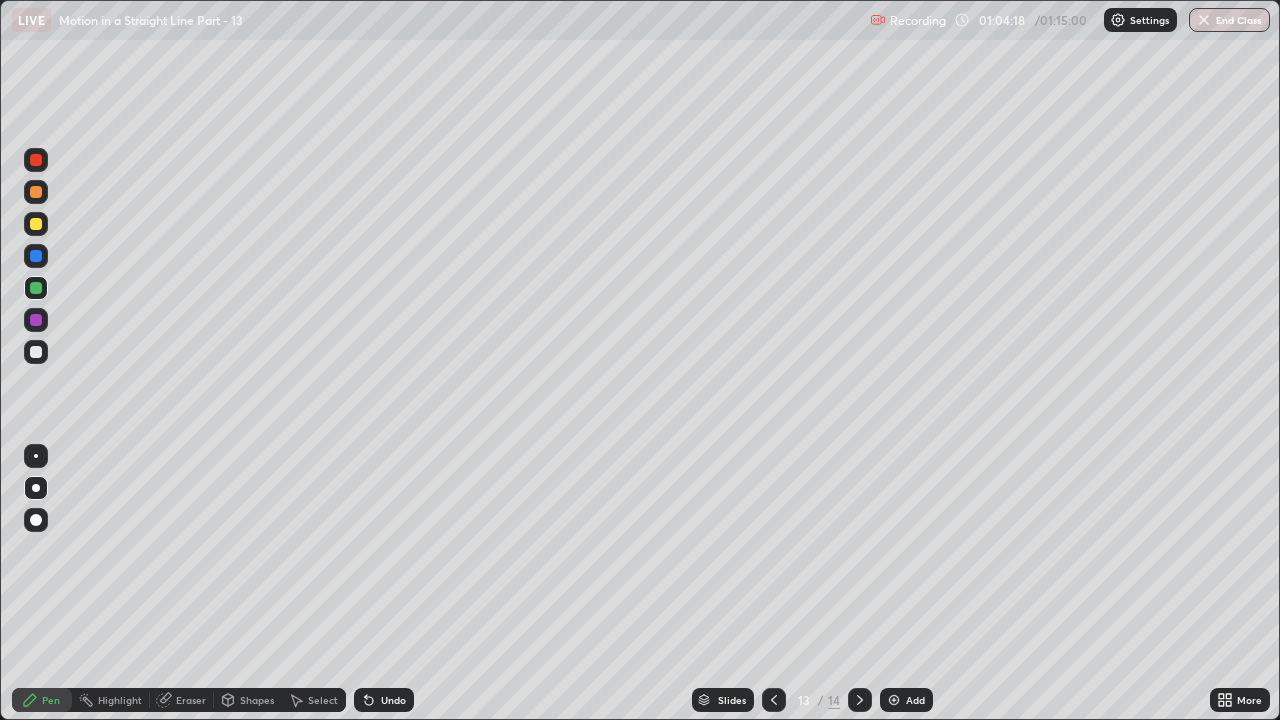 click 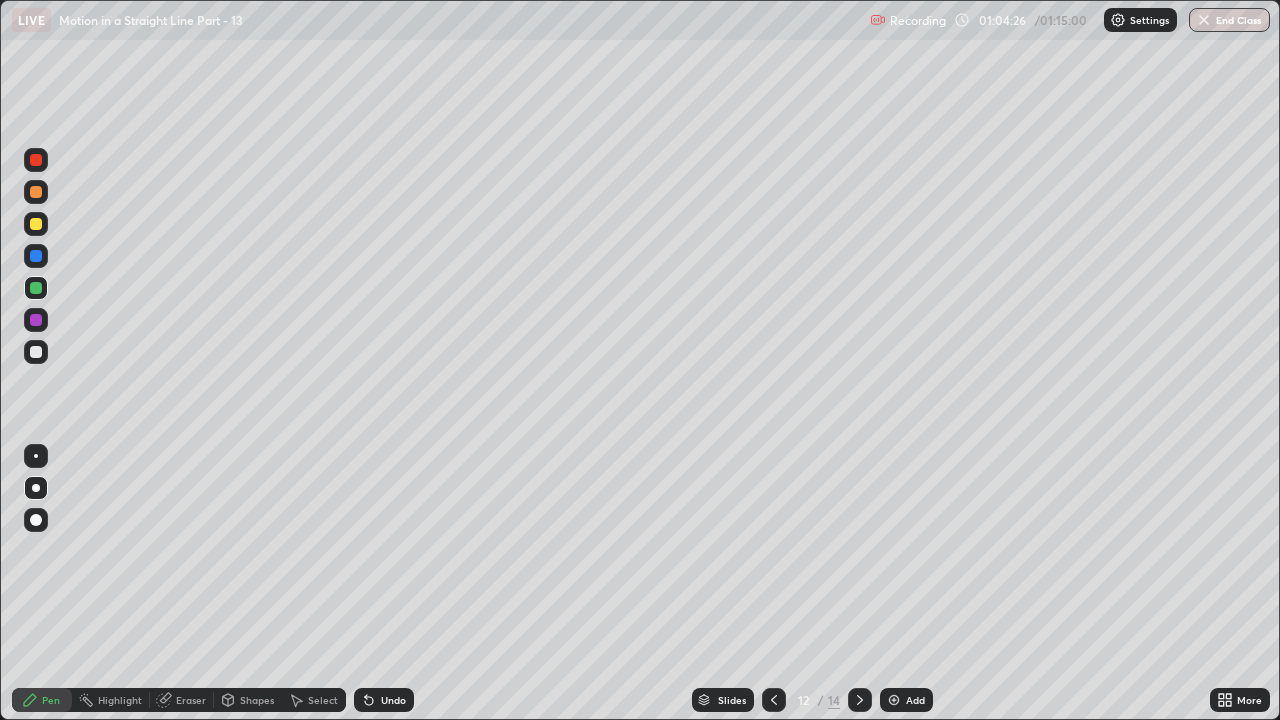 click 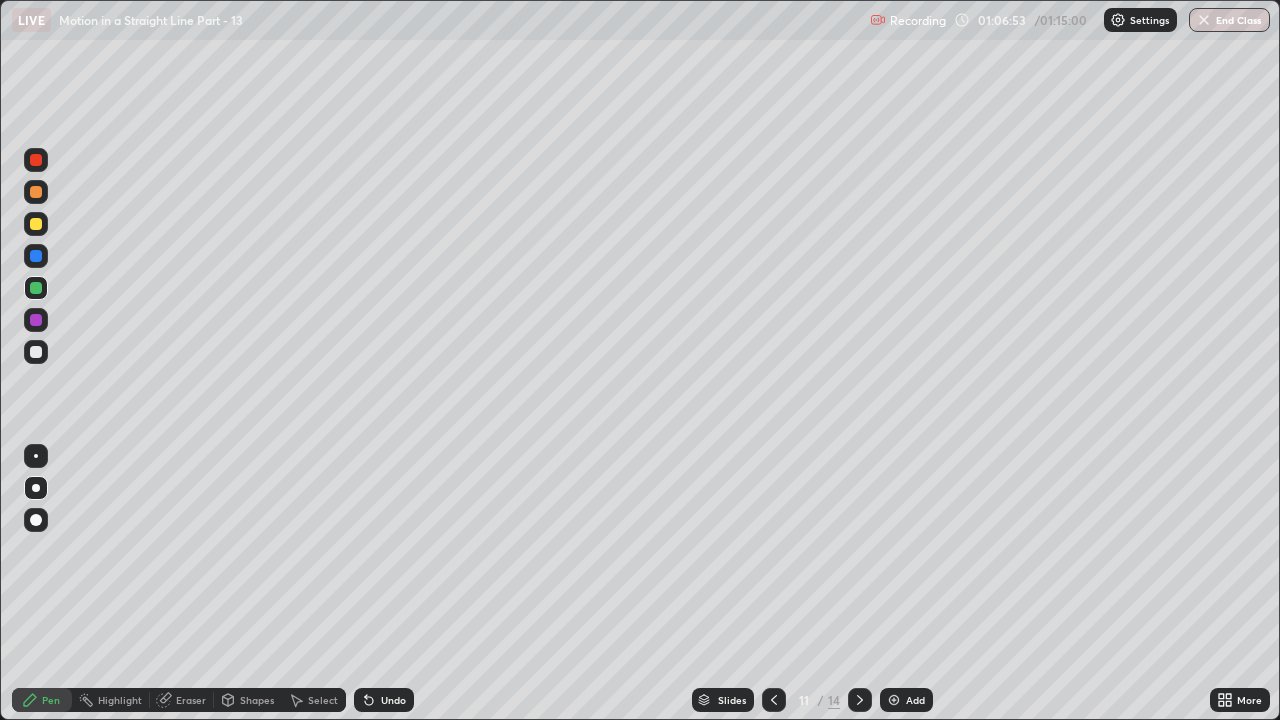click 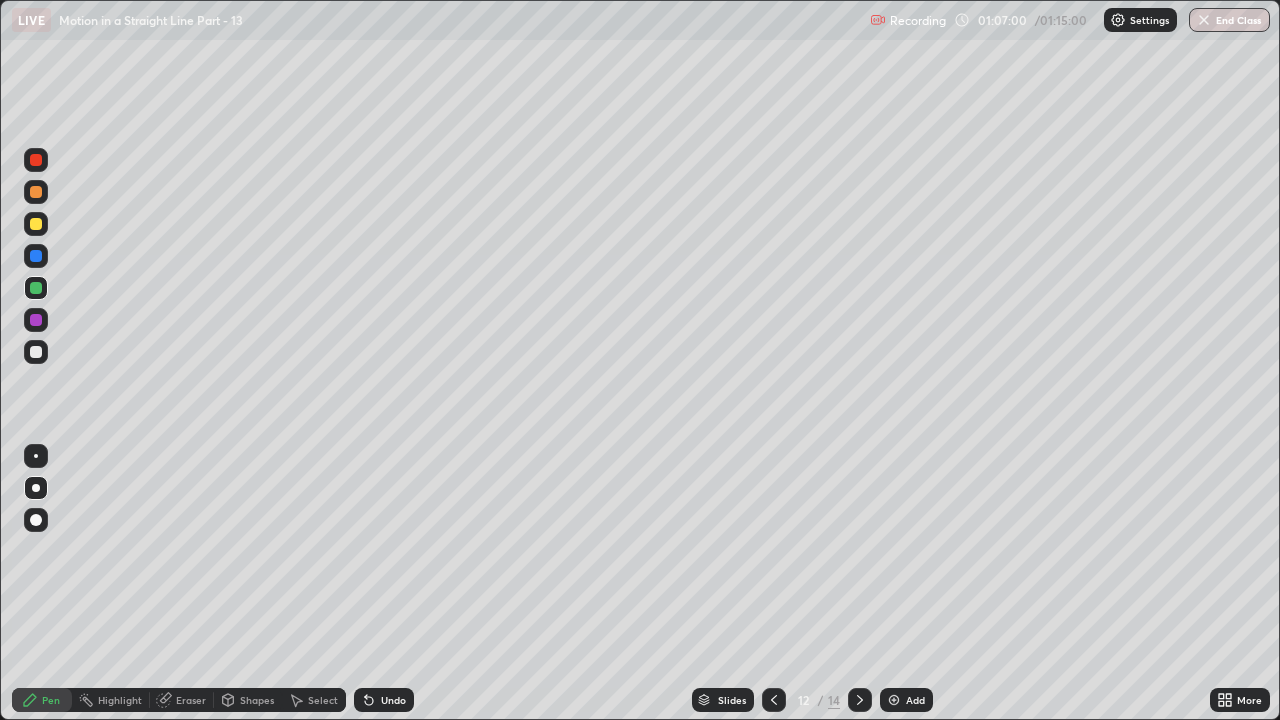 click 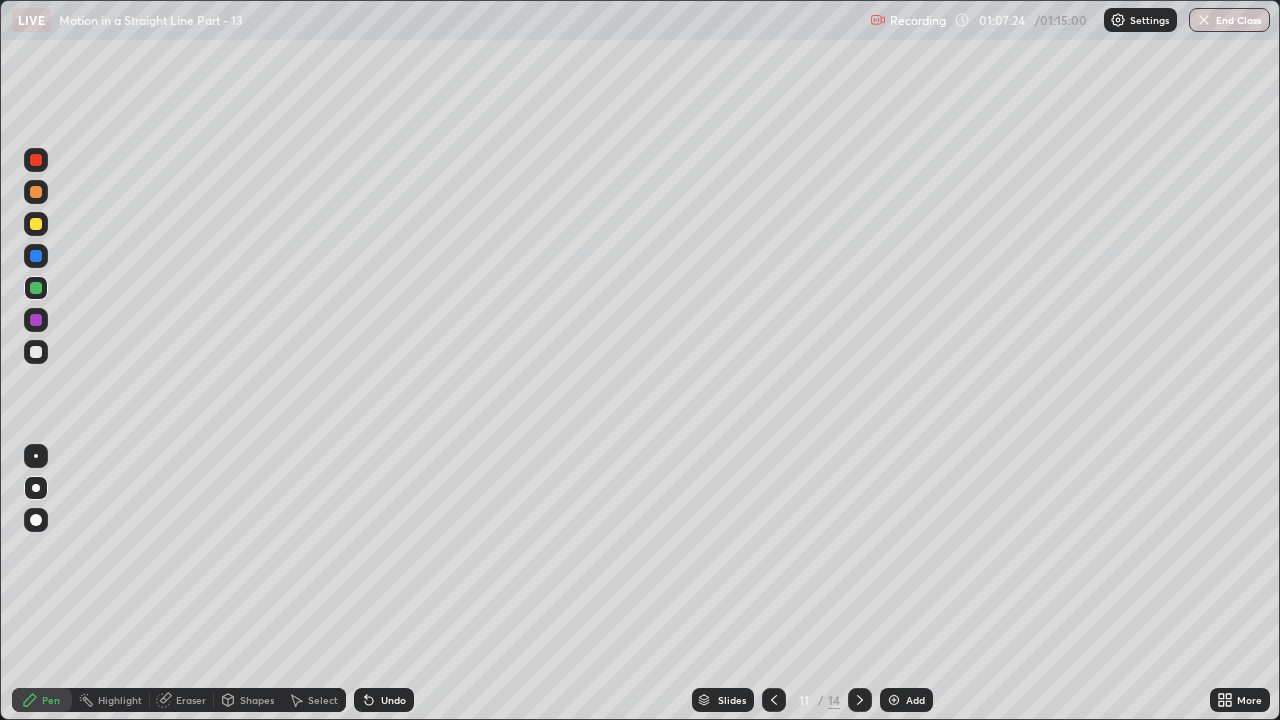 click 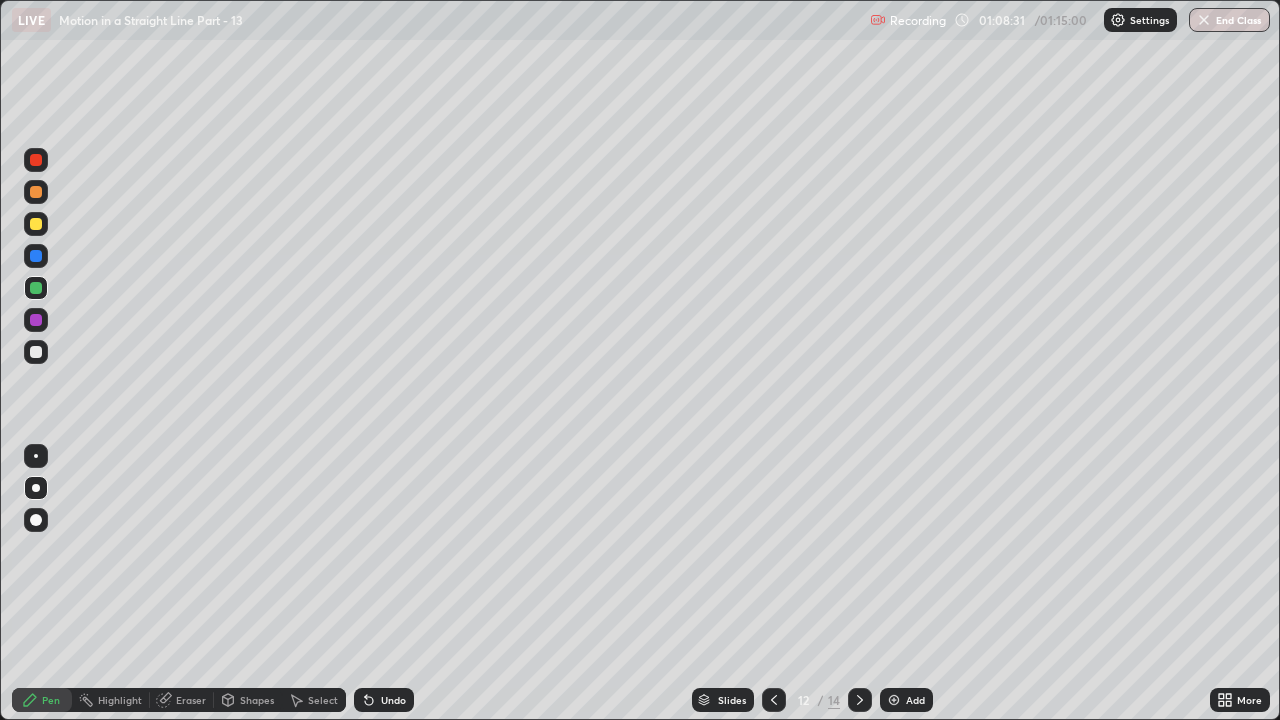 click 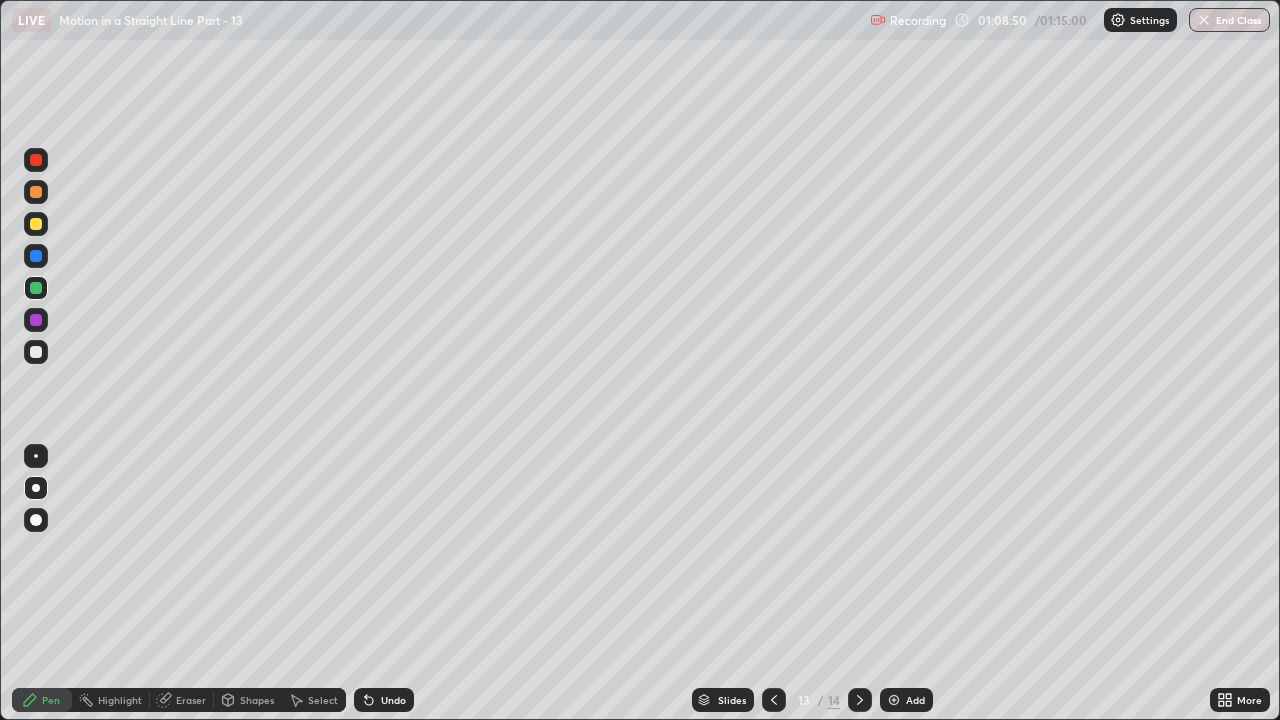 click 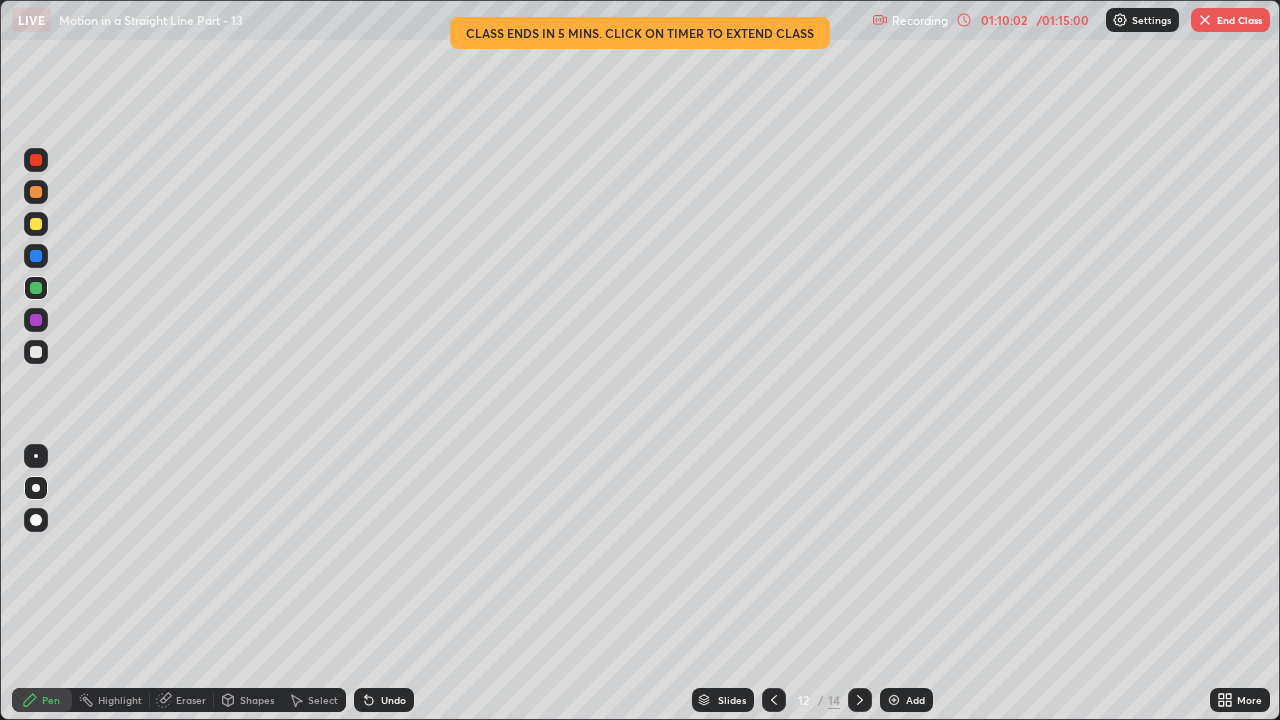 click on "/  01:15:00" at bounding box center (1063, 20) 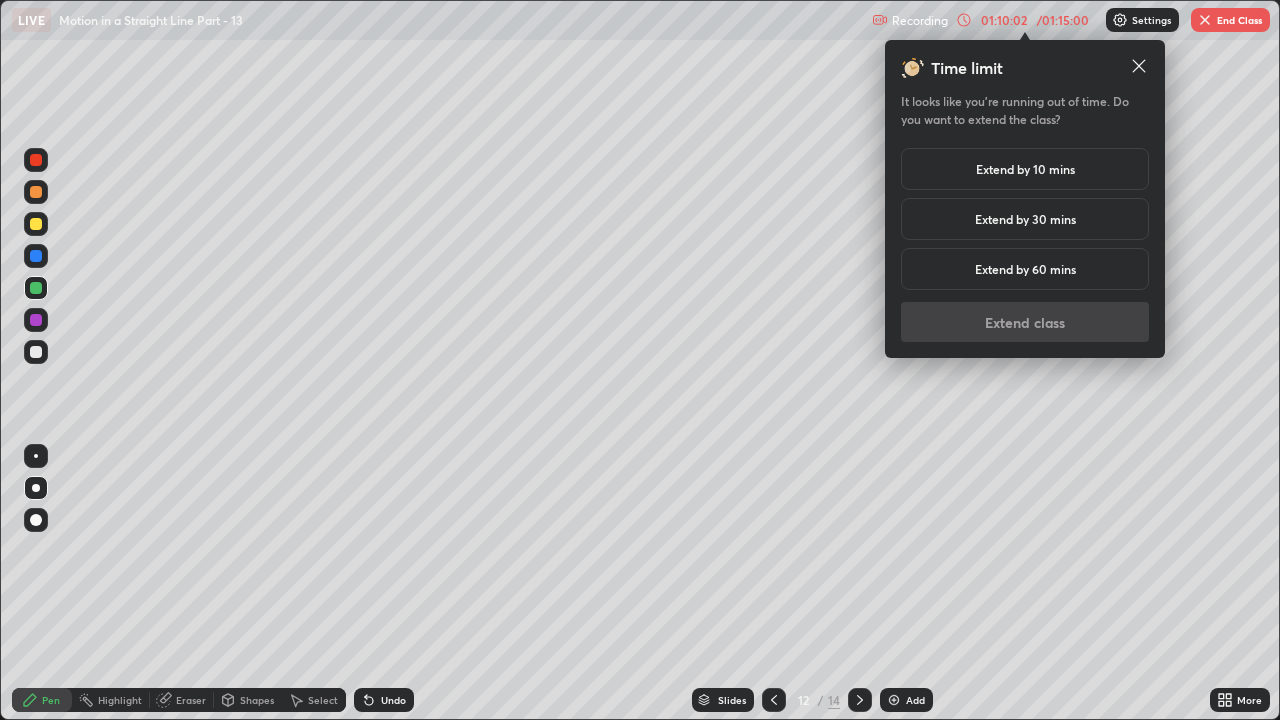 click on "Extend by 10 mins" at bounding box center [1025, 169] 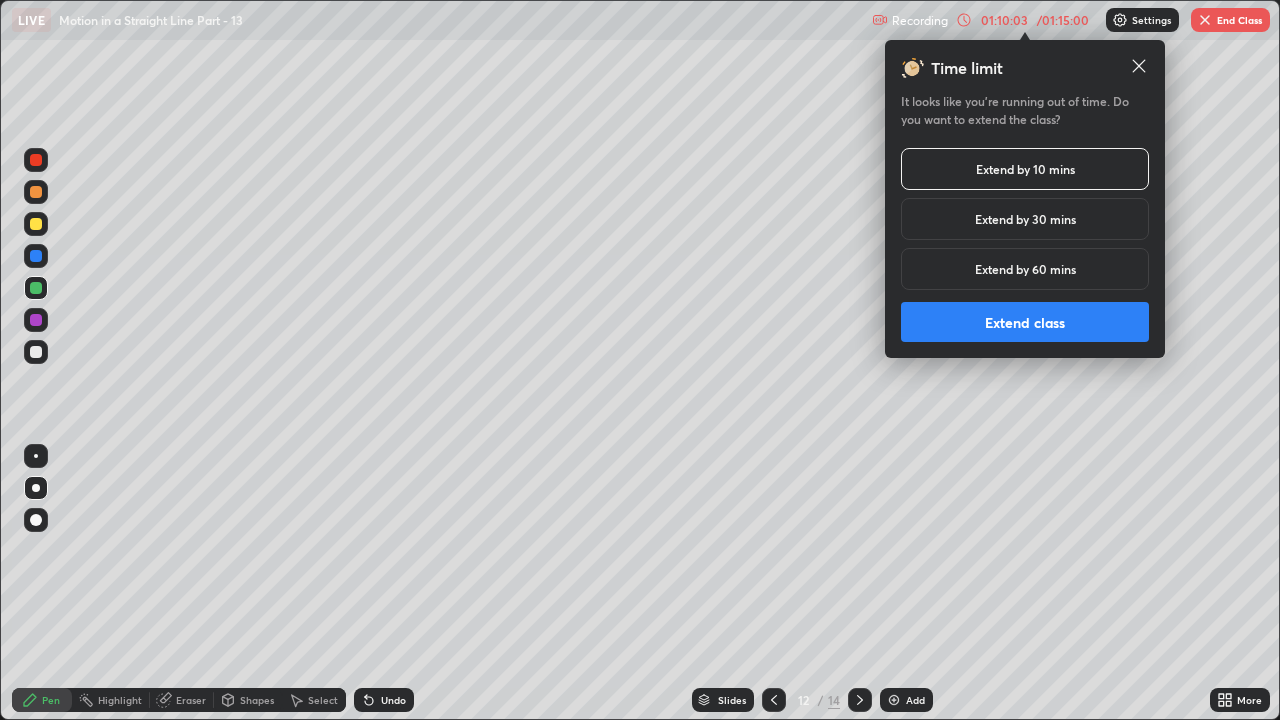 click on "Extend class" at bounding box center [1025, 322] 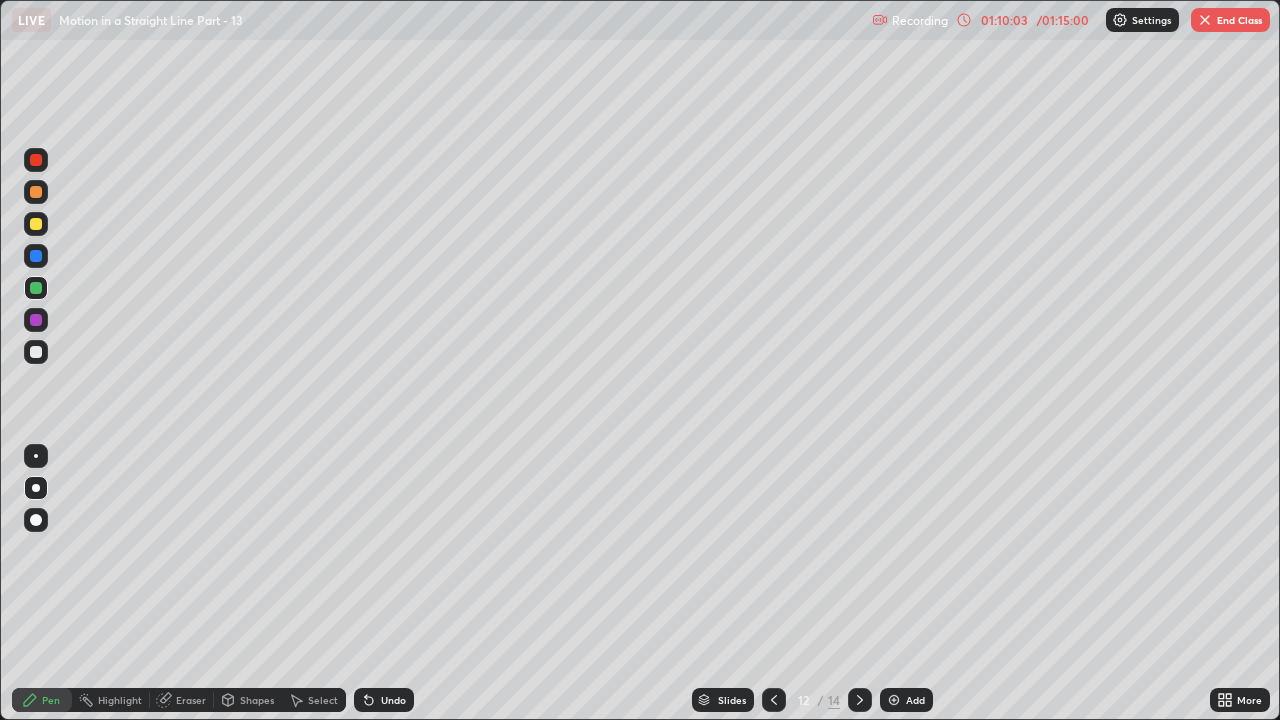 click 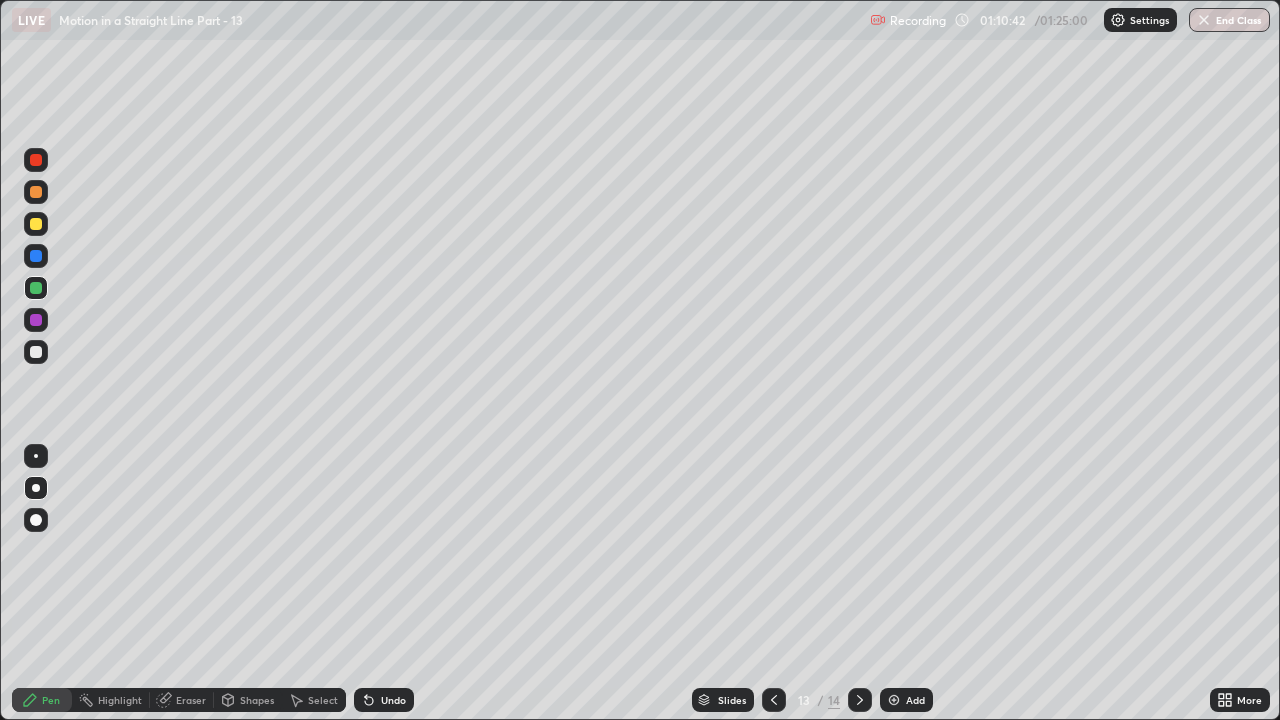 click 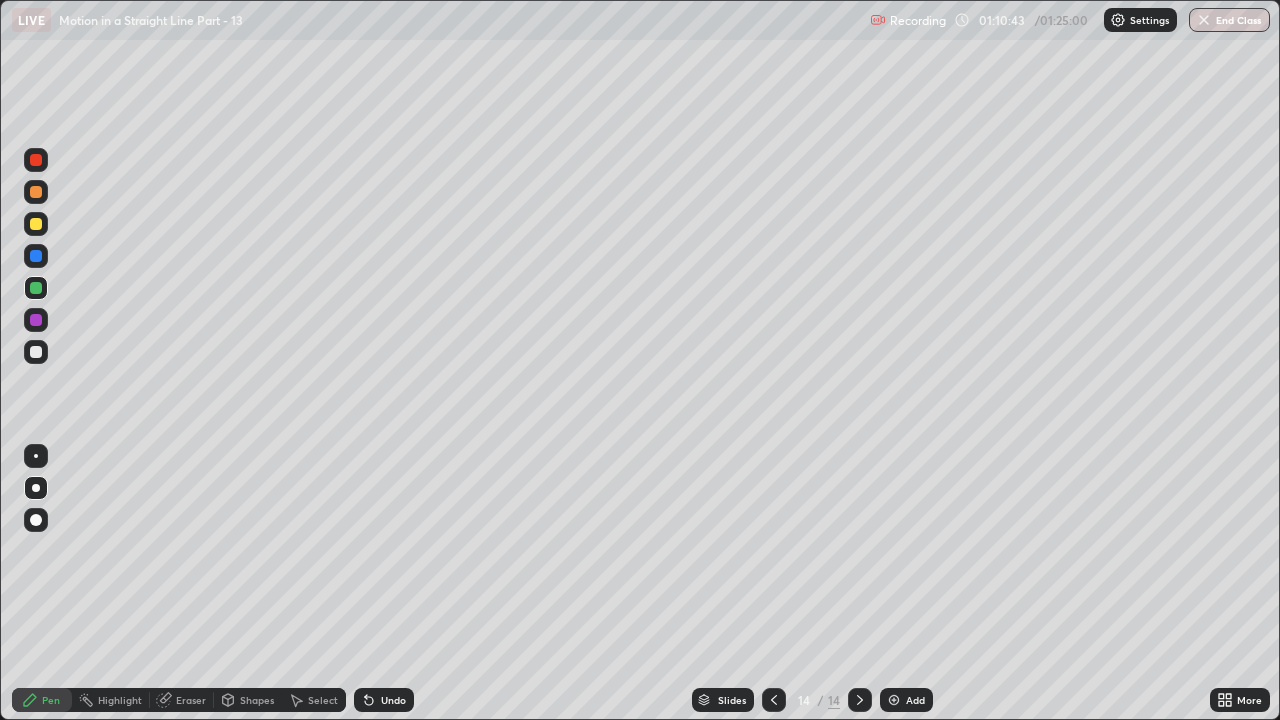 click on "Add" at bounding box center (906, 700) 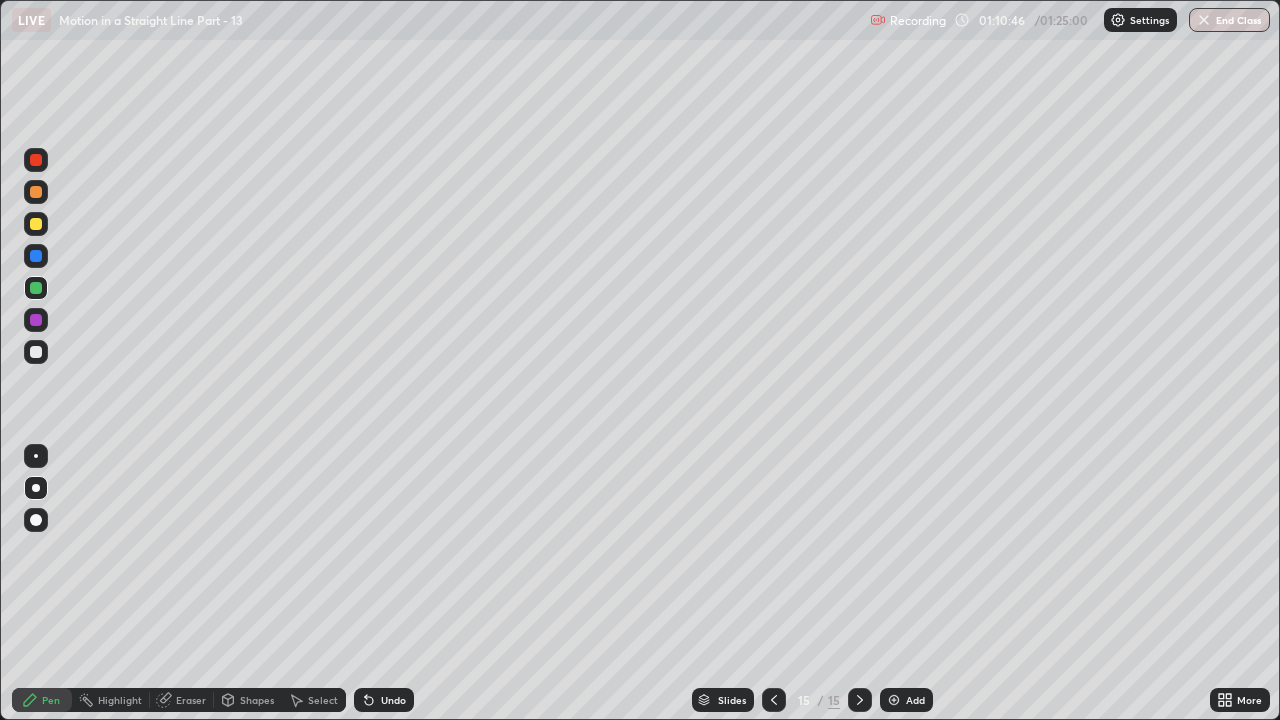 click at bounding box center (36, 224) 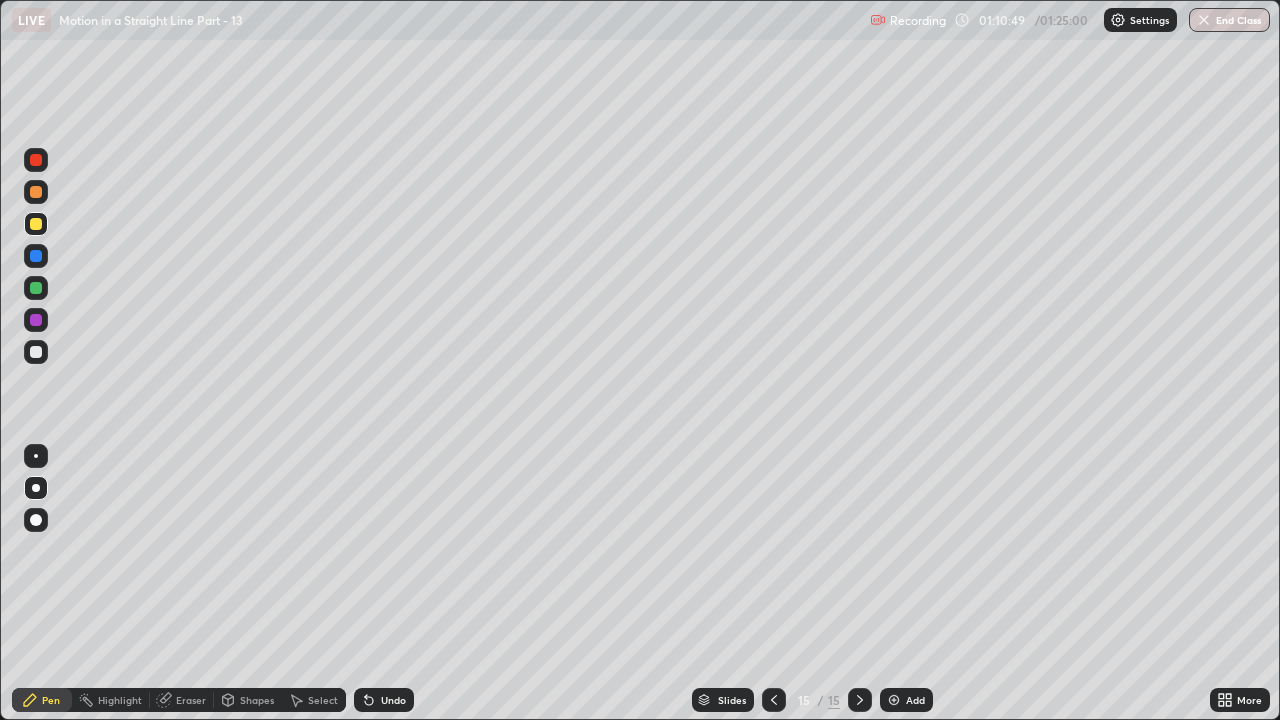 click 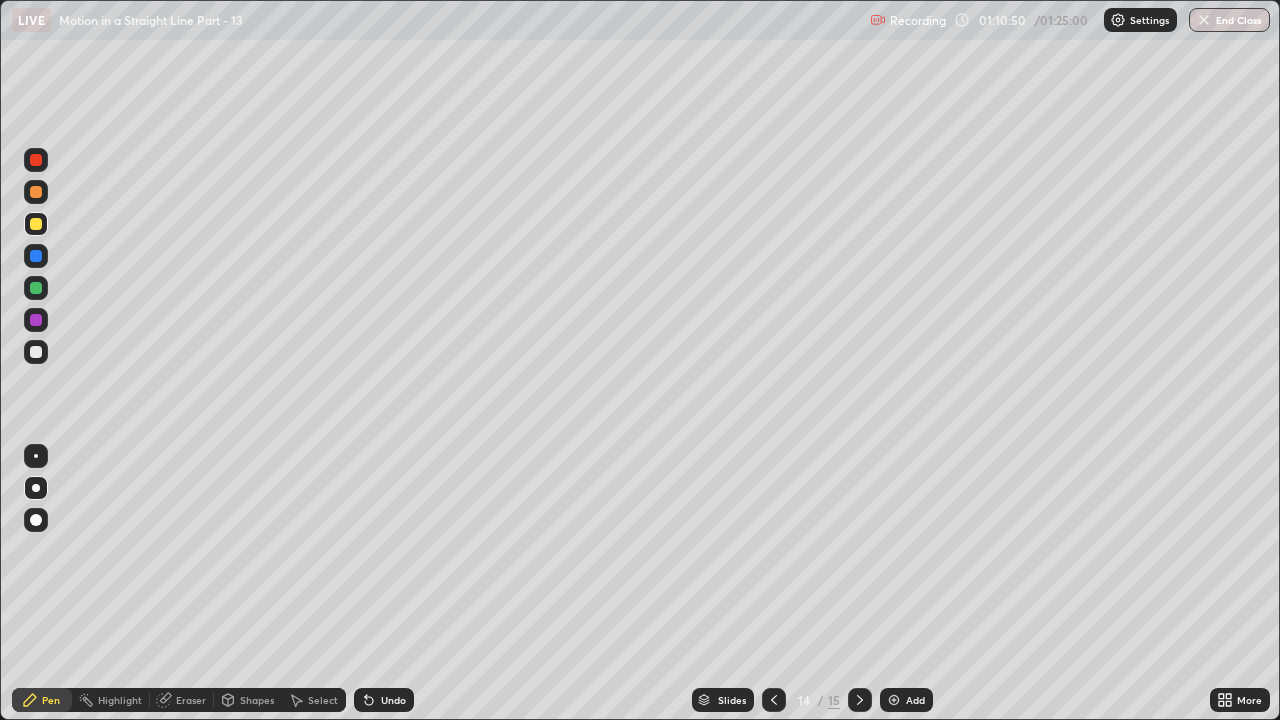 click 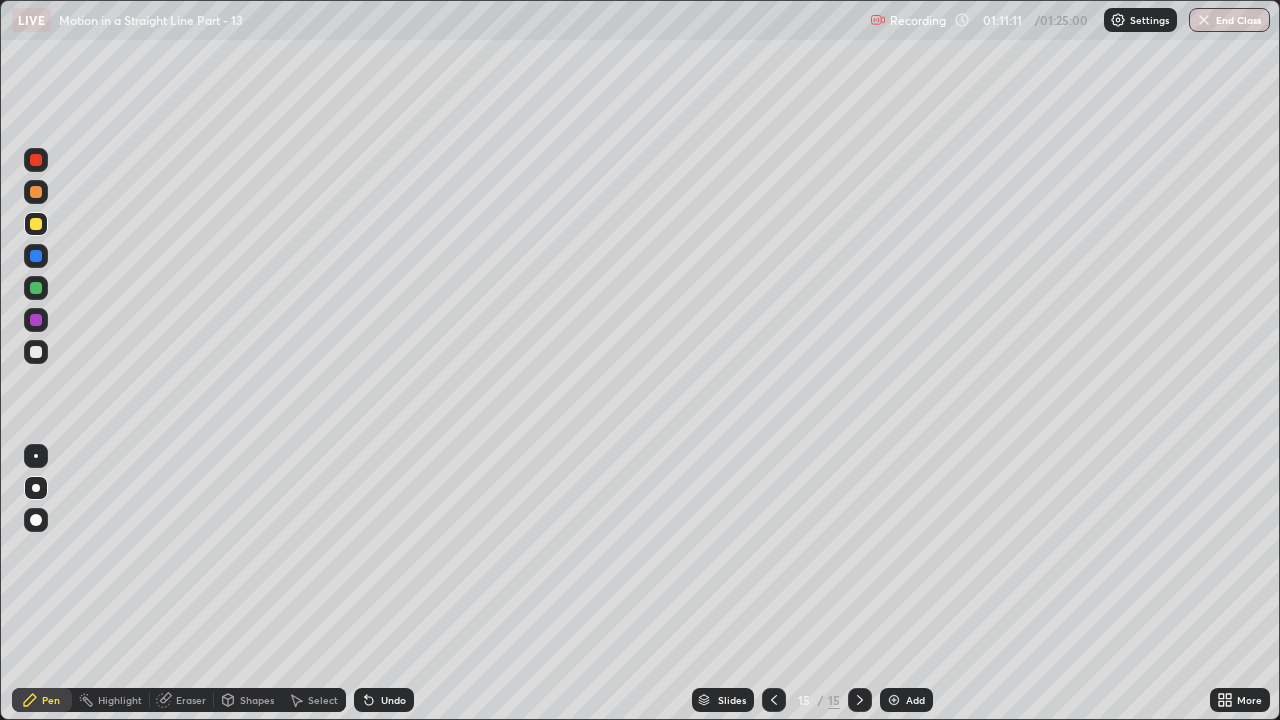 click at bounding box center (36, 288) 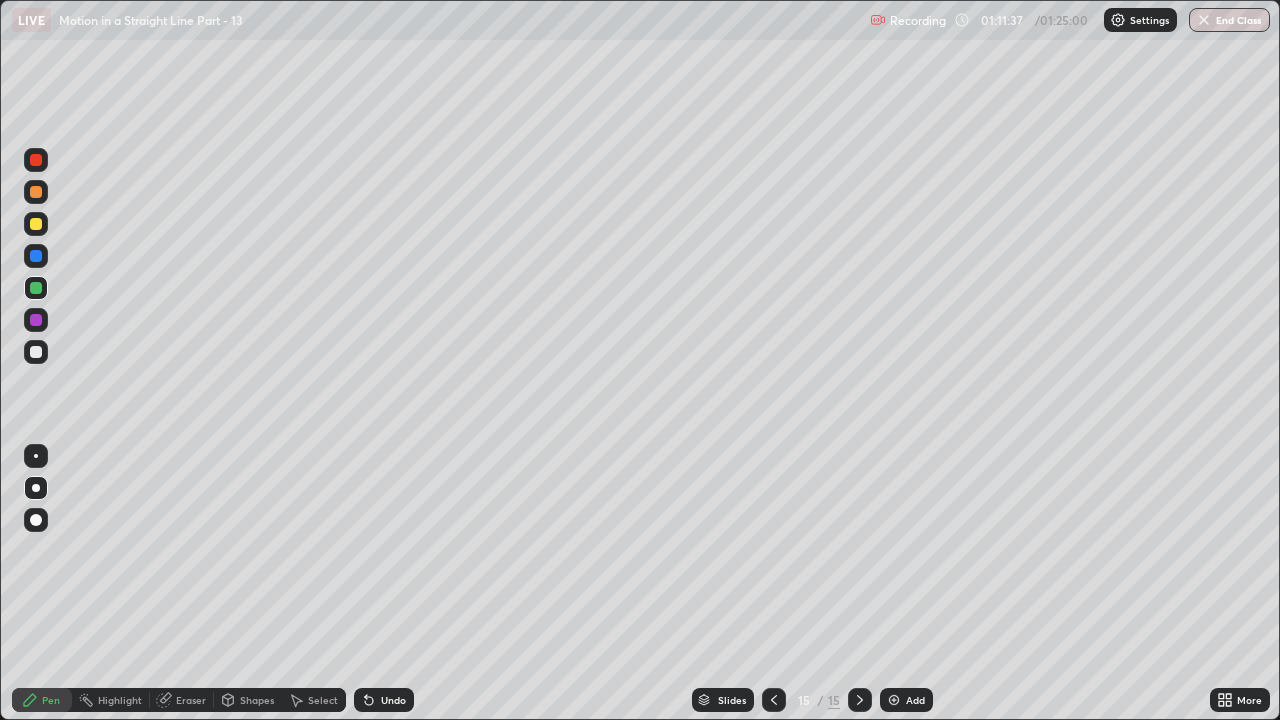 click at bounding box center (36, 352) 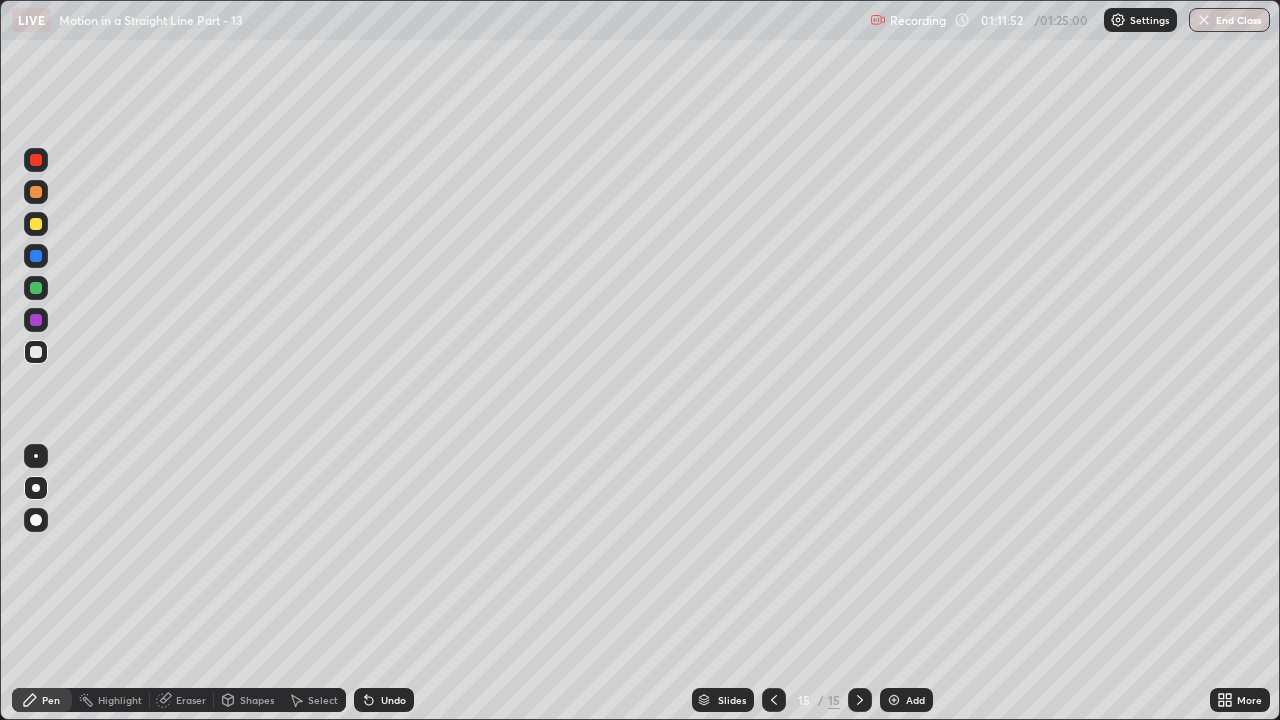 click on "Undo" at bounding box center (393, 700) 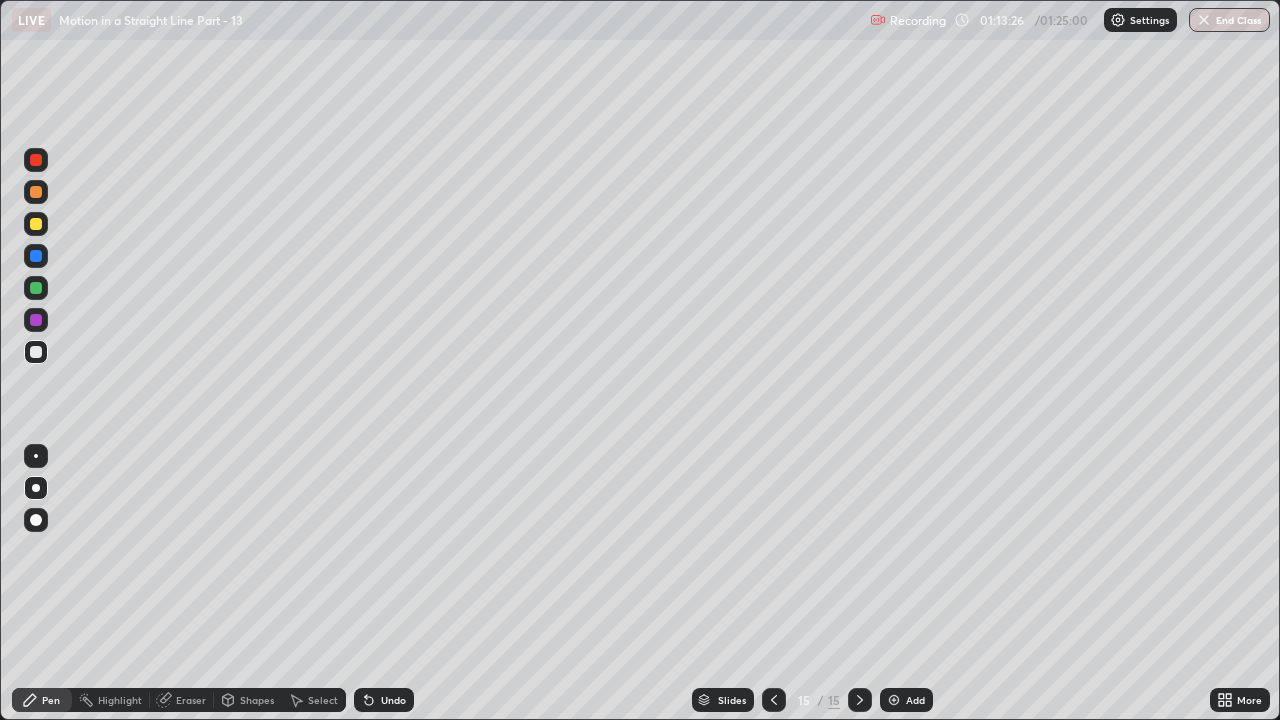 click 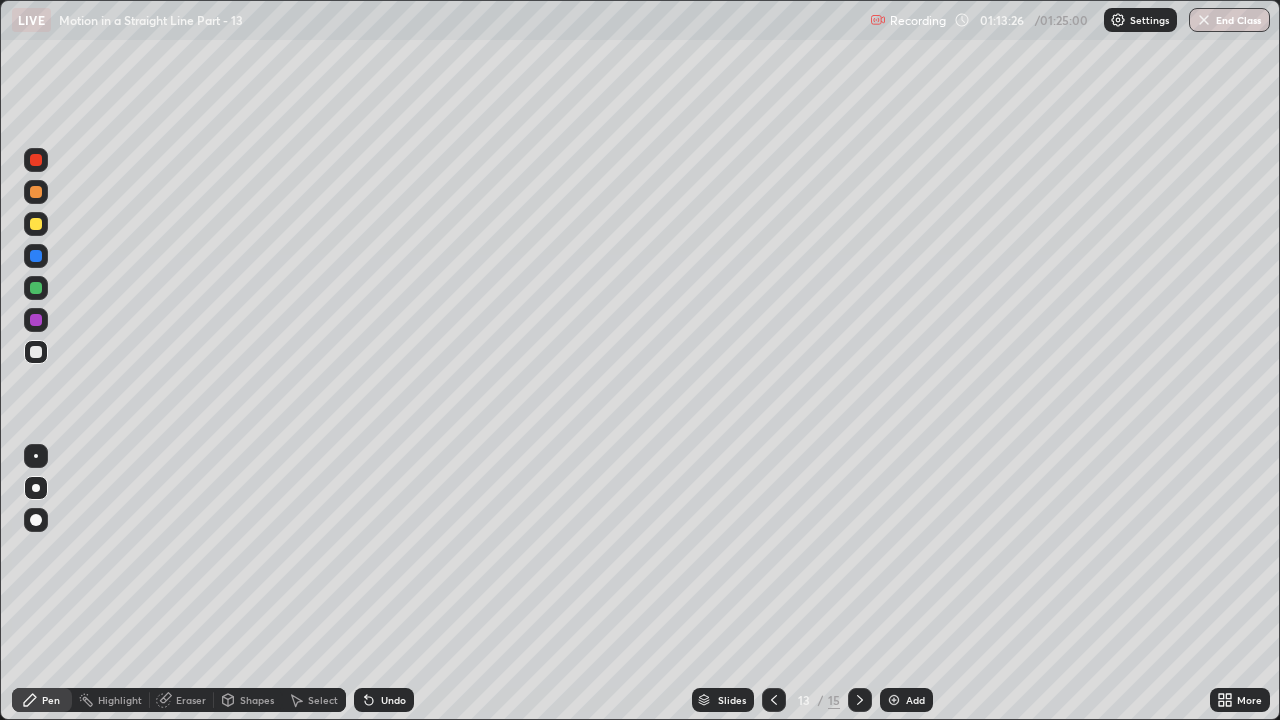click 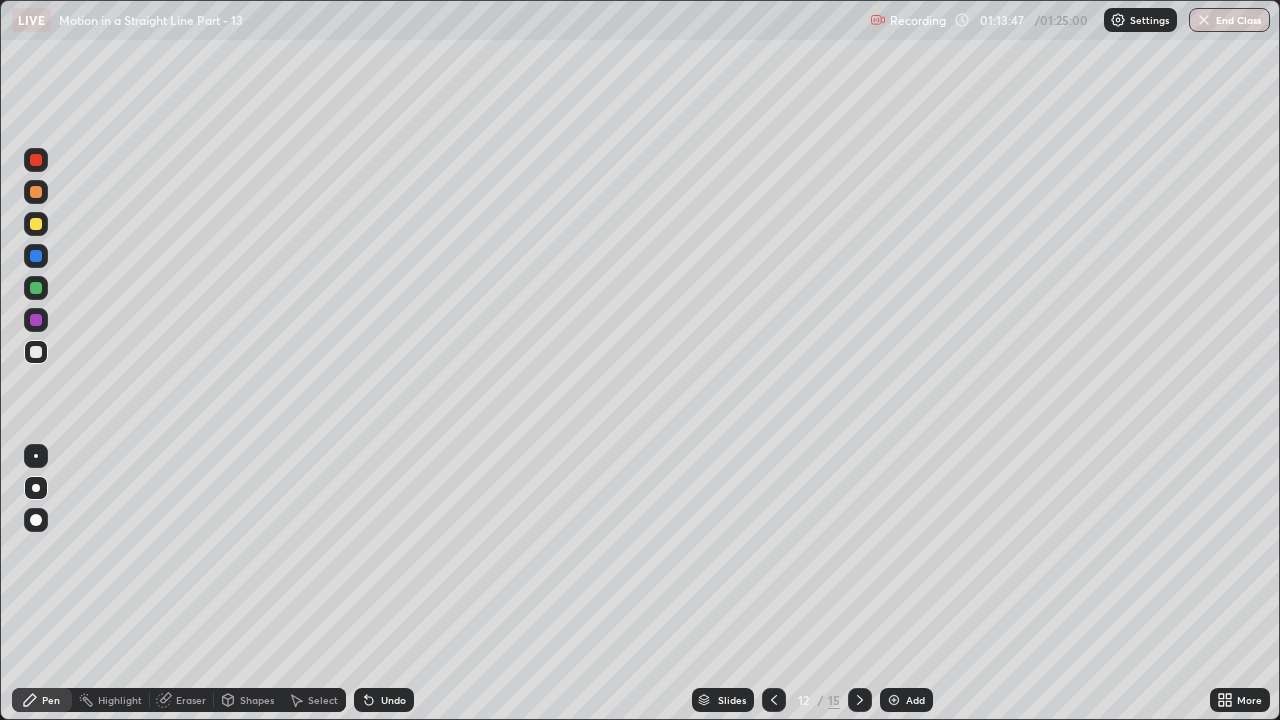 click 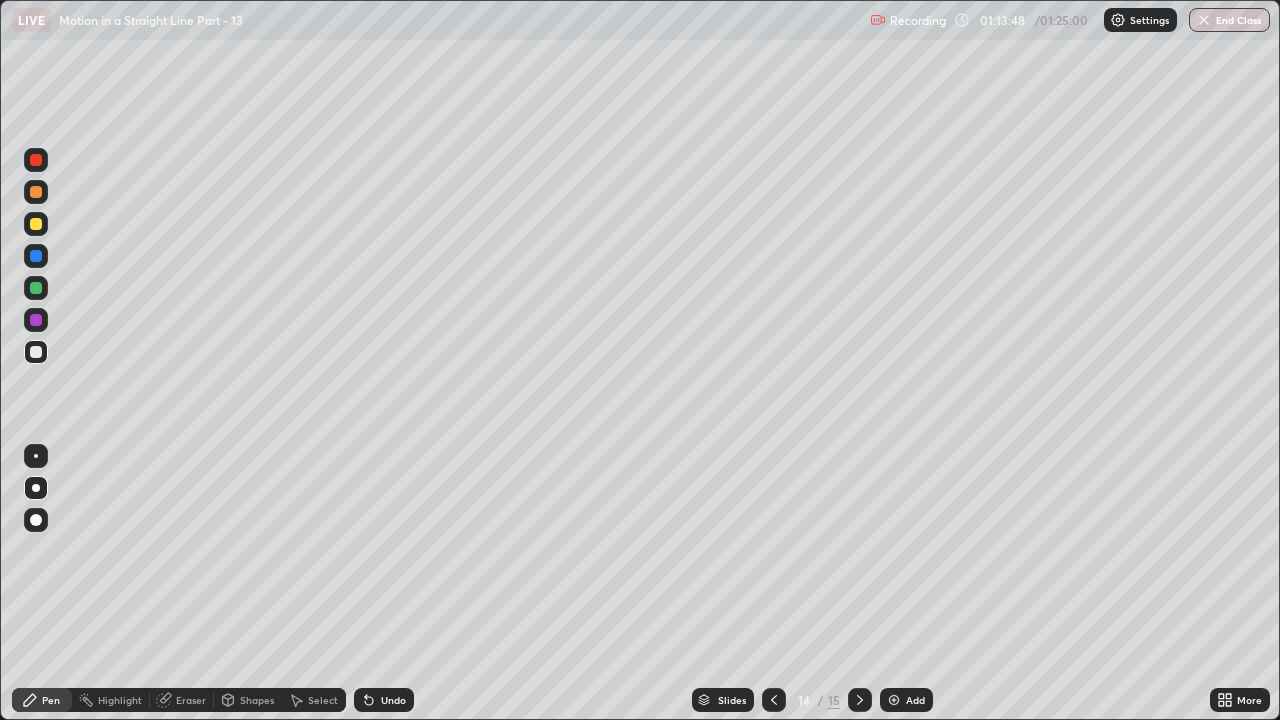 click 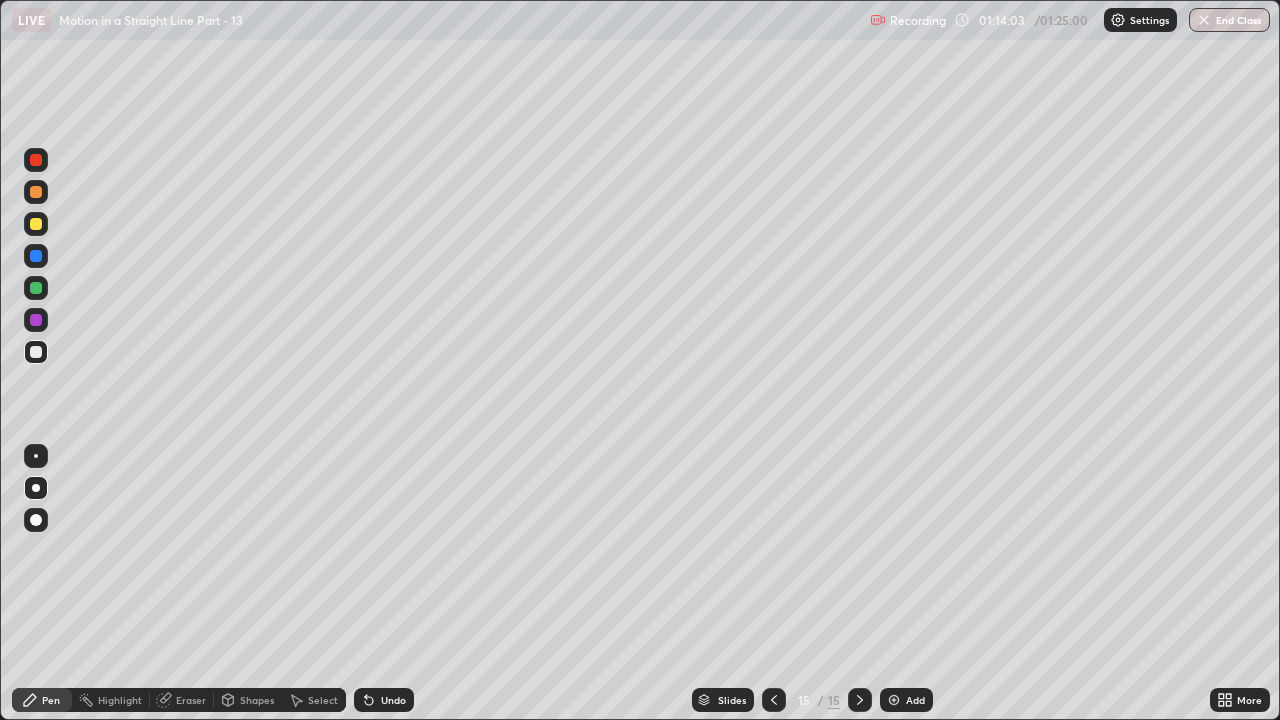 click at bounding box center [36, 224] 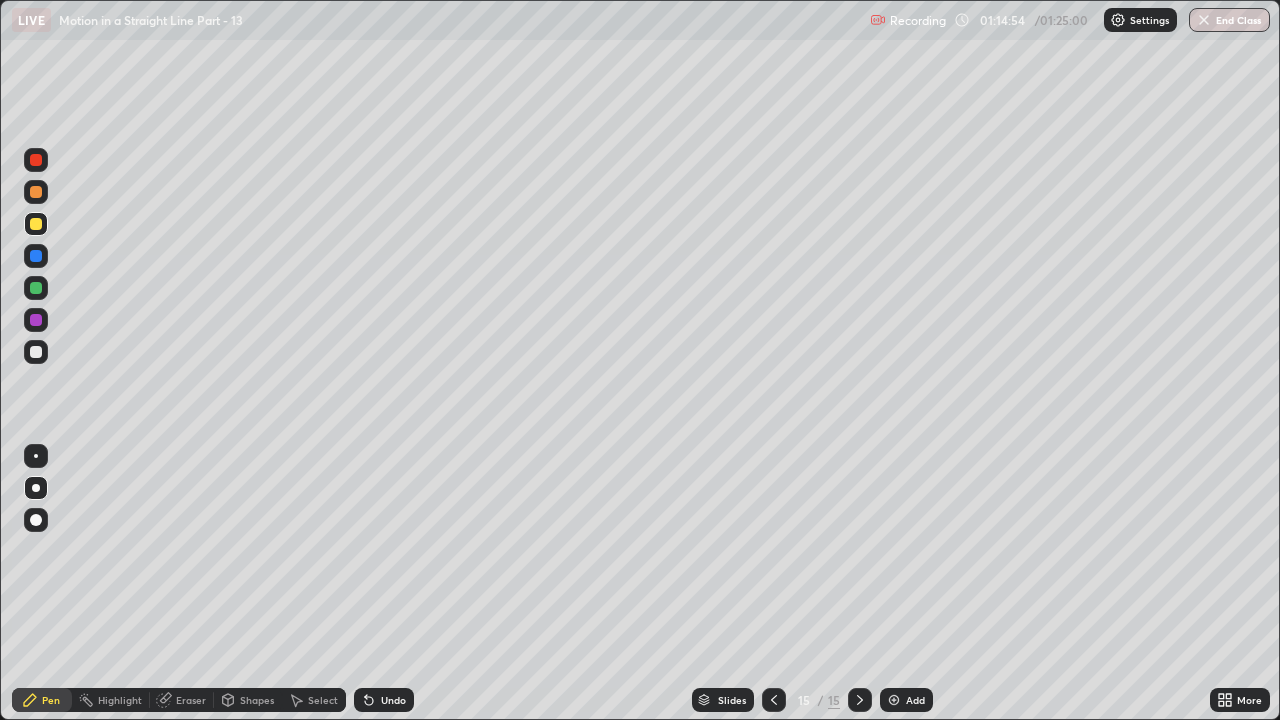 click on "Add" at bounding box center [915, 700] 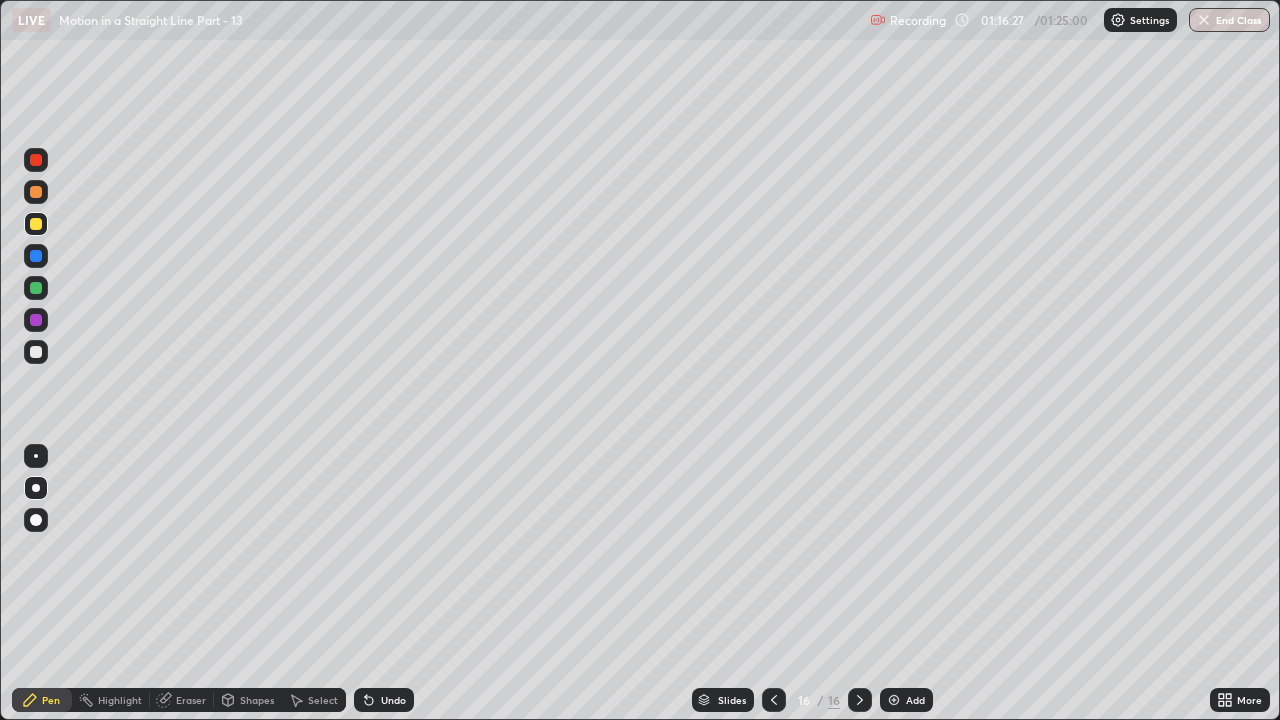 click on "End Class" at bounding box center (1229, 20) 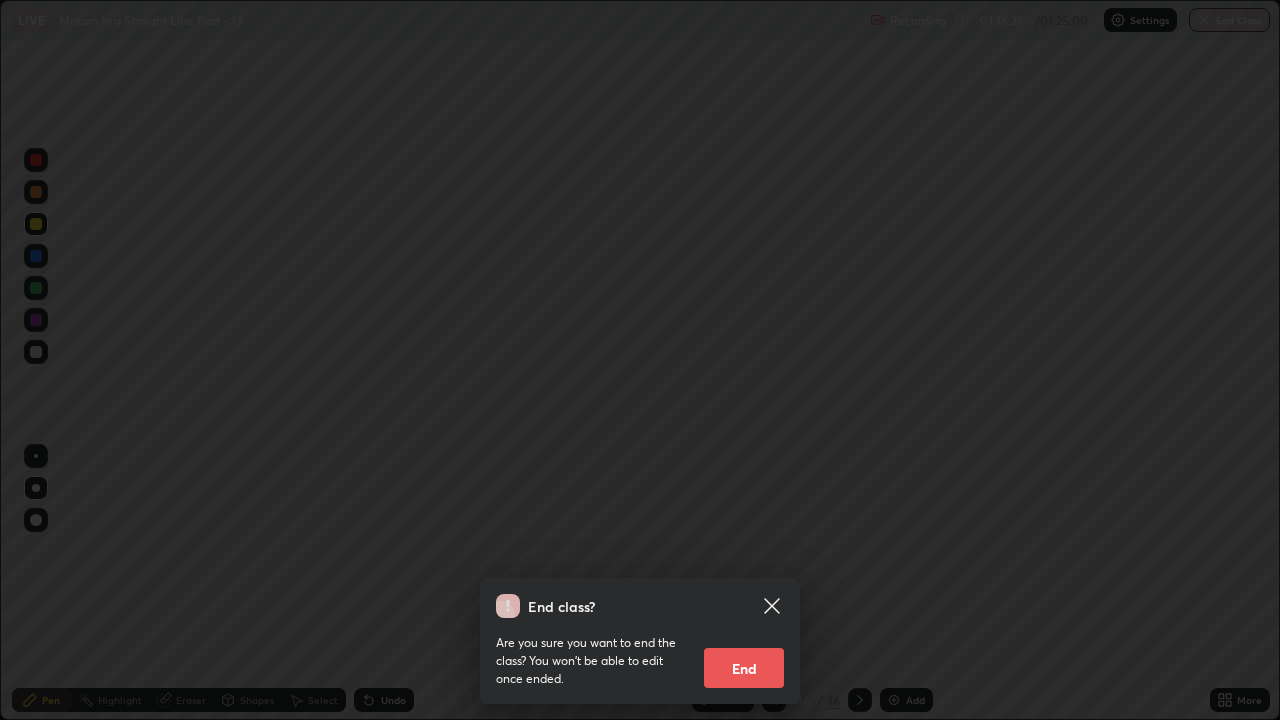 click on "End" at bounding box center (744, 668) 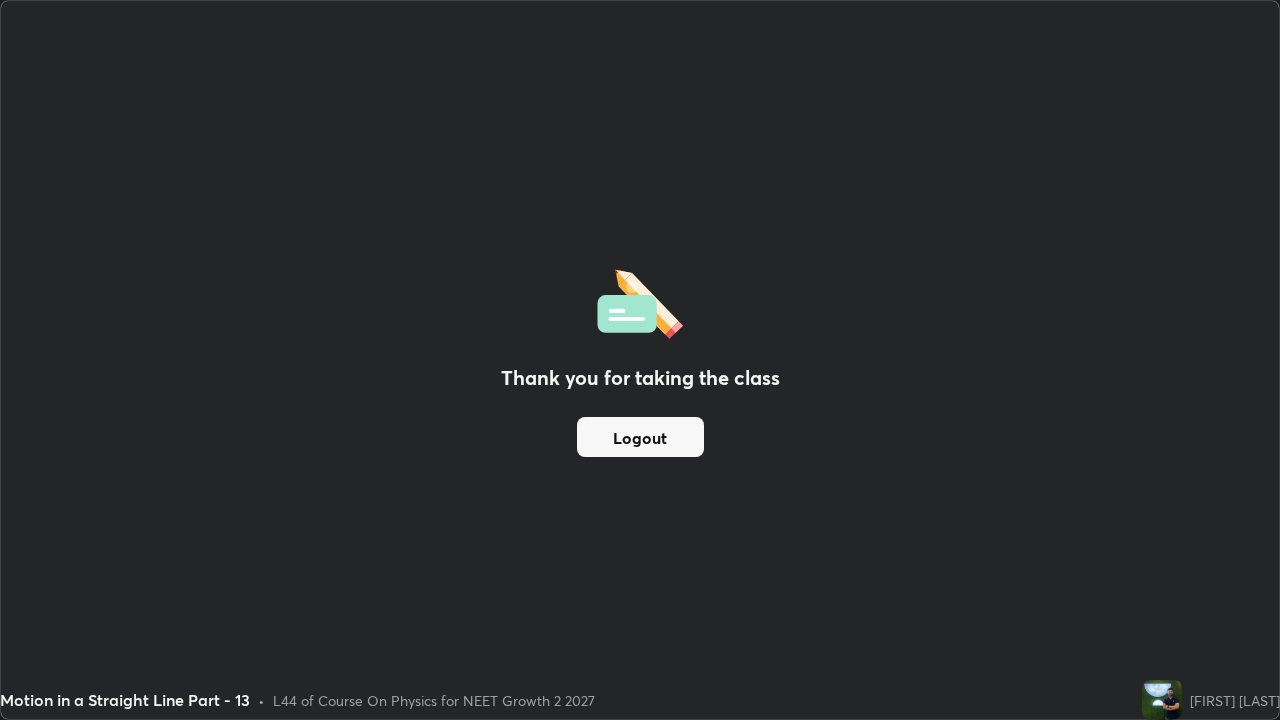 click on "Logout" at bounding box center [640, 437] 